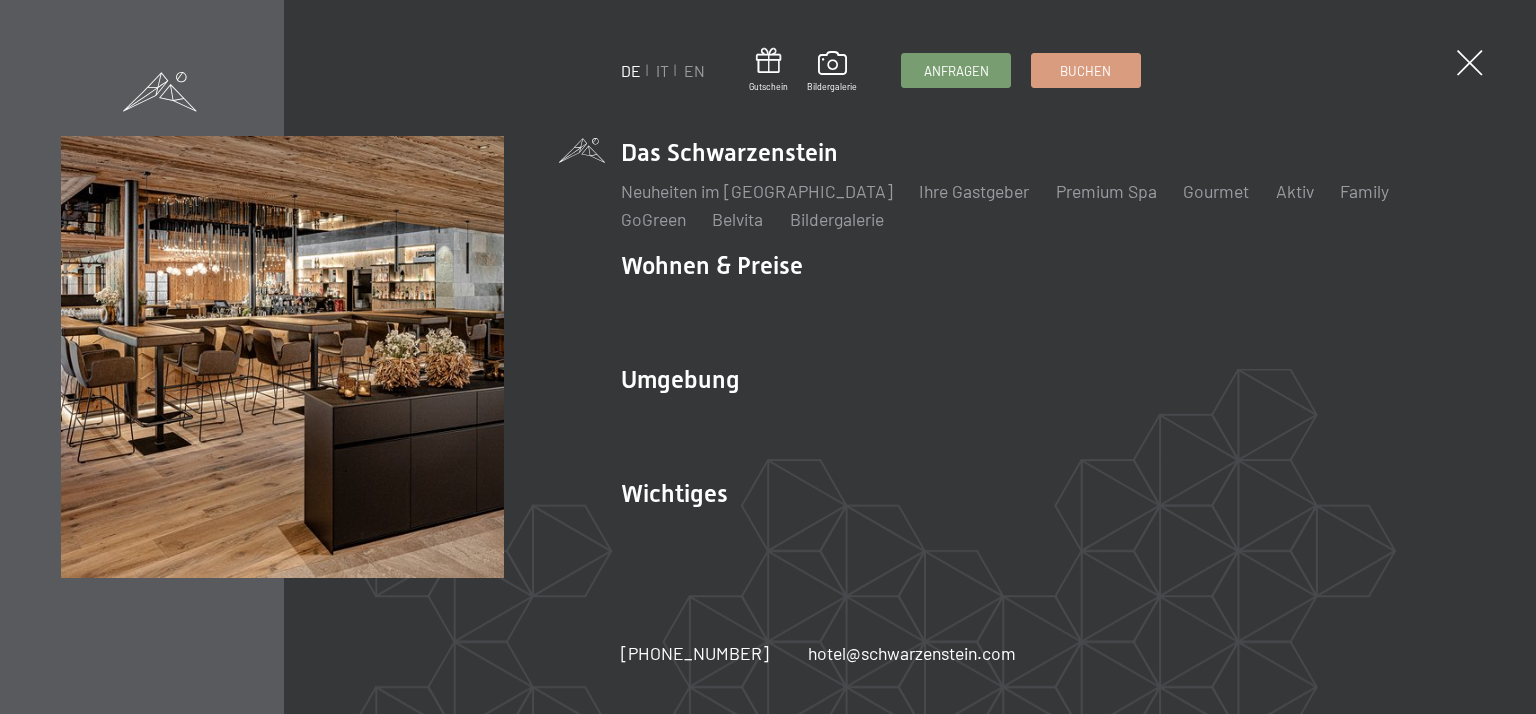 scroll, scrollTop: 0, scrollLeft: 0, axis: both 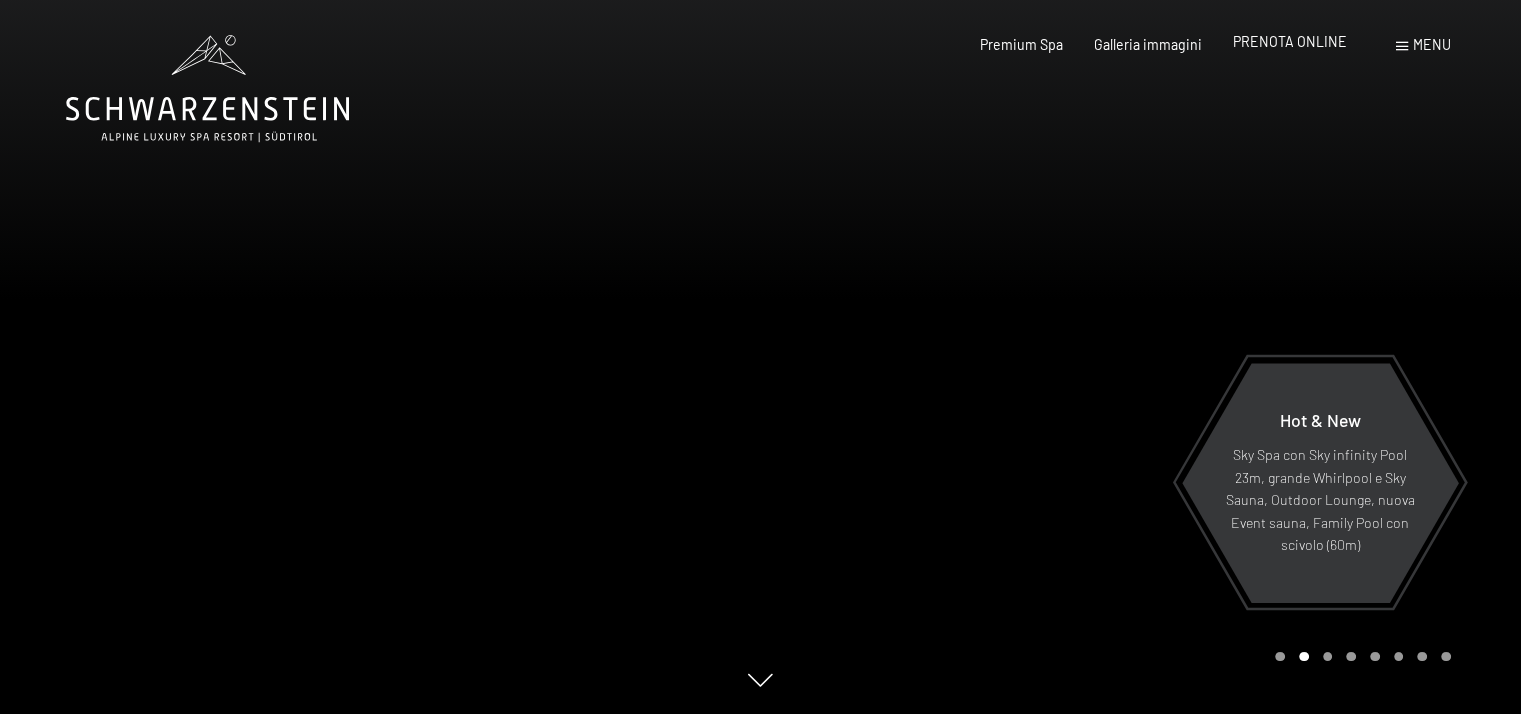 click on "PRENOTA ONLINE" at bounding box center (1290, 41) 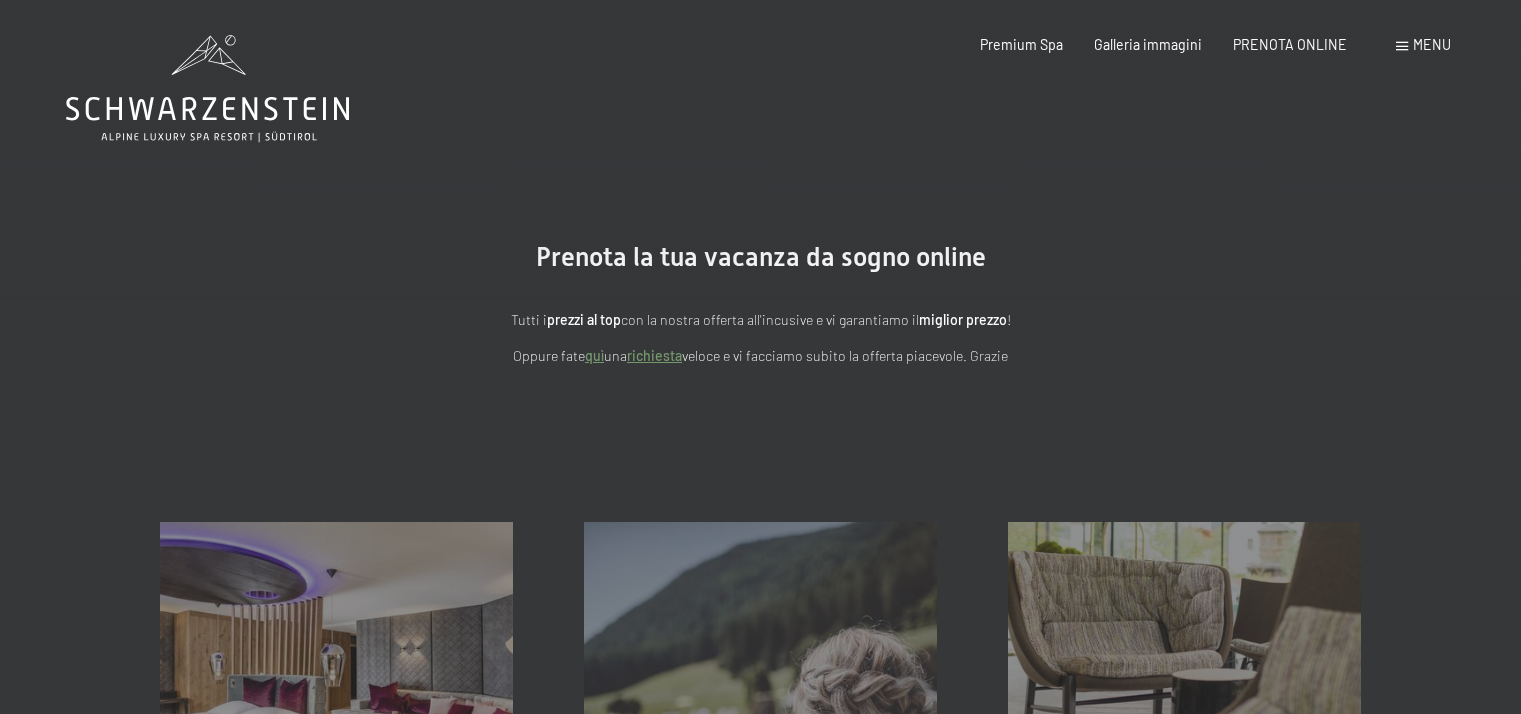 scroll, scrollTop: 0, scrollLeft: 0, axis: both 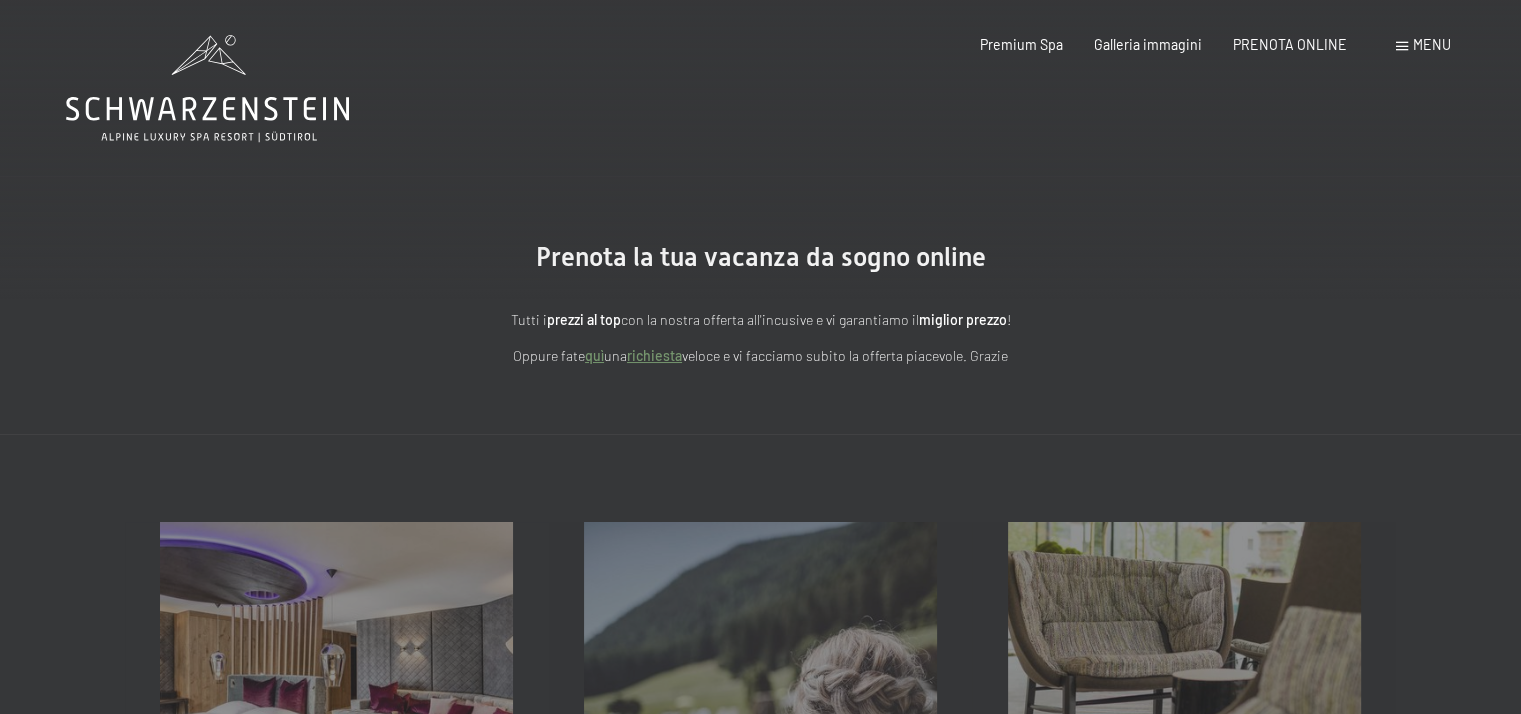 click on "richiesta" at bounding box center [654, 355] 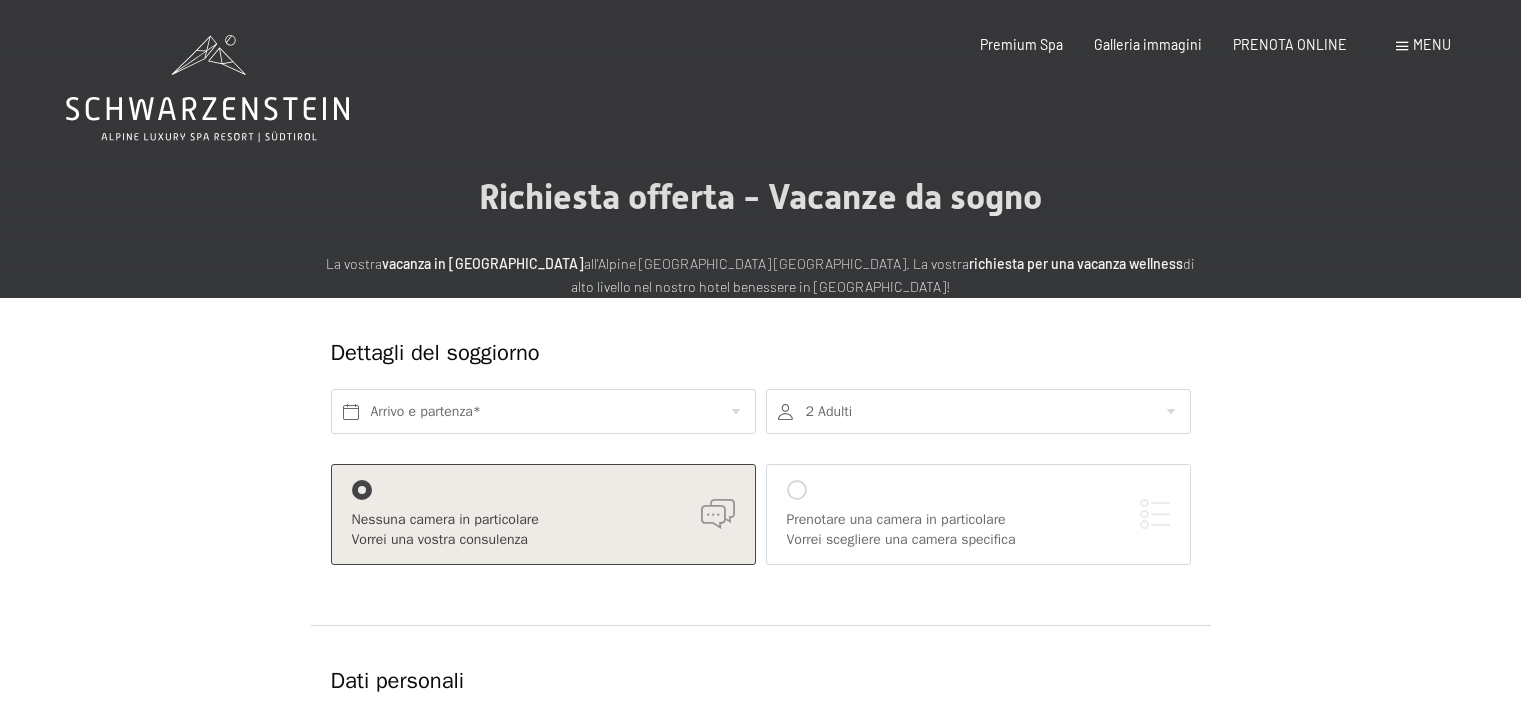 scroll, scrollTop: 0, scrollLeft: 0, axis: both 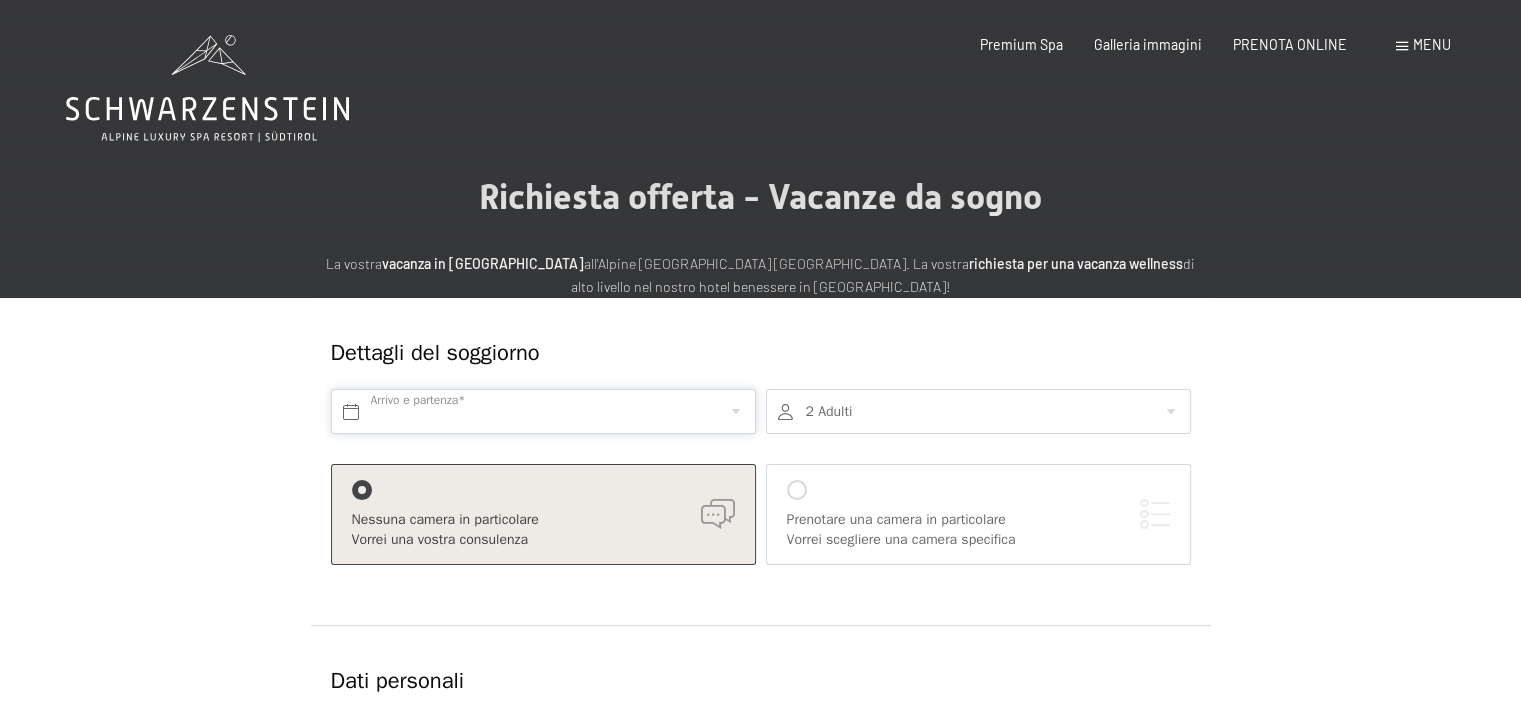 click at bounding box center (543, 411) 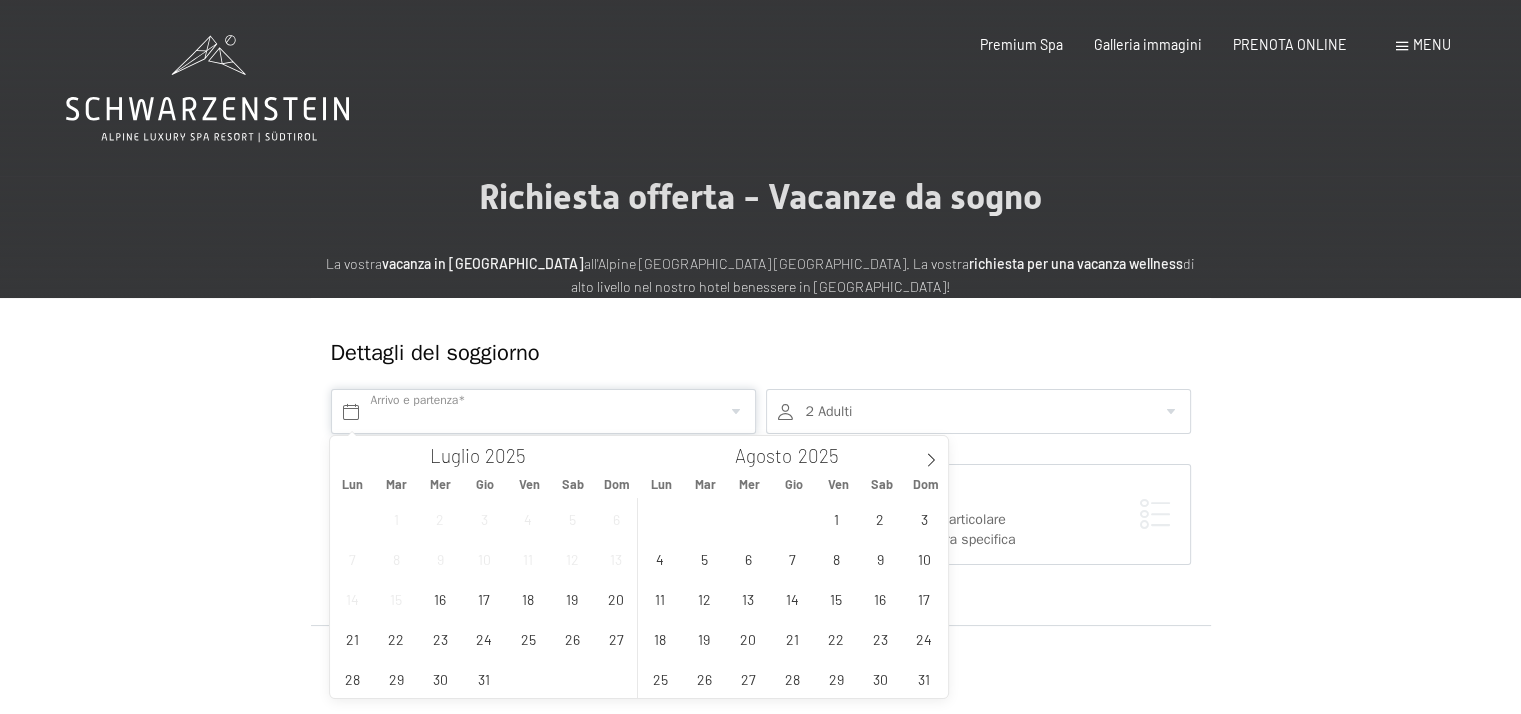 scroll, scrollTop: 0, scrollLeft: 0, axis: both 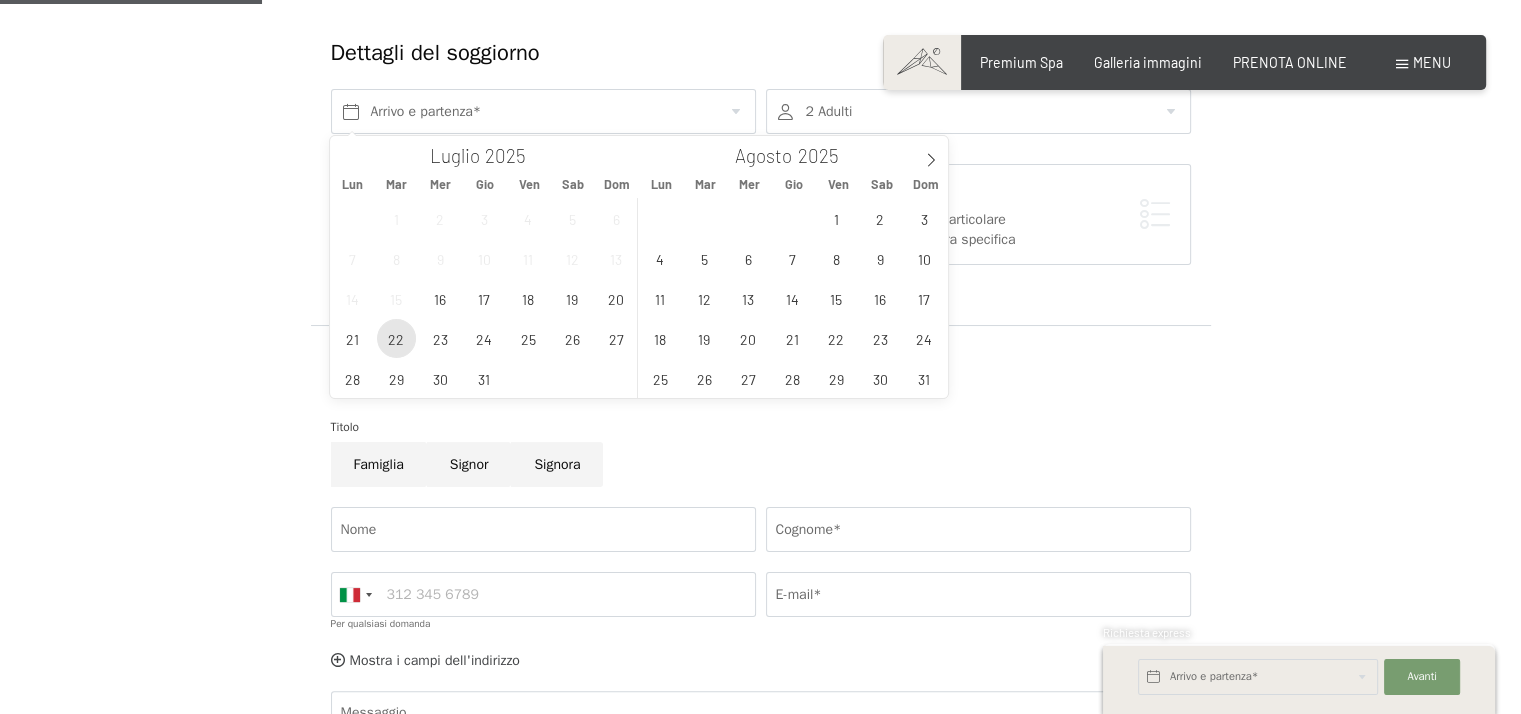 click on "22" at bounding box center (396, 338) 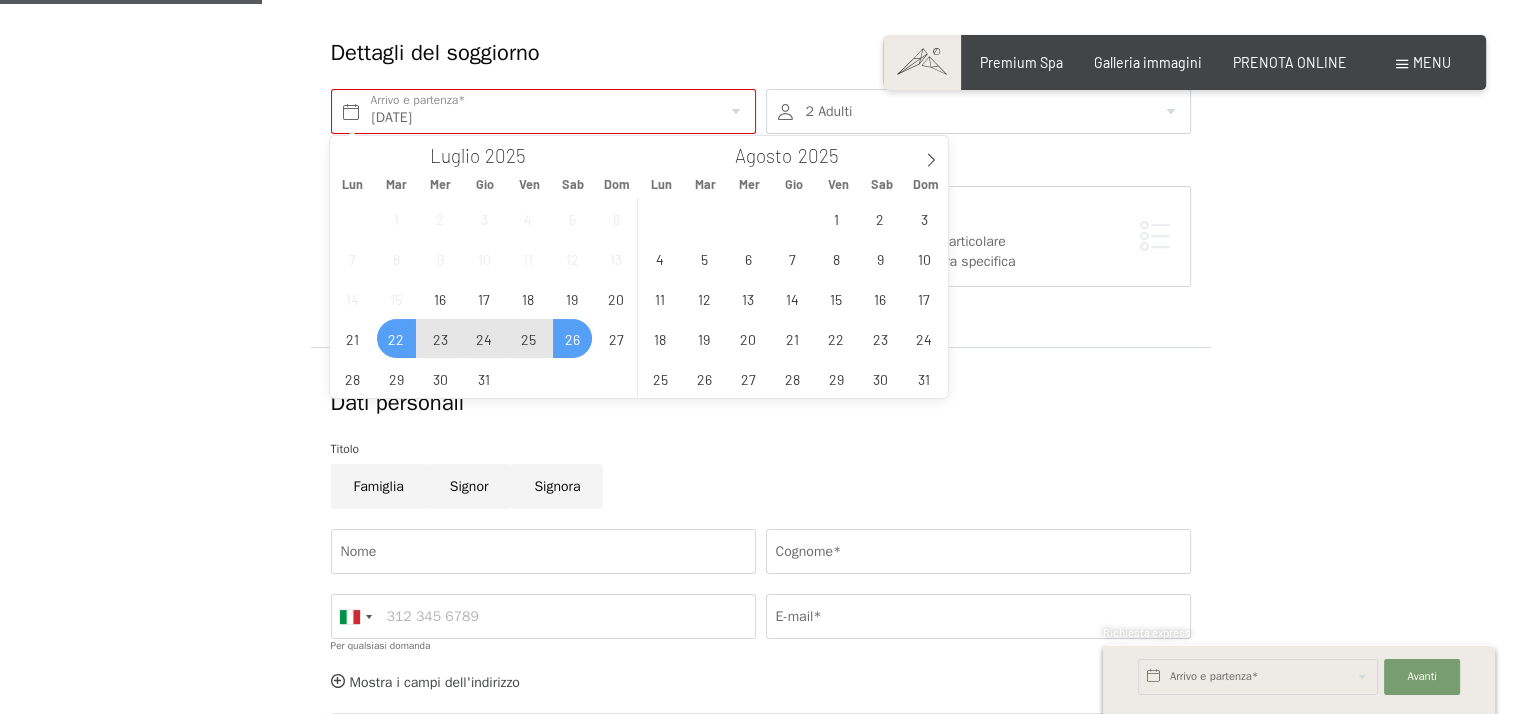 click on "26" at bounding box center [572, 338] 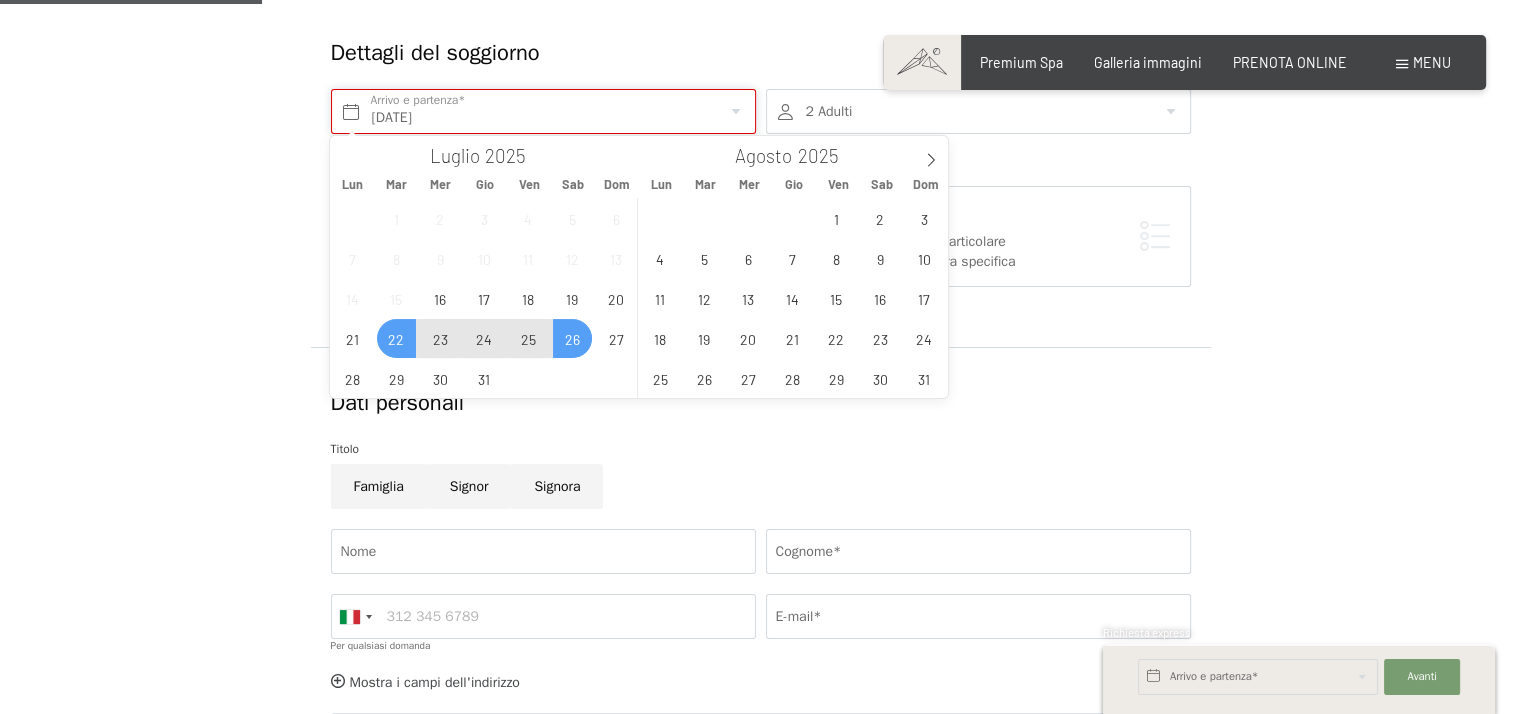 type on "Mar. 22/07/2025 - Sab. 26/07/2025" 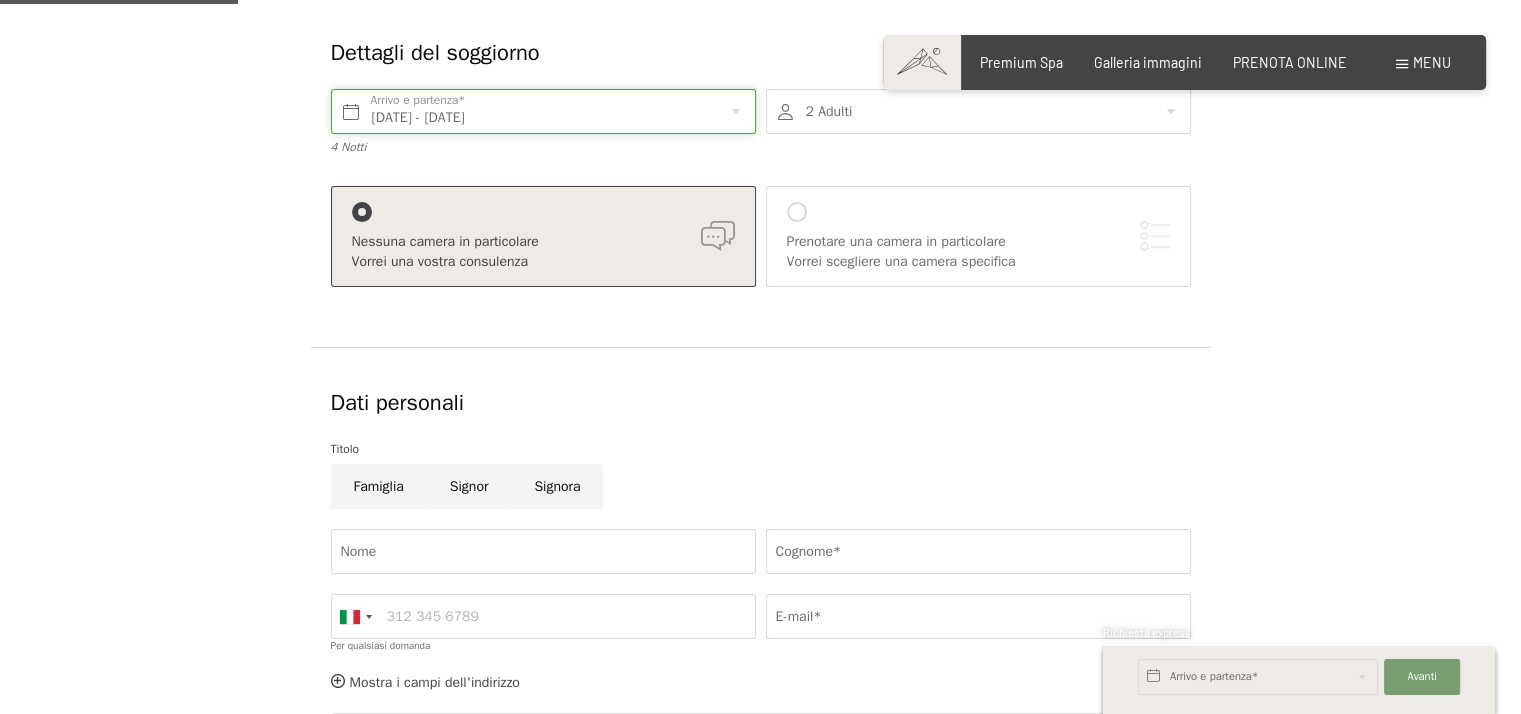 scroll, scrollTop: 200, scrollLeft: 0, axis: vertical 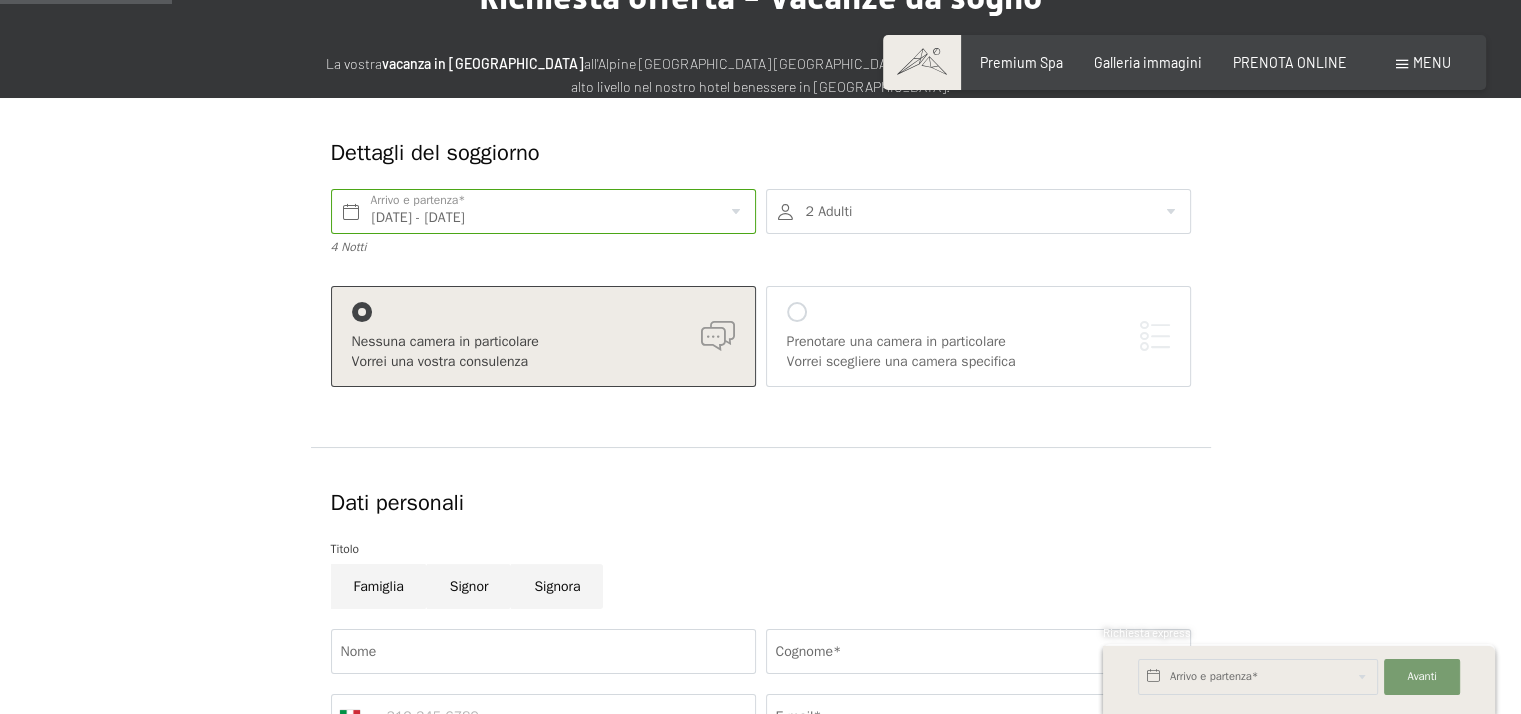 click at bounding box center (978, 211) 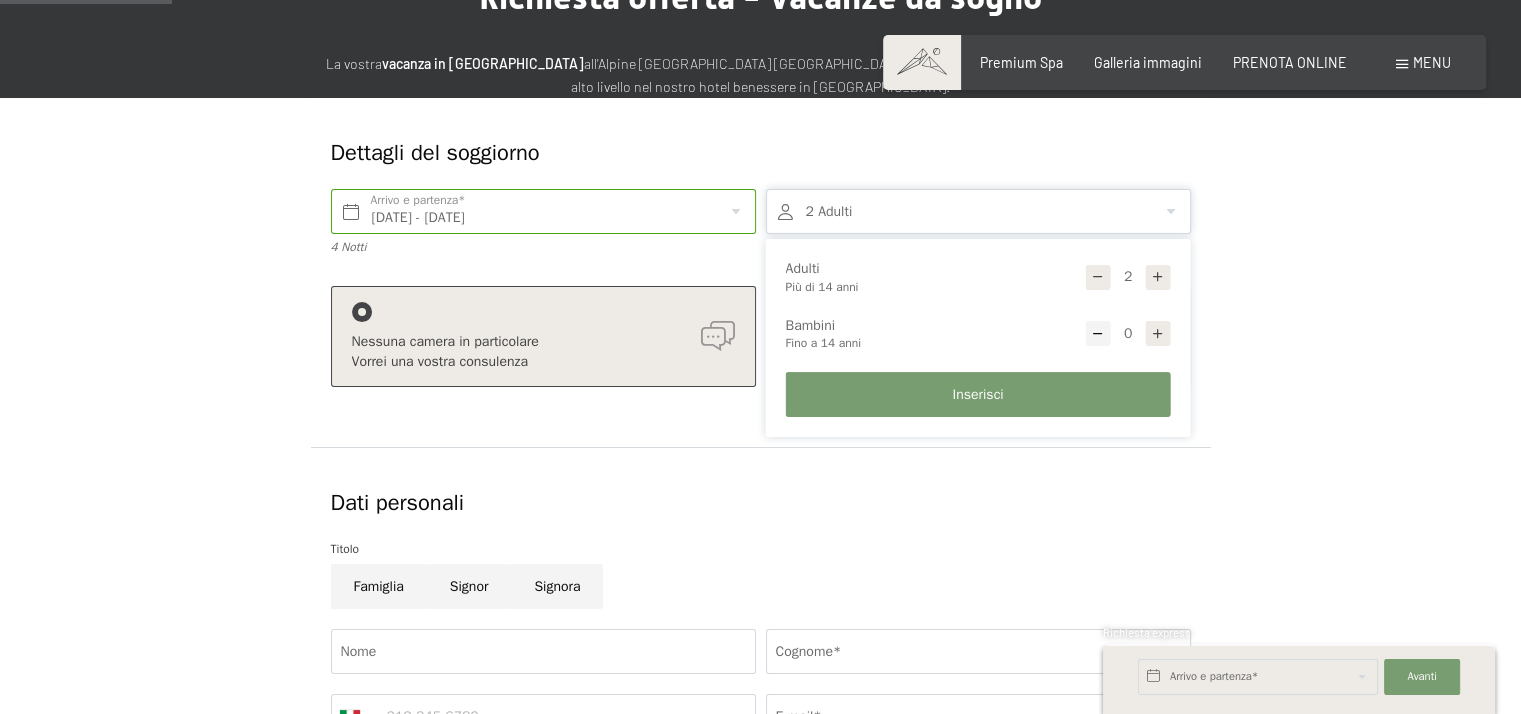 click at bounding box center [1098, 277] 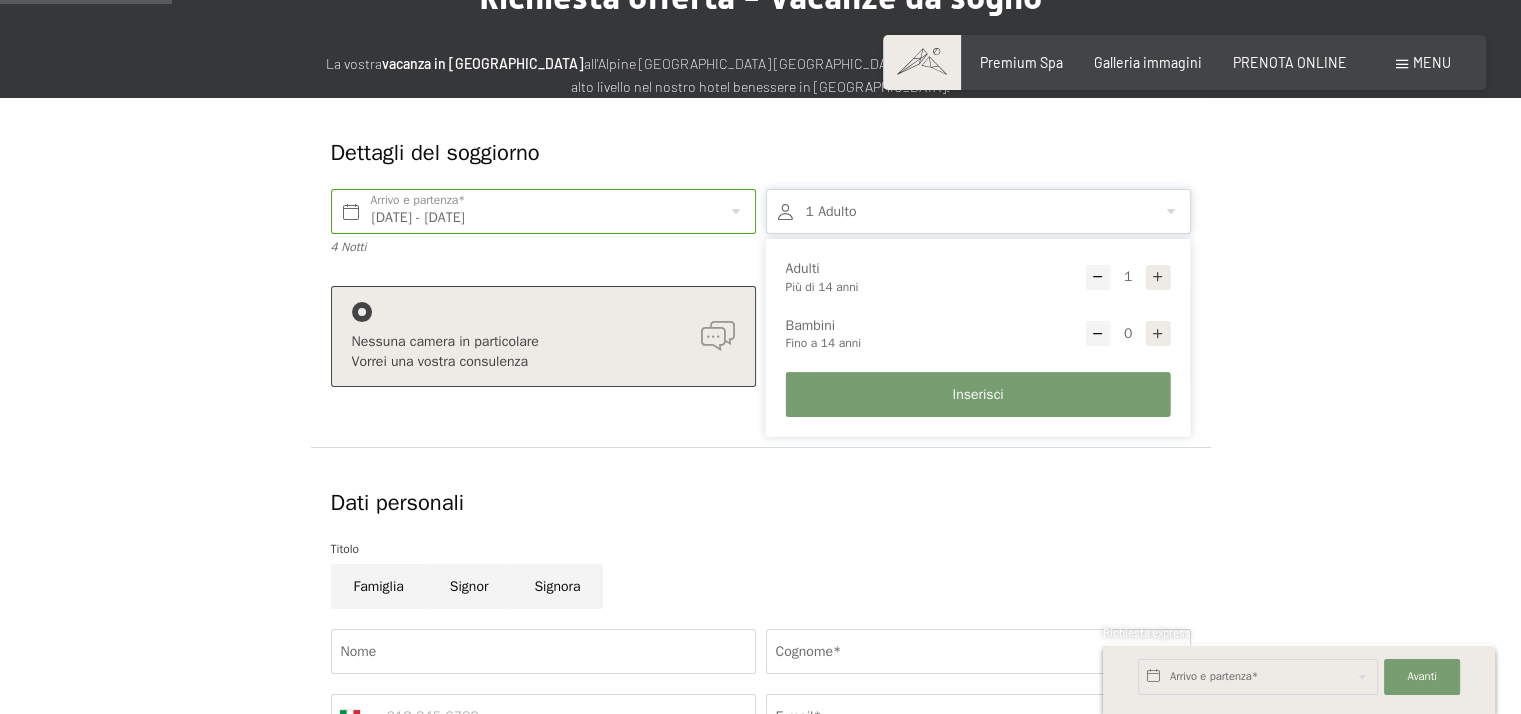 click at bounding box center (1158, 334) 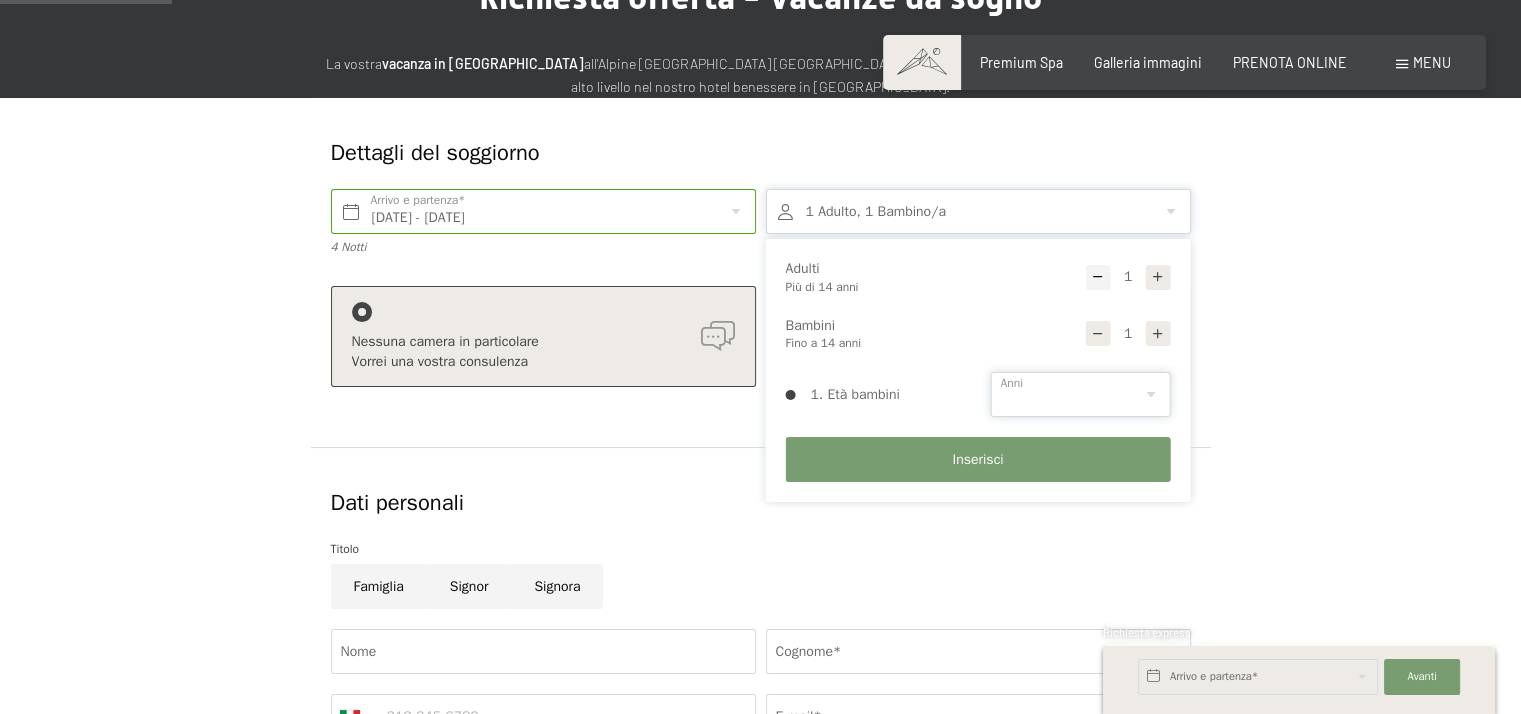 click on "0 1 2 3 4 5 6 7 8 9 10 11 12 13 14" at bounding box center [1081, 394] 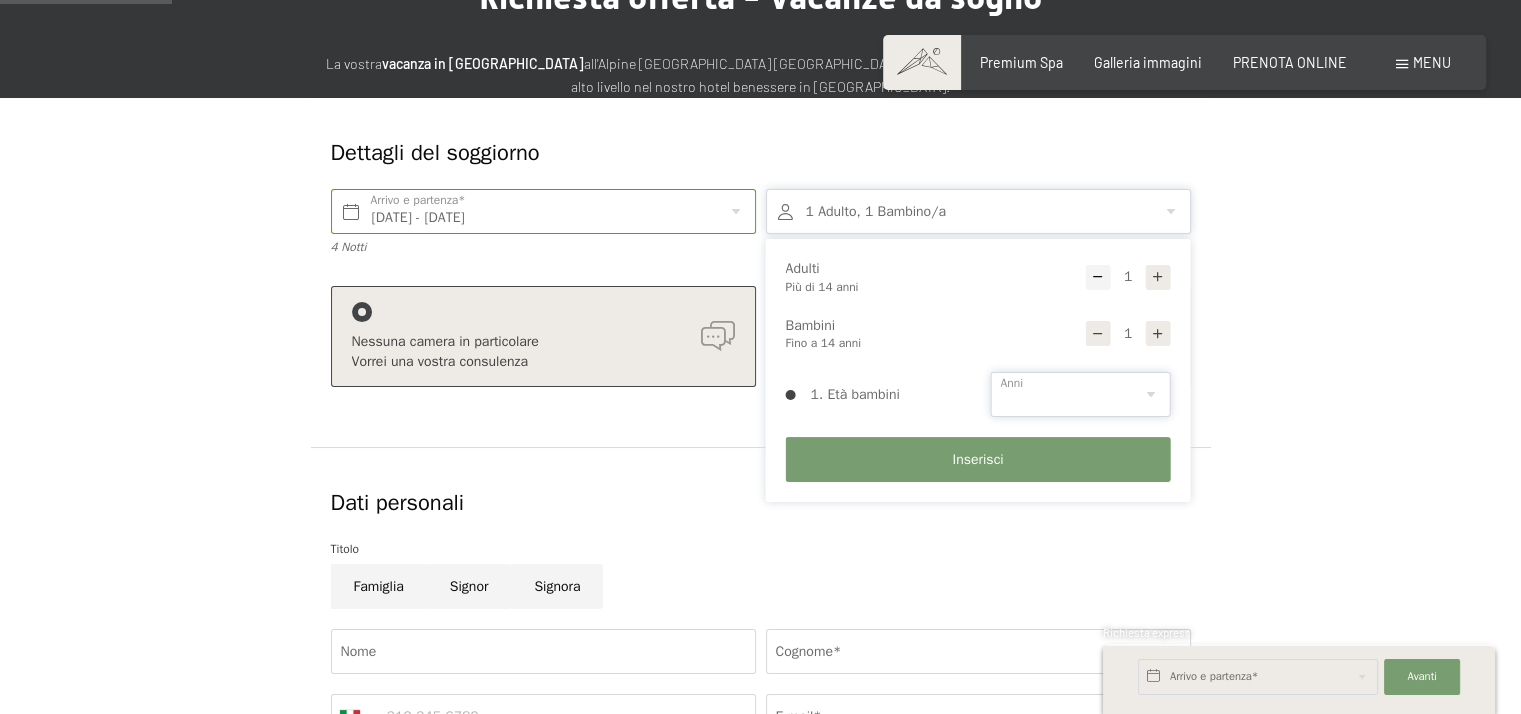 select on "12" 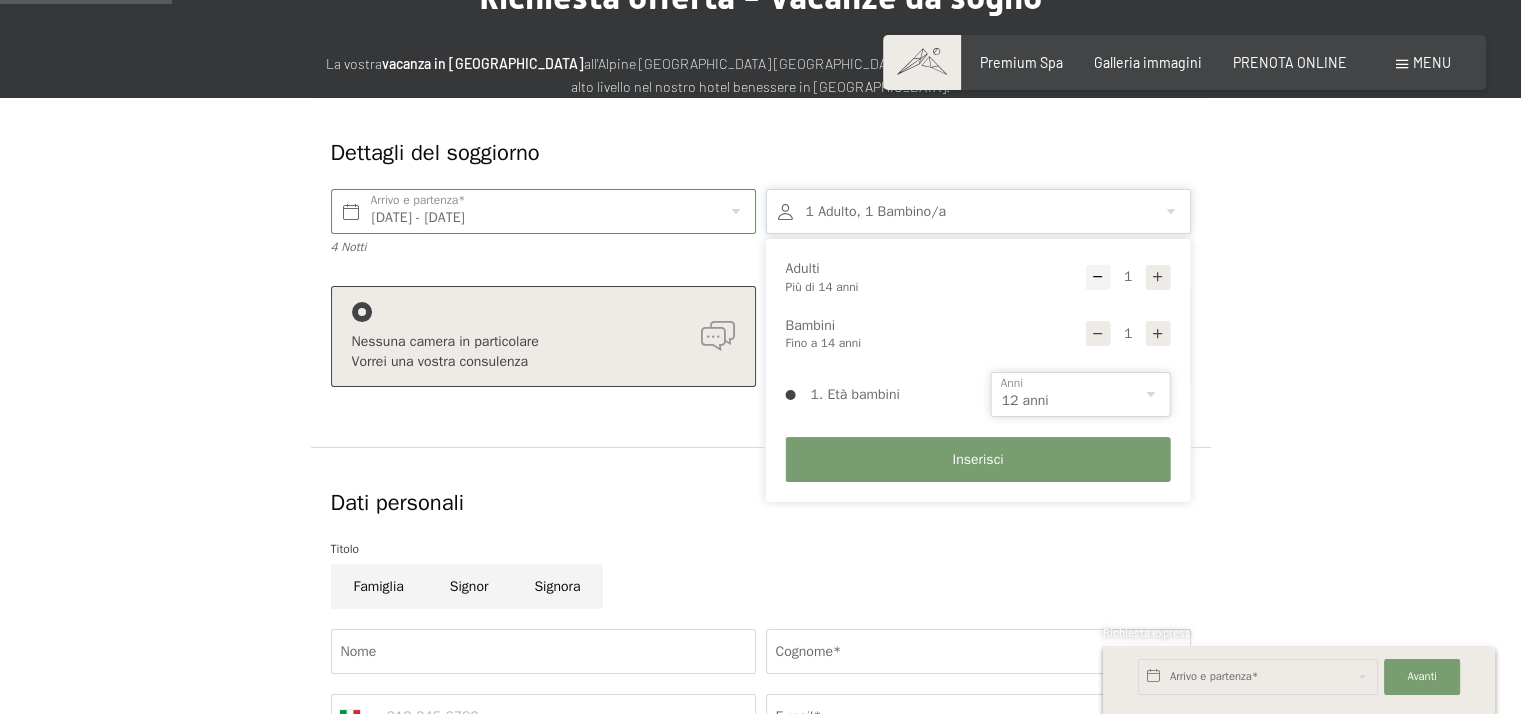 click on "0 1 2 3 4 5 6 7 8 9 10 11 12 13 14" at bounding box center [1081, 394] 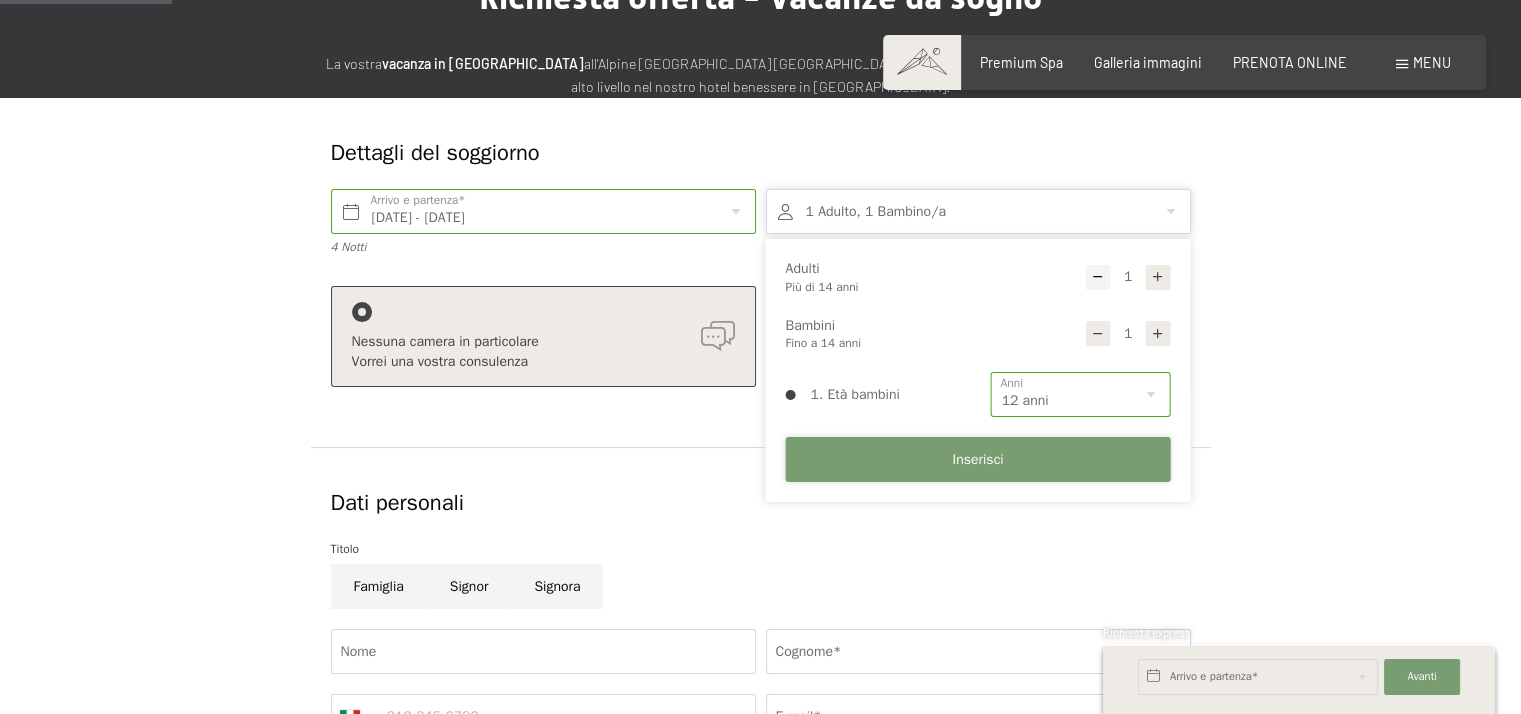click on "Inserisci" at bounding box center [977, 460] 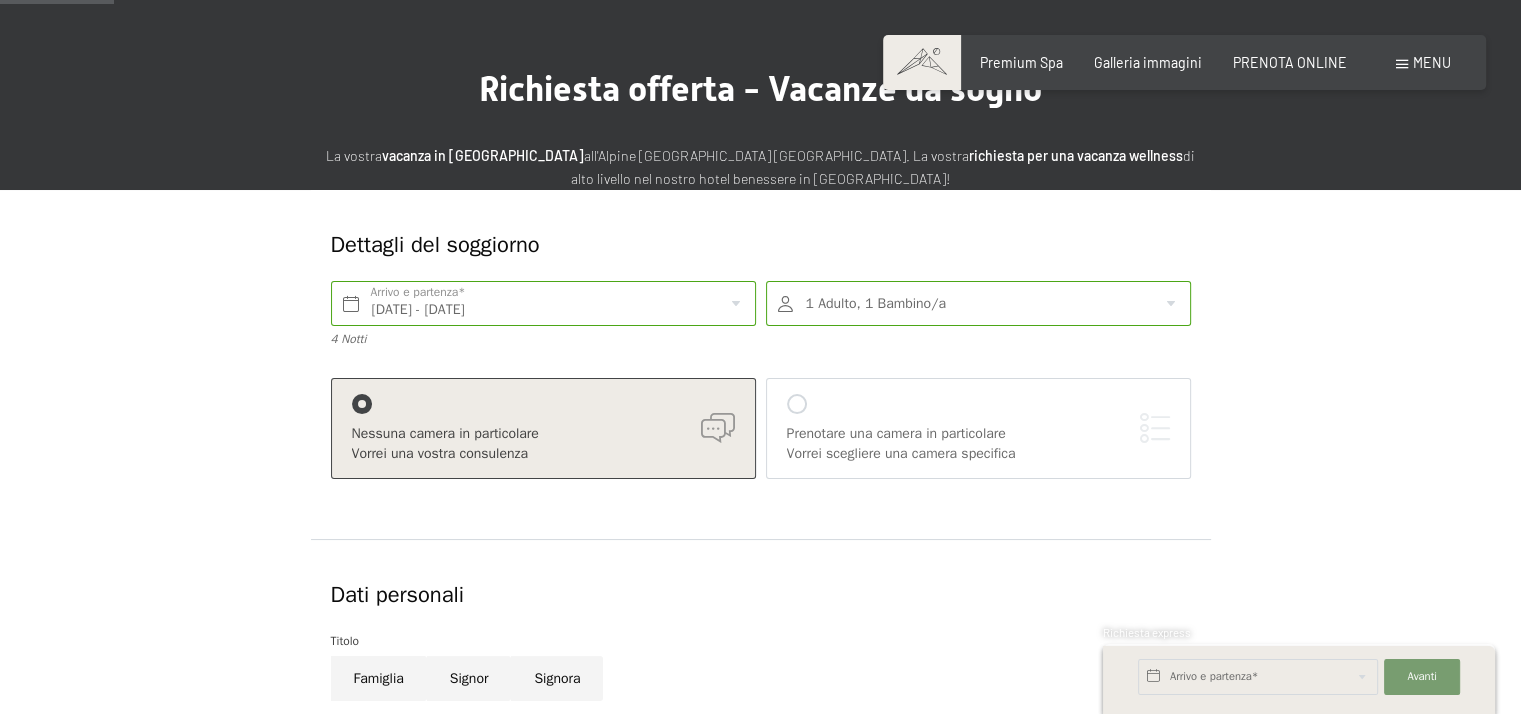 scroll, scrollTop: 100, scrollLeft: 0, axis: vertical 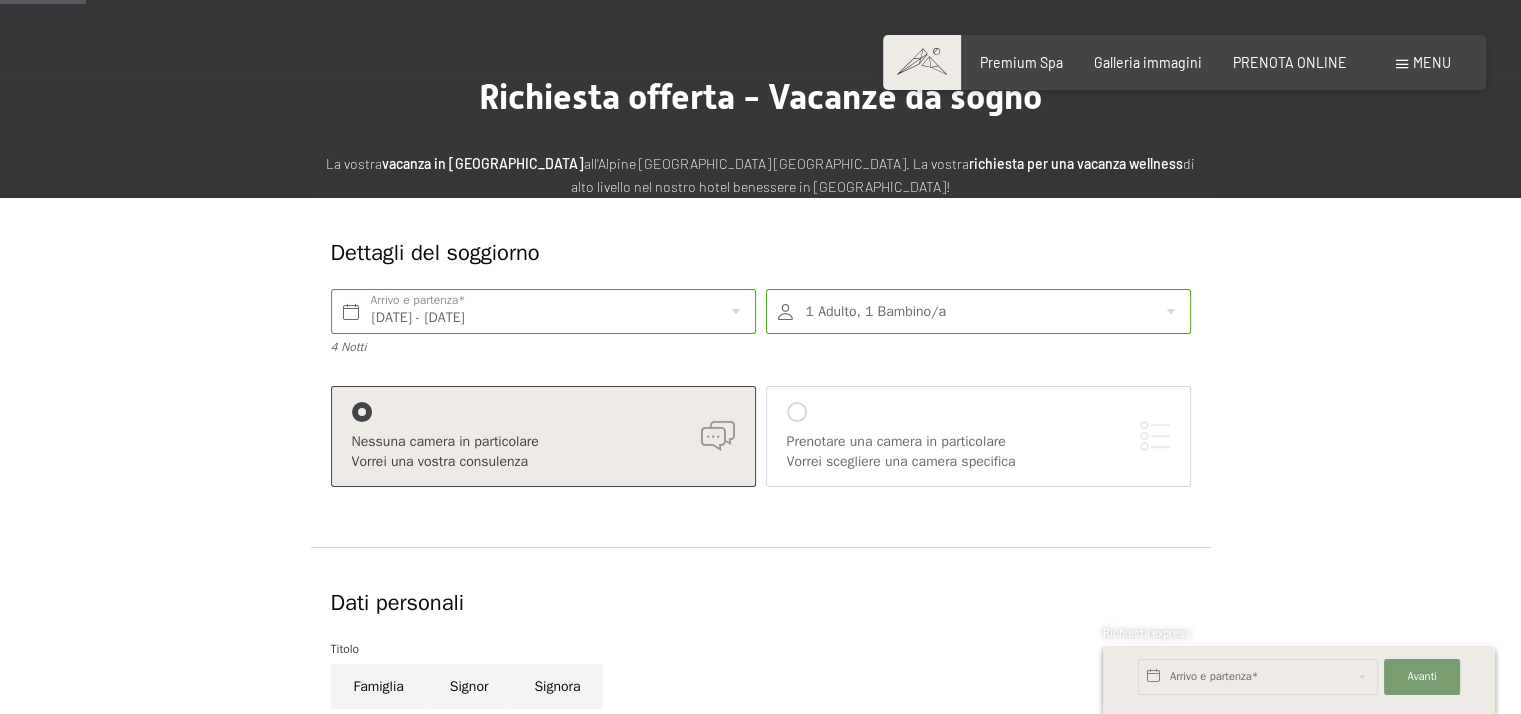 click at bounding box center [978, 311] 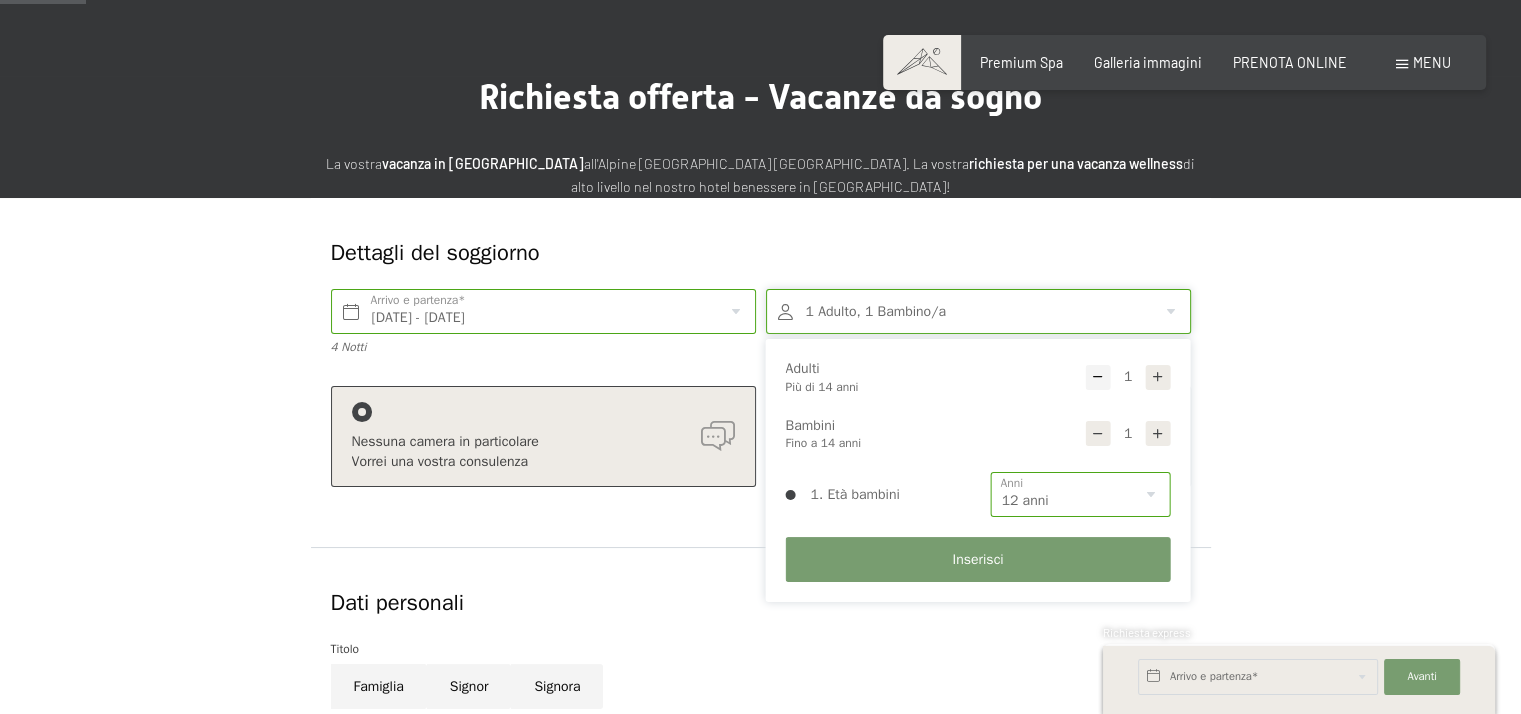 click on "Dettagli del soggiorno  Mar. 22/07/2025 - Sab. 26/07/2025 Arrivo e partenza* 4 Notti 1 Adulto, 1 Bambino/a 1 Adulti Più di 14 anni 1 Bambini Fino a 14 anni 1. Età bambini 0 1 2 3 4 5 6 7 8 9 10 11 12 13 14 Anni Inserisci Nessuna camera in particolare Vorrei una vostra consulenza Prenotare una camera in particolare Vorrei scegliere una camera specifica Aggiungi soggiorno Dati personali  Titolo Famiglia Signor Signora Nome Cognome* Germany (Deutschland) +49 Italy (Italia) +39 Austria (Österreich) +43 Switzerland (Schweiz) +41 Afghanistan (‫افغانستان‬‎) +93 Albania (Shqipëri) +355 Algeria (‫الجزائر‬‎) +213 American Samoa +1 Andorra +376 Angola +244 Anguilla +1 Antigua and Barbuda +1 Argentina +54 Armenia (Հայաստան) +374 Aruba +297 Ascension Island +247 Australia +61 Austria (Österreich) +43 Azerbaijan (Azərbaycan) +994 Bahamas +1 Bahrain (‫البحرين‬‎) +973 Bangladesh (বাংলাদেশ) +880 Barbados +1 Belarus (Беларусь) +375 Belgium (België)" at bounding box center [760, 699] 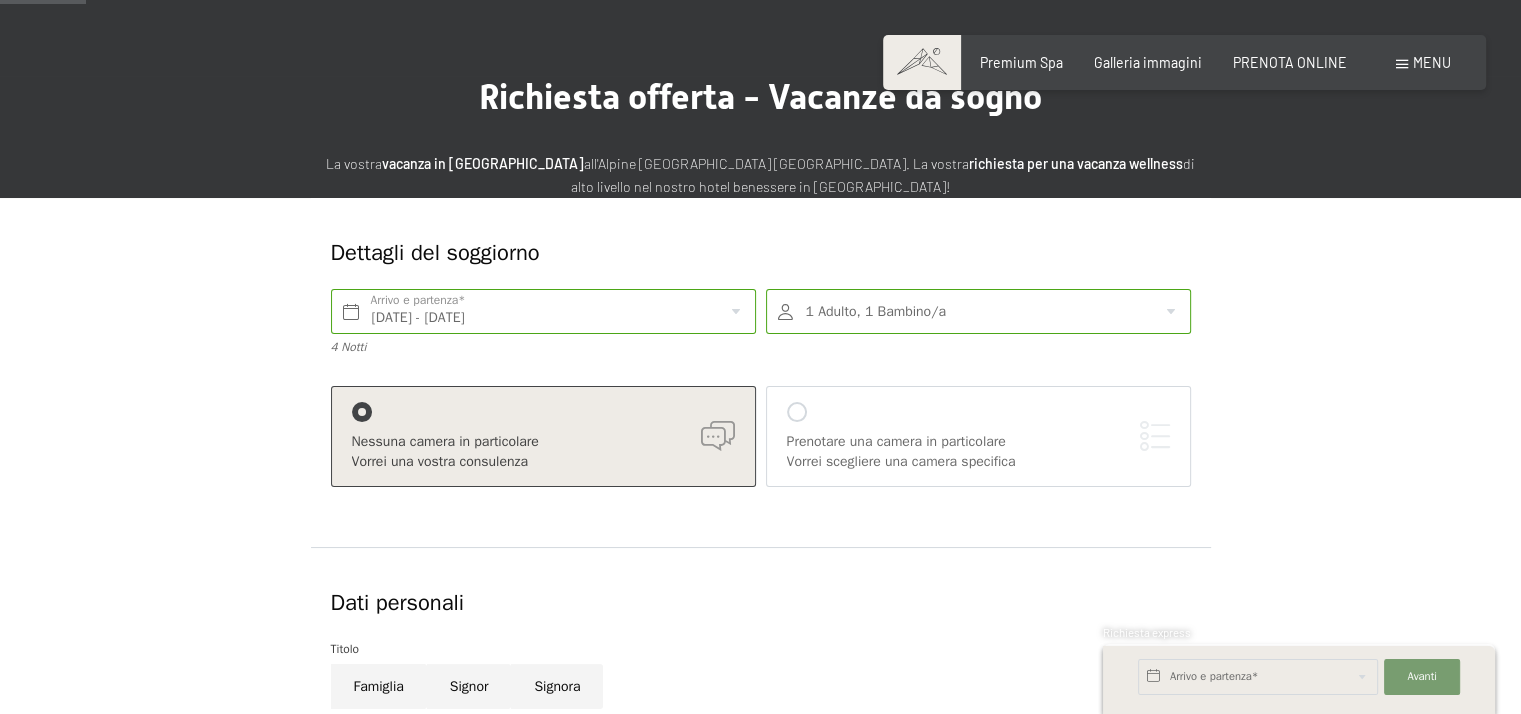 click on "Vorrei una vostra consulenza" at bounding box center (543, 462) 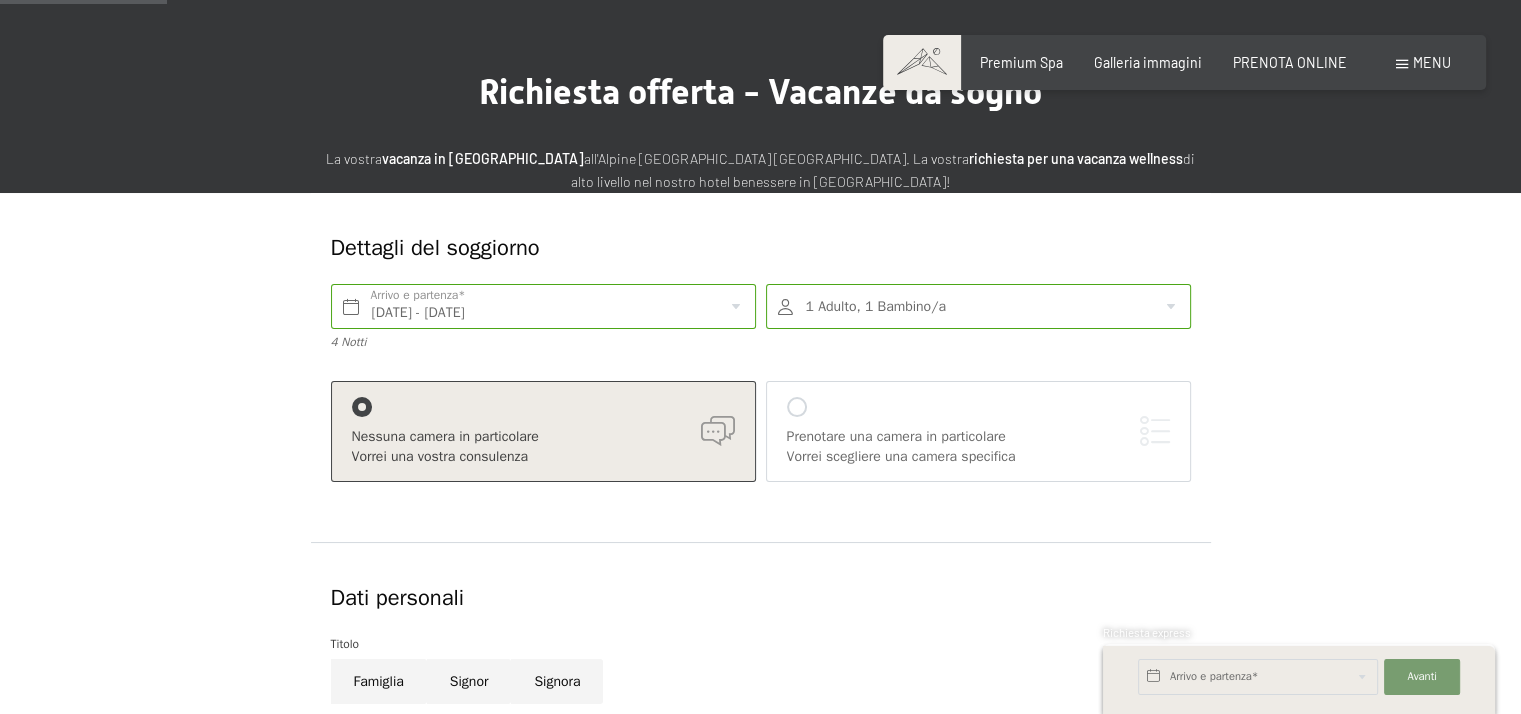 scroll, scrollTop: 100, scrollLeft: 0, axis: vertical 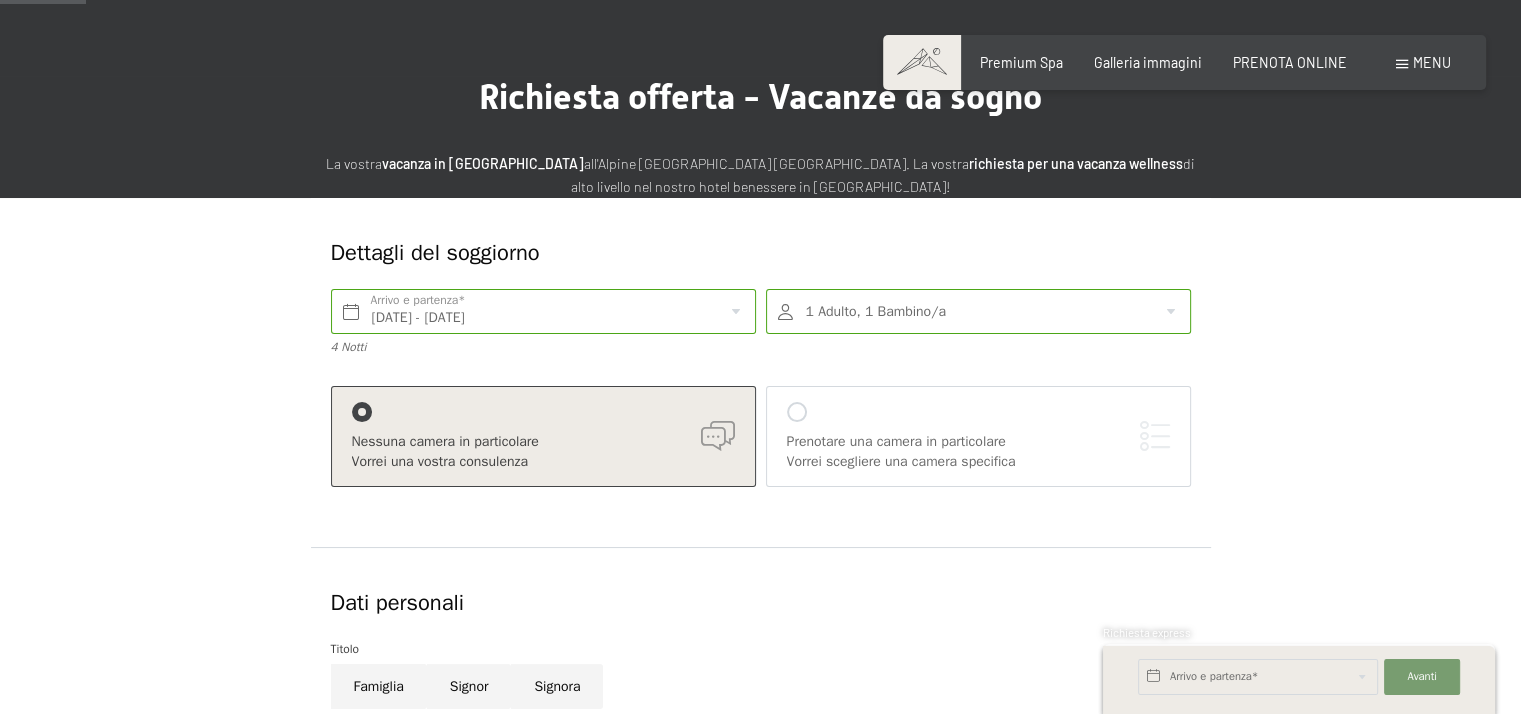 click at bounding box center (978, 311) 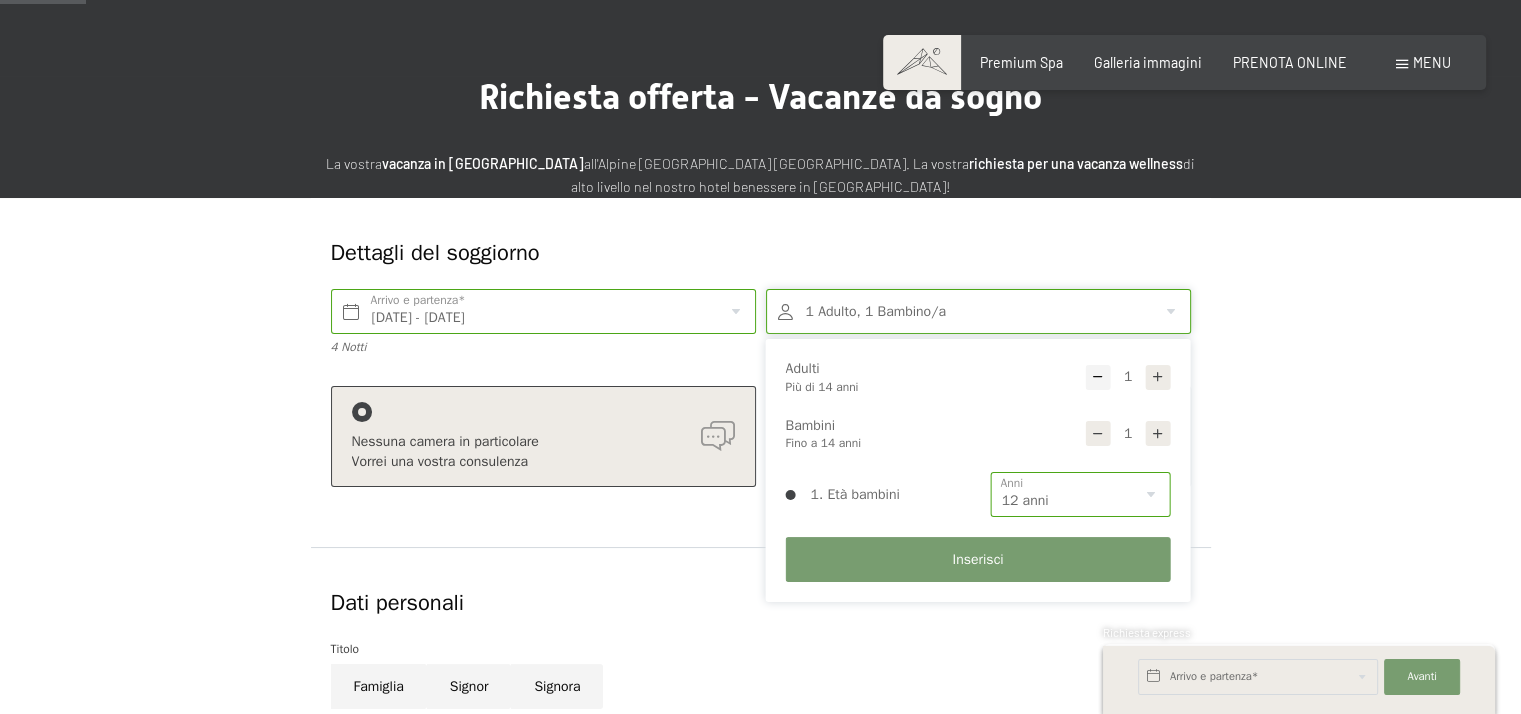 click at bounding box center [1158, 377] 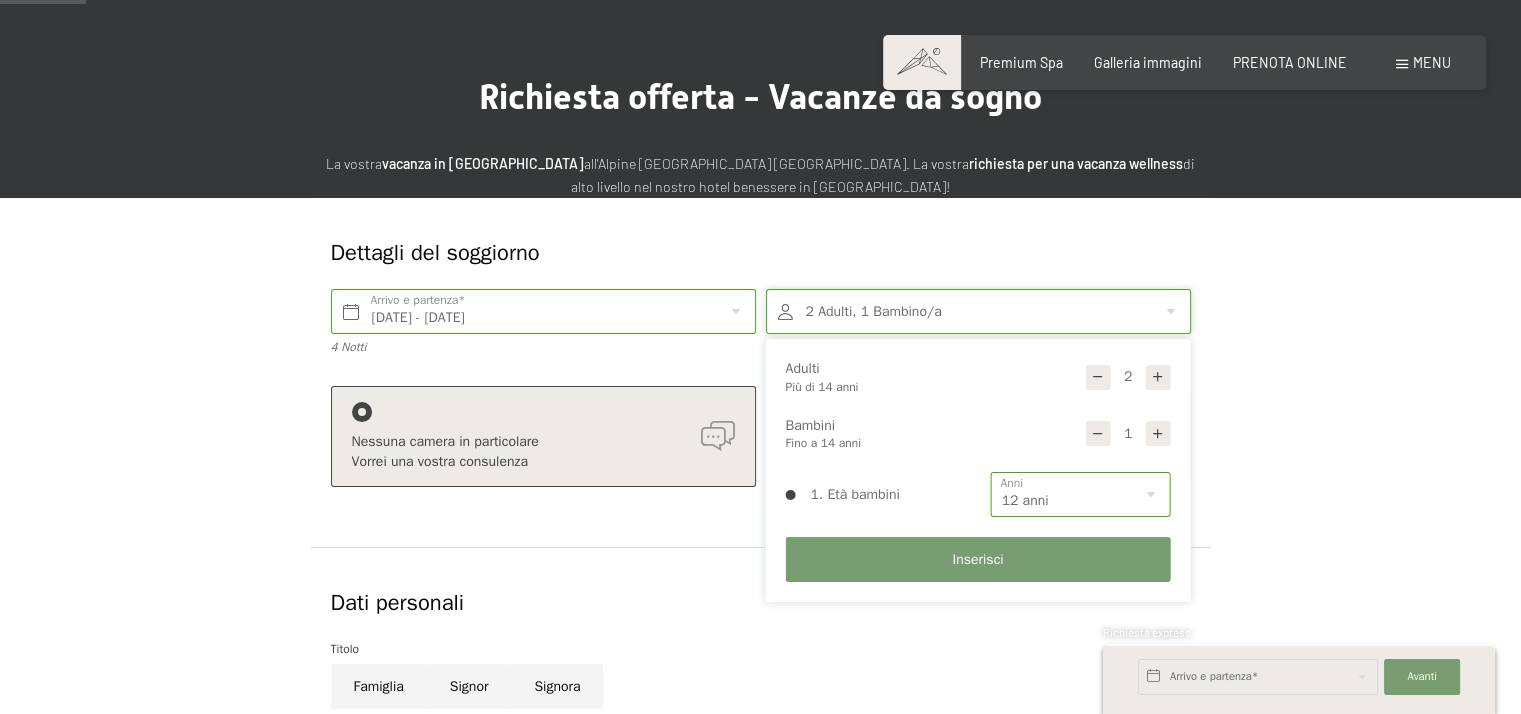click at bounding box center [1158, 434] 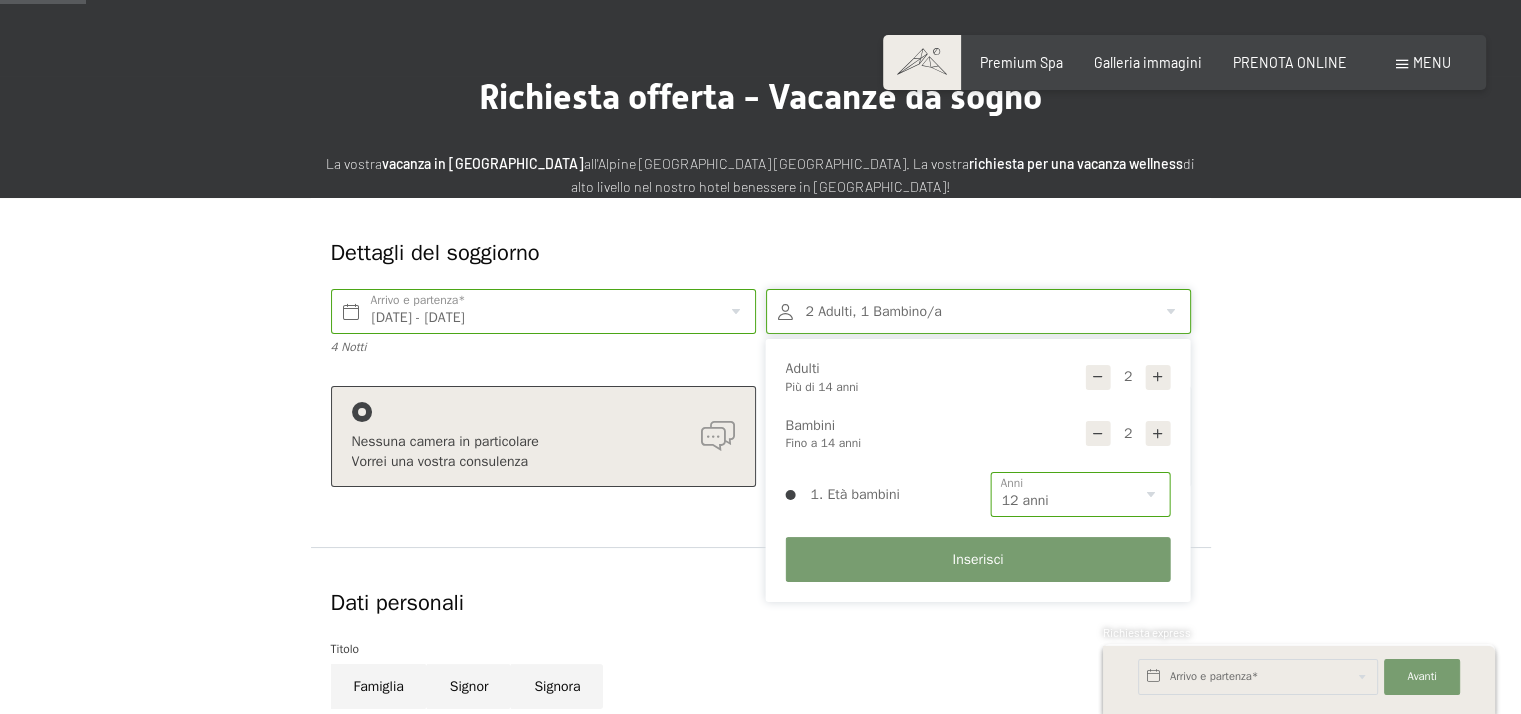select 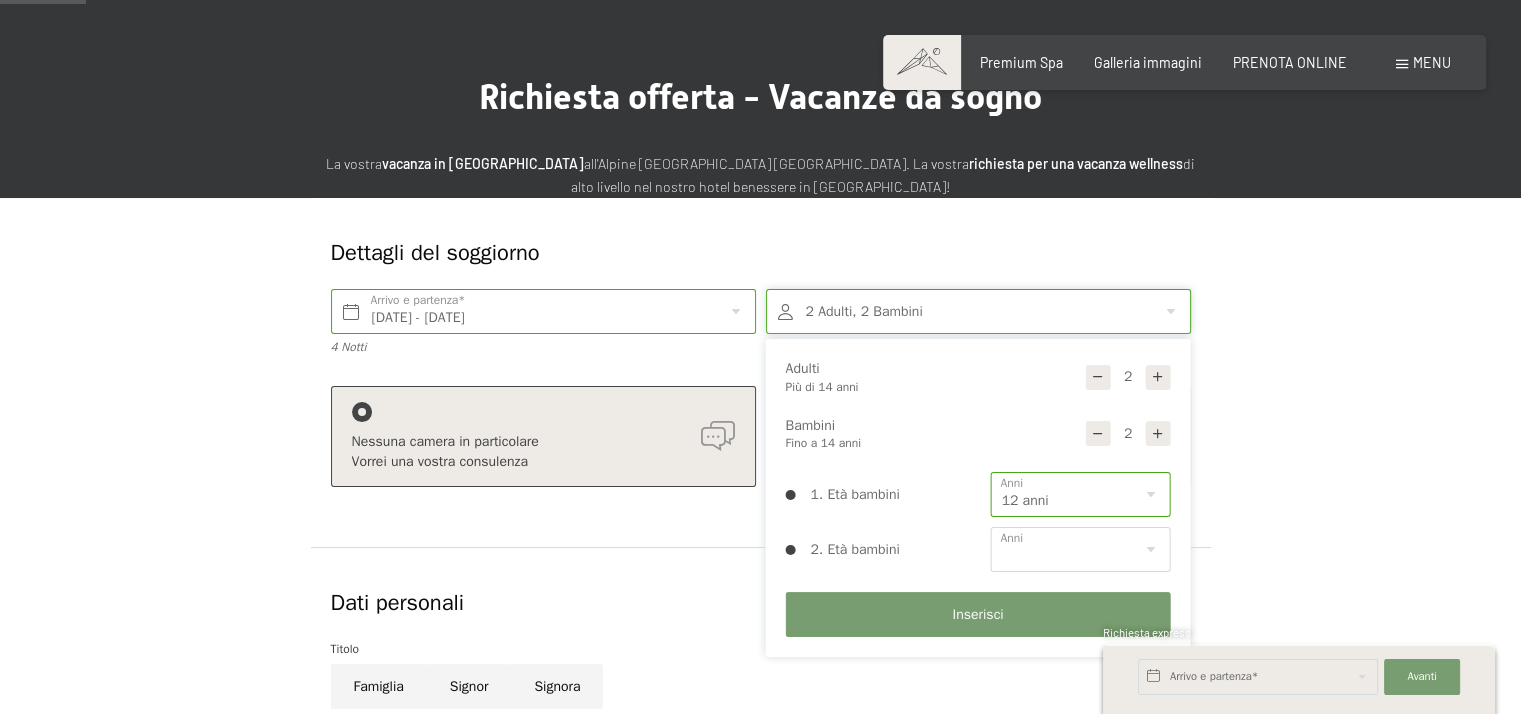 click at bounding box center (1158, 434) 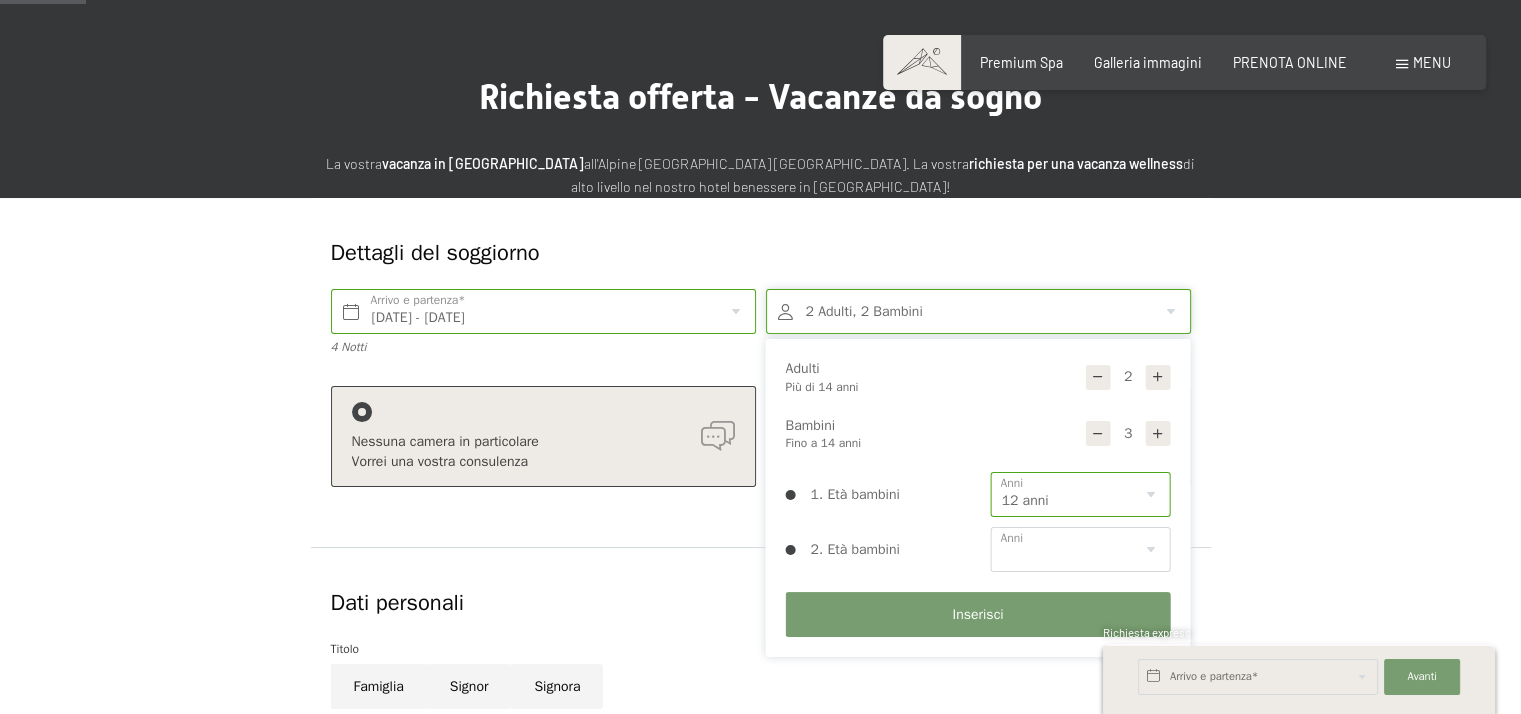 select 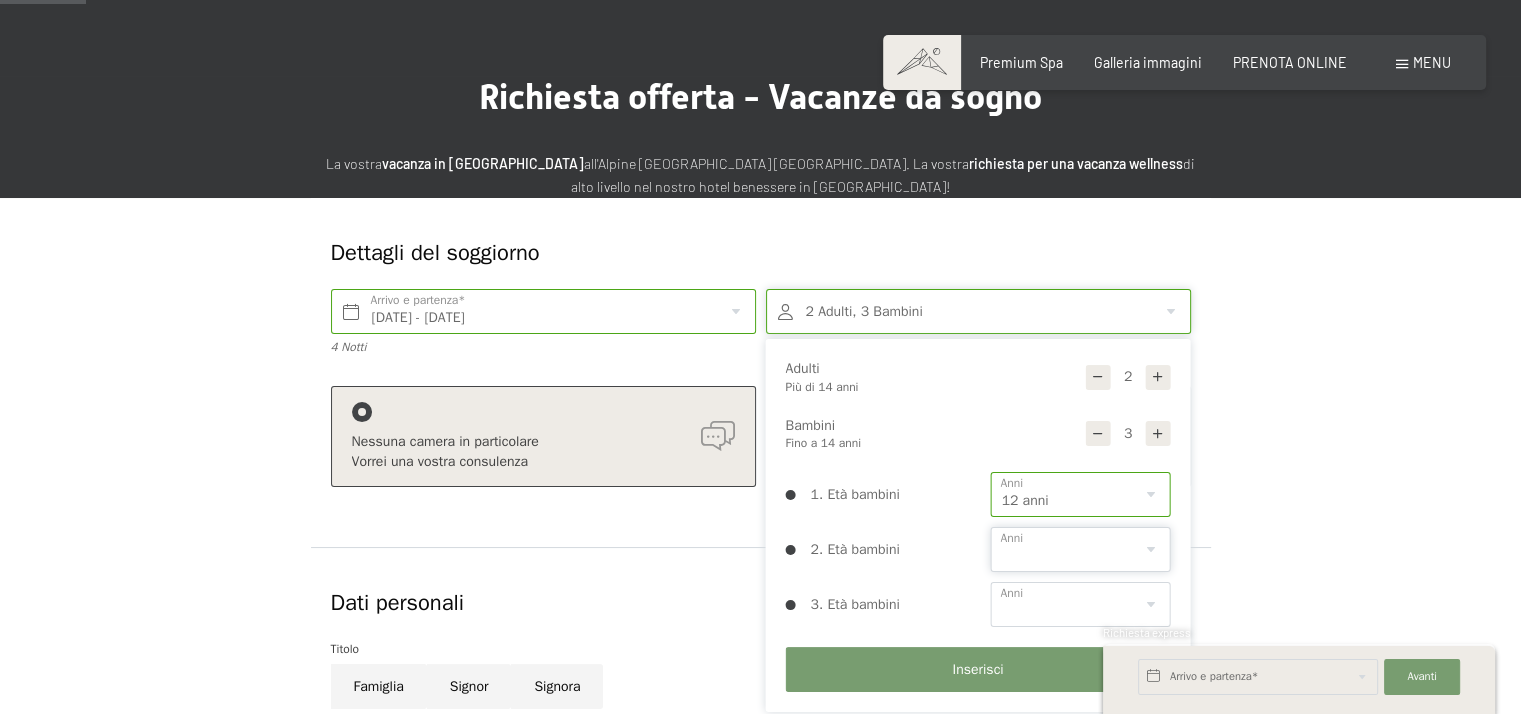click on "0 1 2 3 4 5 6 7 8 9 10 11 12 13 14" at bounding box center (1081, 549) 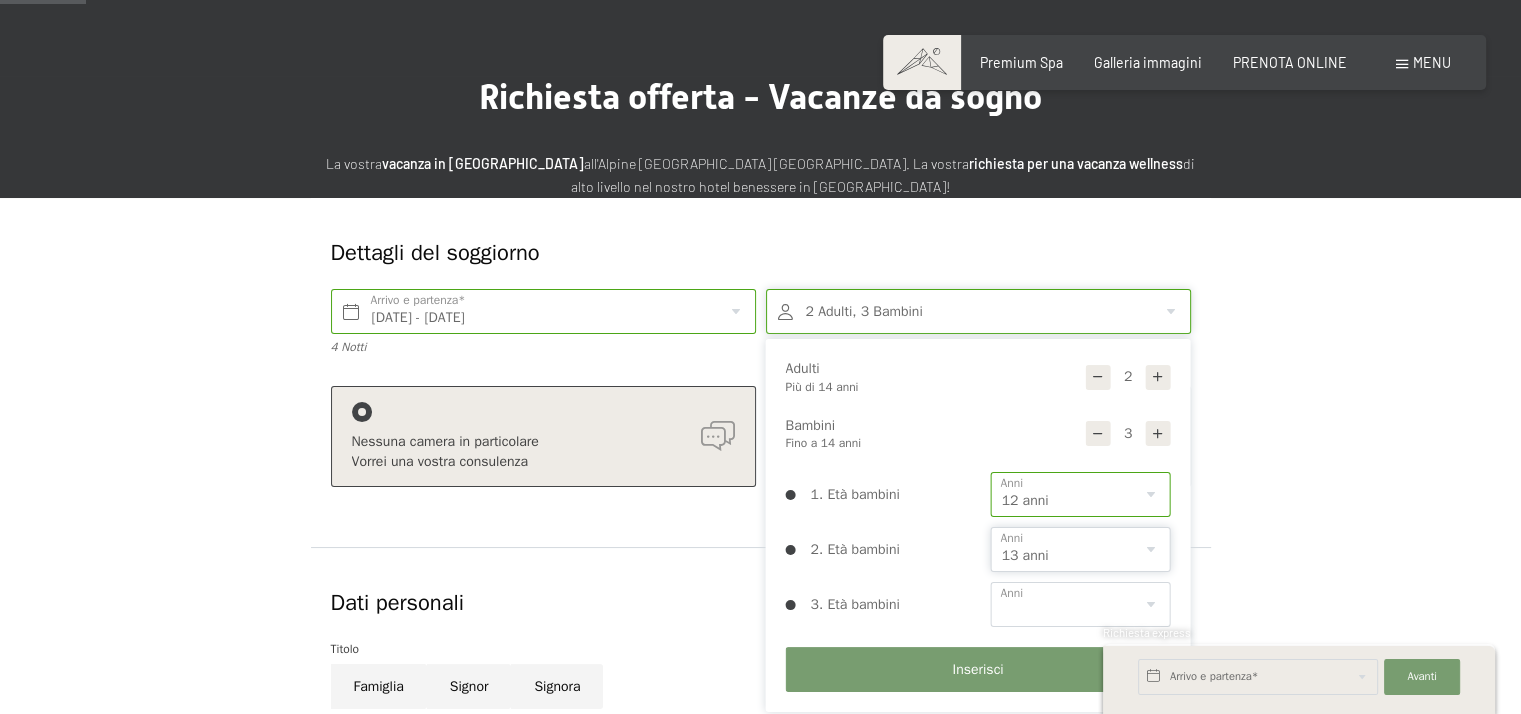 click on "0 1 2 3 4 5 6 7 8 9 10 11 12 13 14" at bounding box center [1081, 549] 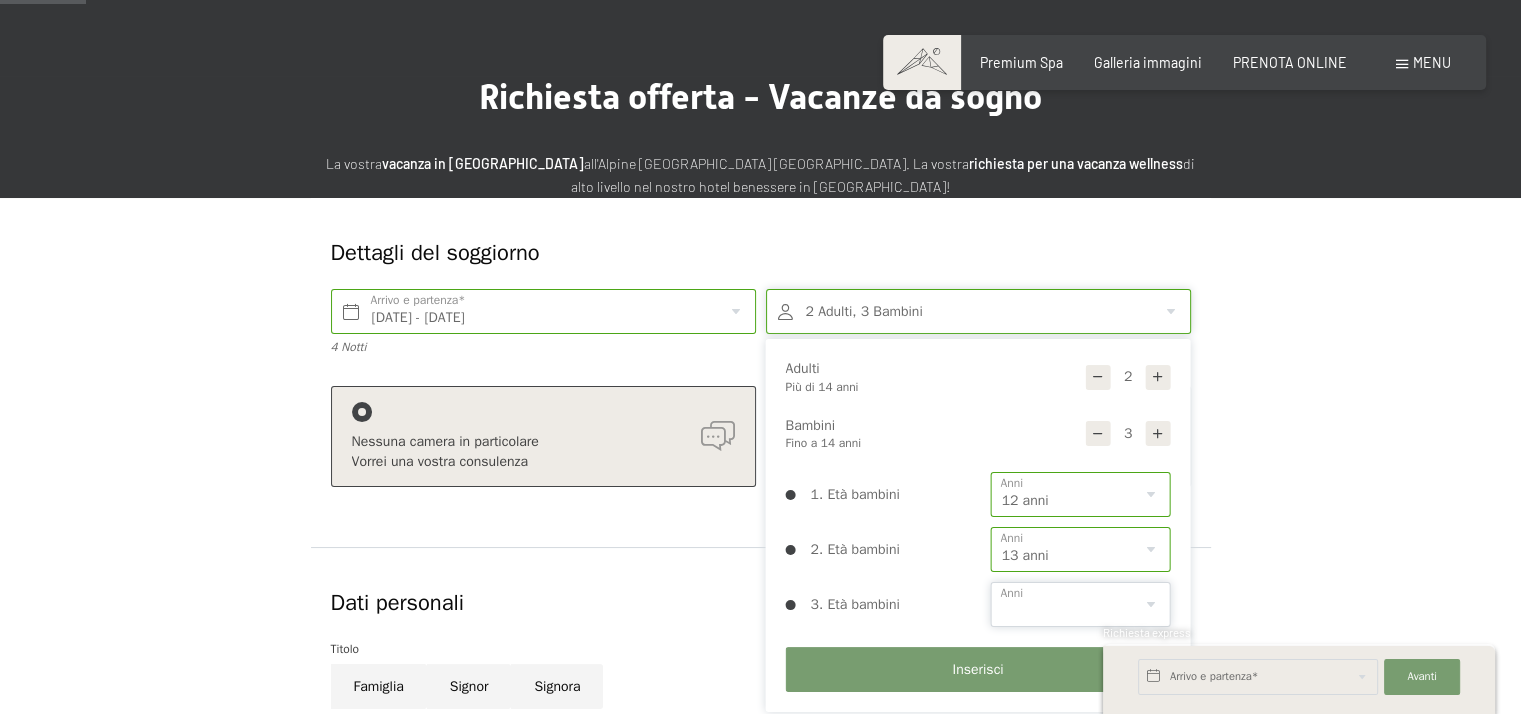 click on "0 1 2 3 4 5 6 7 8 9 10 11 12 13 14" at bounding box center [1081, 604] 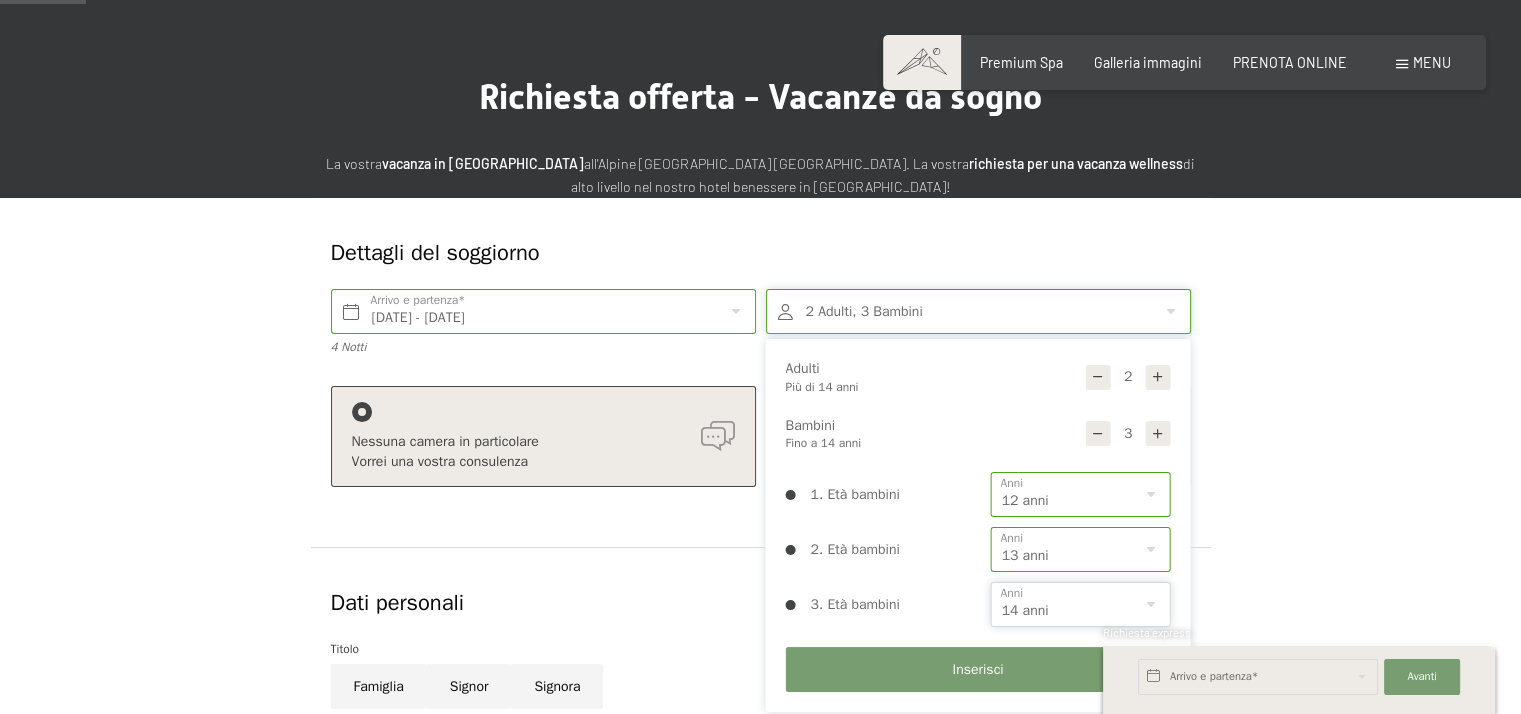 click on "0 1 2 3 4 5 6 7 8 9 10 11 12 13 14" at bounding box center [1081, 604] 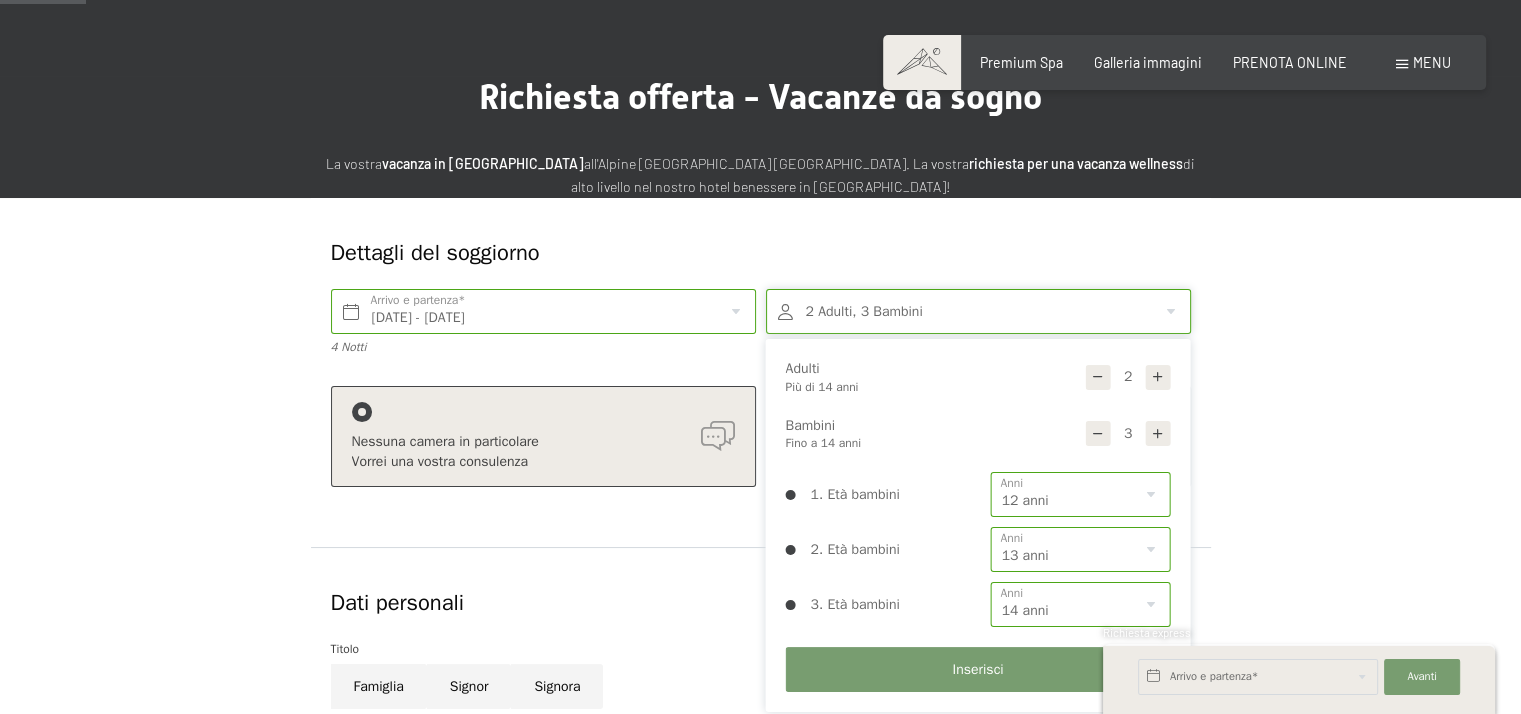 click on "Dettagli del soggiorno  Mar. 22/07/2025 - Sab. 26/07/2025 Arrivo e partenza* 4 Notti 2 Adulti, 3 Bambini 2 Adulti Più di 14 anni 3 Bambini Fino a 14 anni 1. Età bambini 0 1 2 3 4 5 6 7 8 9 10 11 12 13 14 Anni 2. Età bambini 0 1 2 3 4 5 6 7 8 9 10 11 12 13 14 Anni 3. Età bambini 0 1 2 3 4 5 6 7 8 9 10 11 12 13 14 Anni Inserisci Nessuna camera in particolare Vorrei una vostra consulenza Prenotare una camera in particolare Vorrei scegliere una camera specifica Aggiungi soggiorno Dati personali  Titolo Famiglia Signor Signora Nome Cognome* Germany (Deutschland) +49 Italy (Italia) +39 Austria (Österreich) +43 Switzerland (Schweiz) +41 Afghanistan (‫افغانستان‬‎) +93 Albania (Shqipëri) +355 Algeria (‫الجزائر‬‎) +213 American Samoa +1 Andorra +376 Angola +244 Anguilla +1 Antigua and Barbuda +1 Argentina +54 Armenia (Հայաստան) +374 Aruba +297 Ascension Island +247 Australia +61 Austria (Österreich) +43 Azerbaijan (Azərbaycan) +994 Bahamas +1 Bahrain (‫البحرين‬‎)" at bounding box center [760, 699] 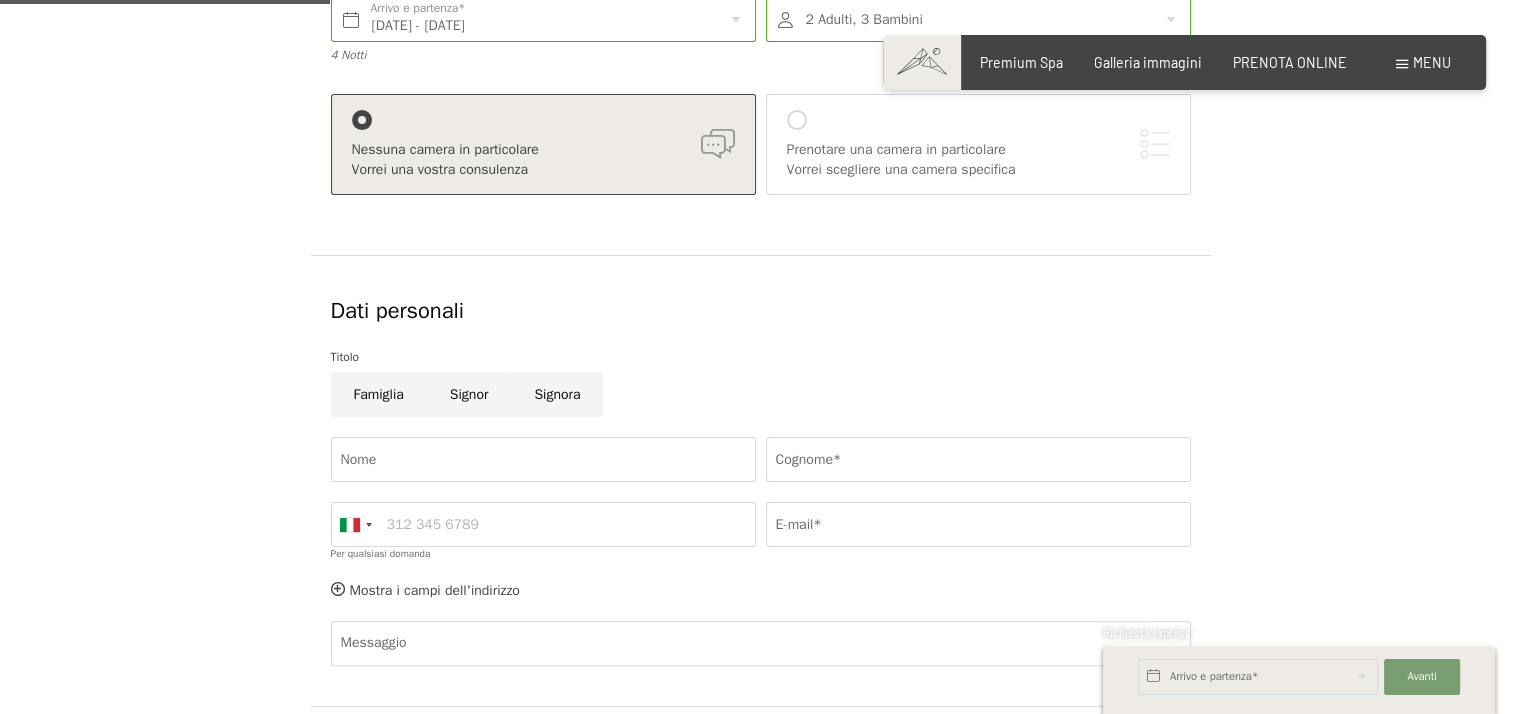 scroll, scrollTop: 400, scrollLeft: 0, axis: vertical 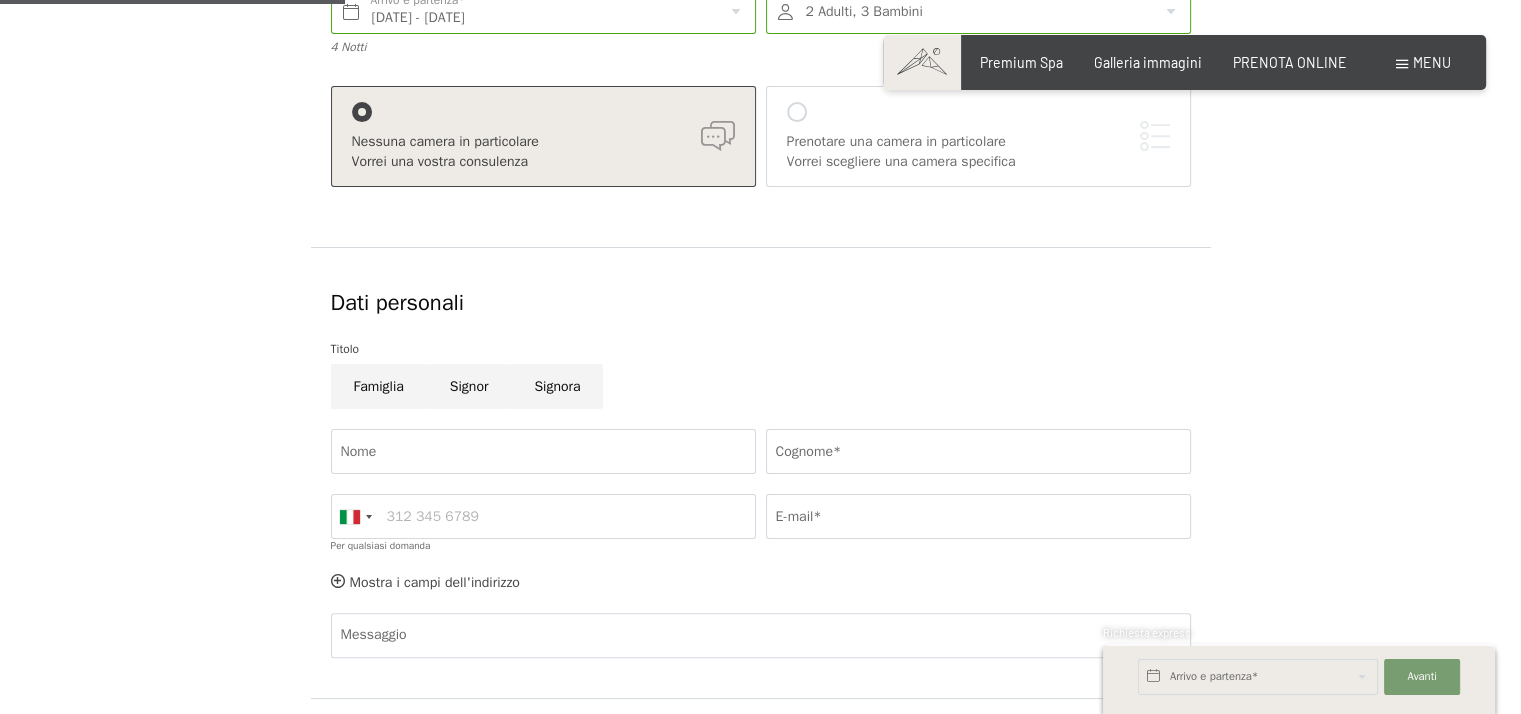click on "Prenotare una camera in particolare Vorrei scegliere una camera specifica" at bounding box center [978, 136] 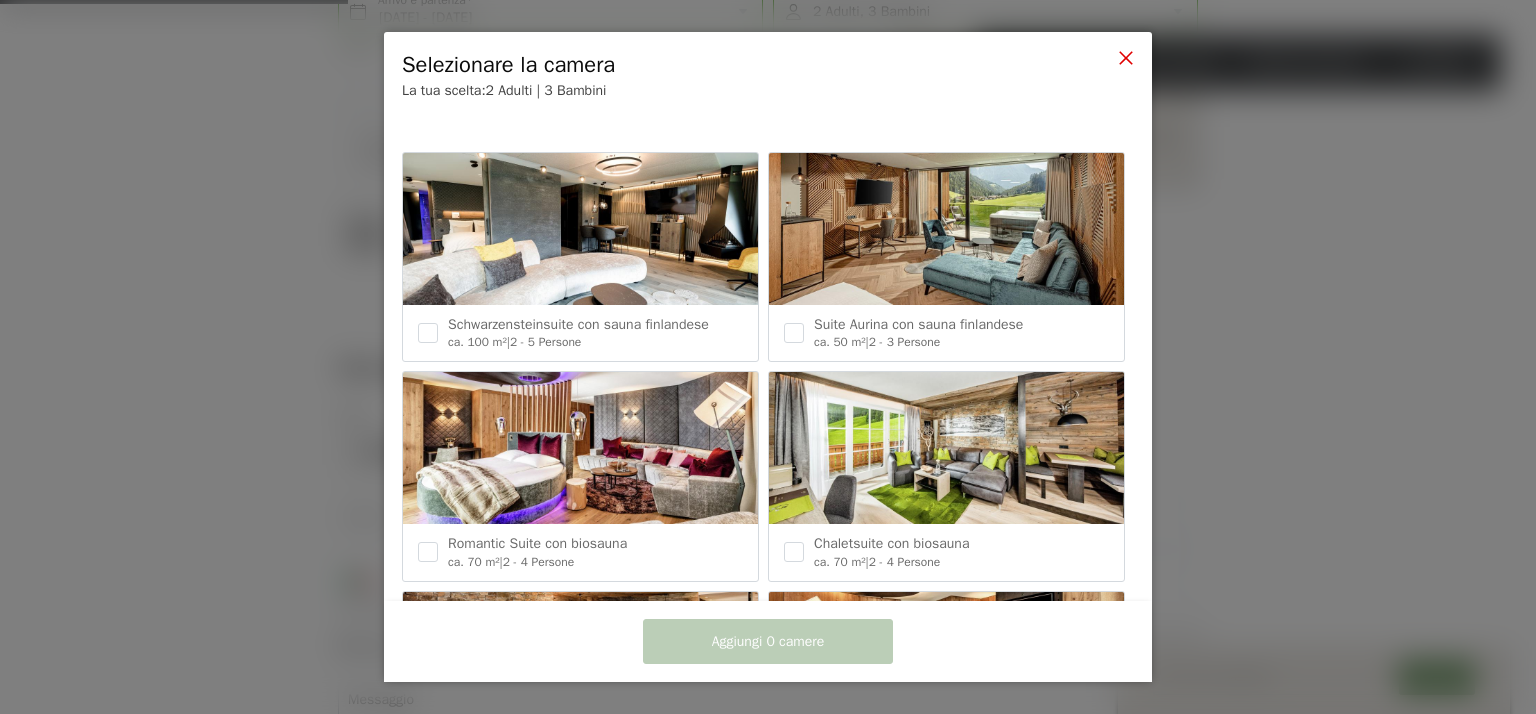 click at bounding box center [1126, 58] 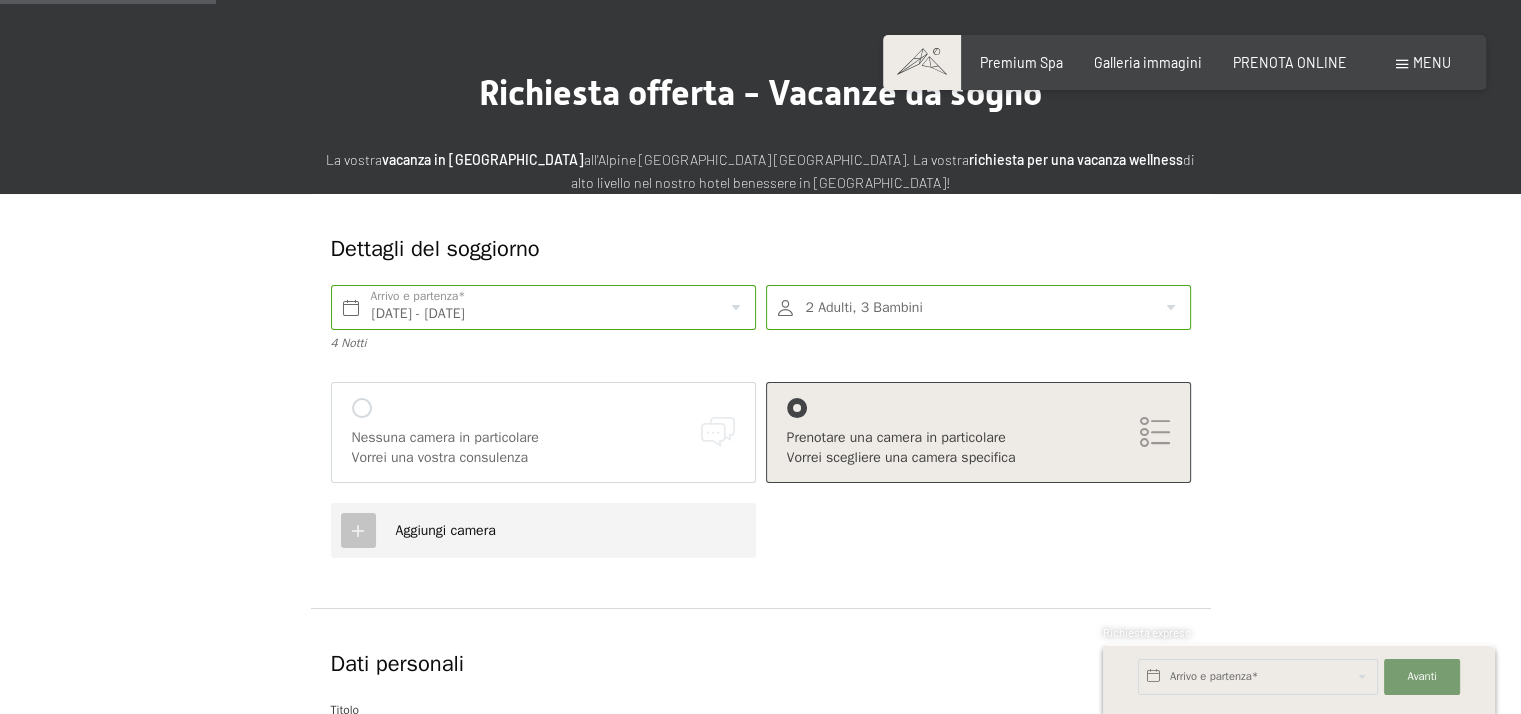 scroll, scrollTop: 100, scrollLeft: 0, axis: vertical 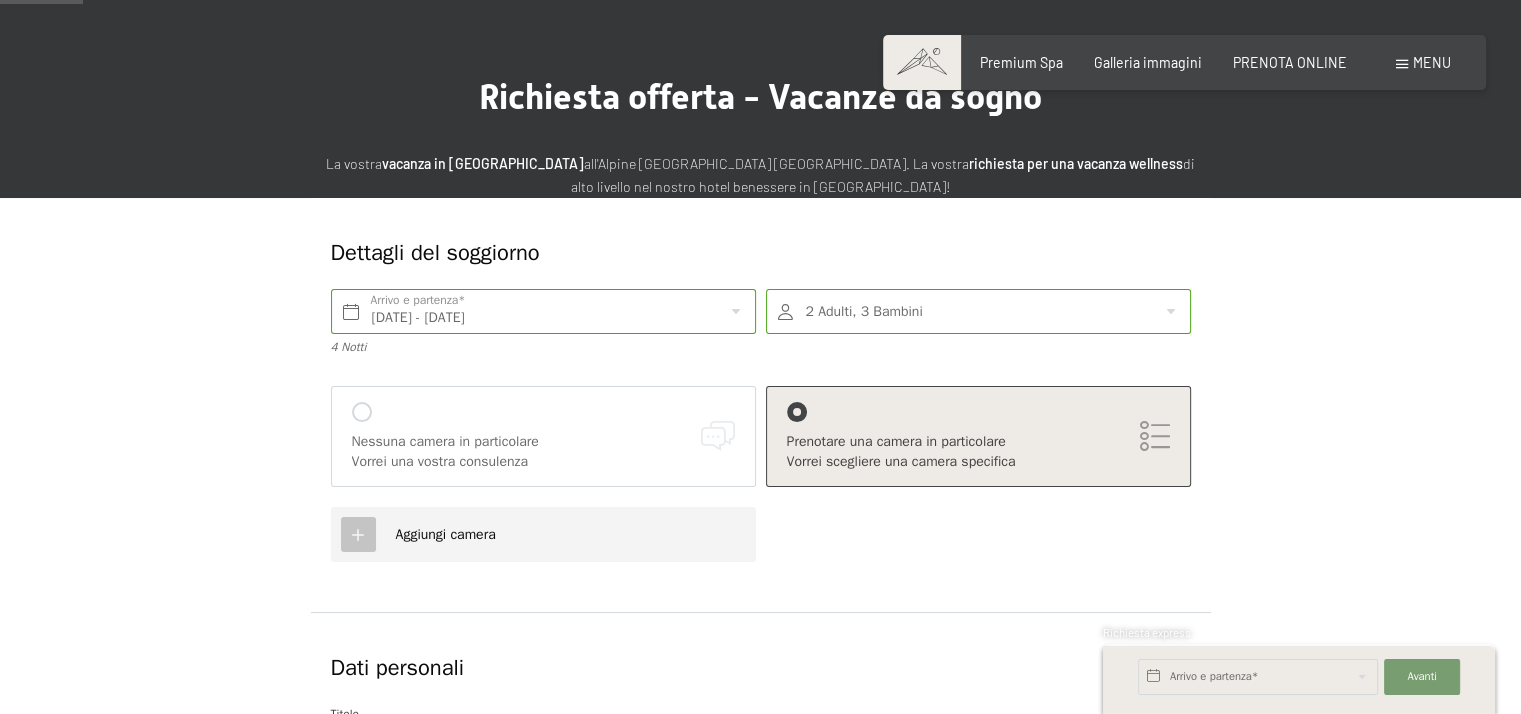 click at bounding box center (978, 311) 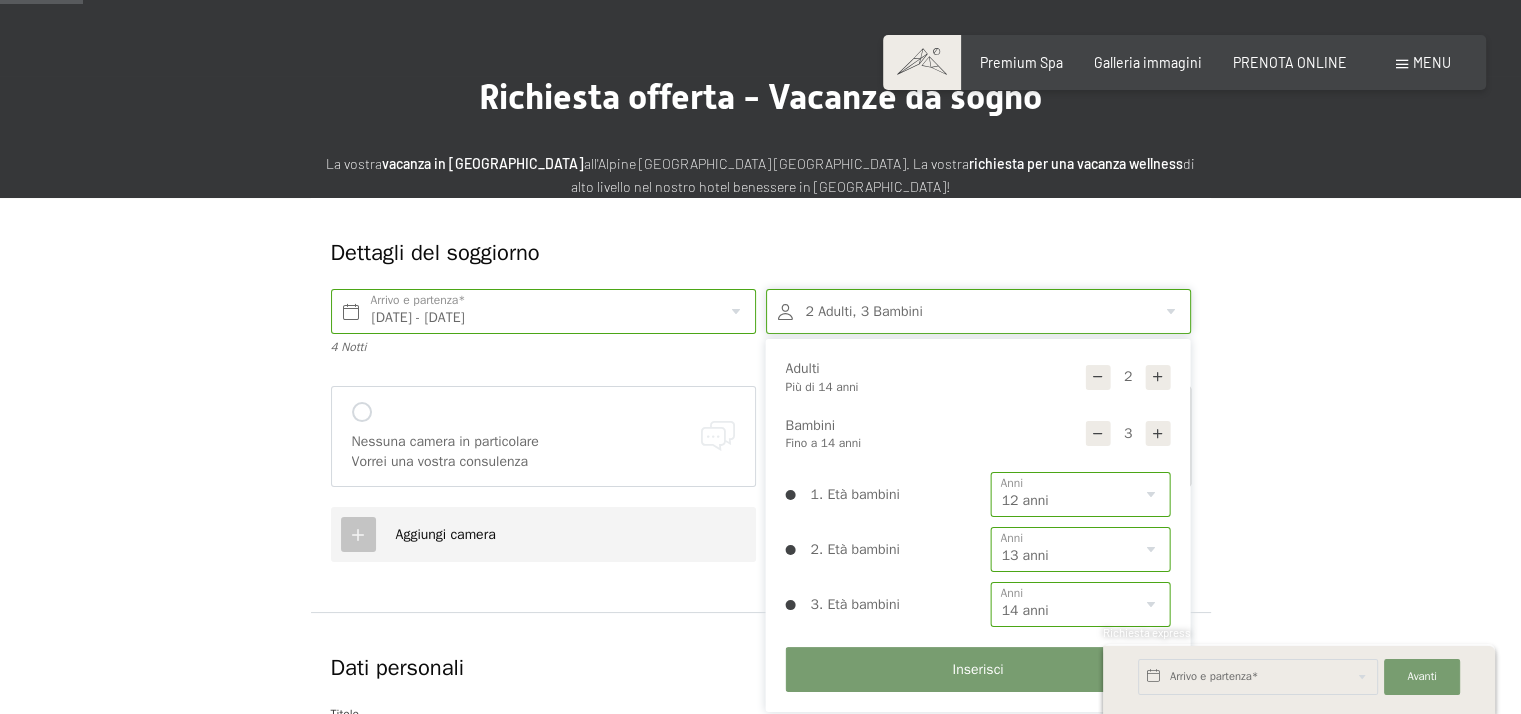 click at bounding box center [1098, 377] 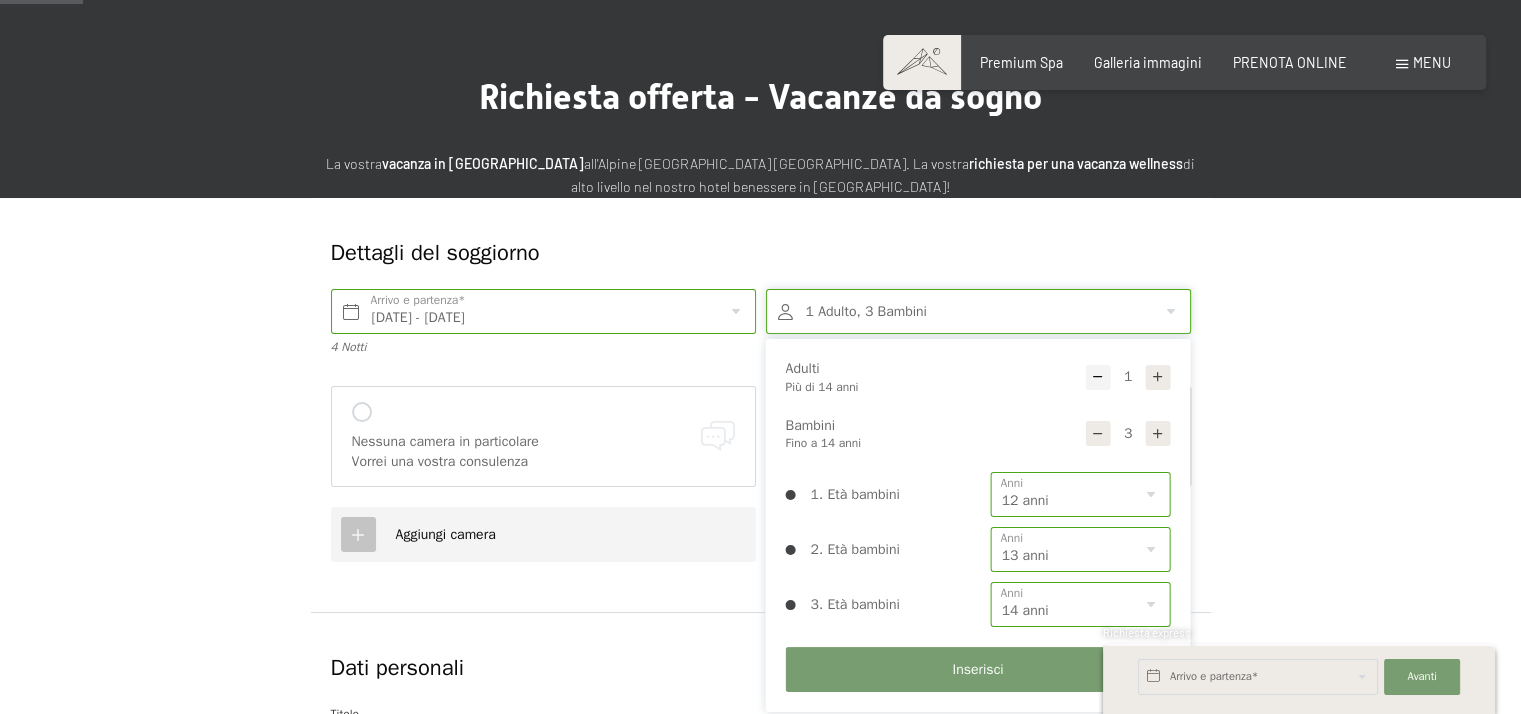 click at bounding box center [1098, 434] 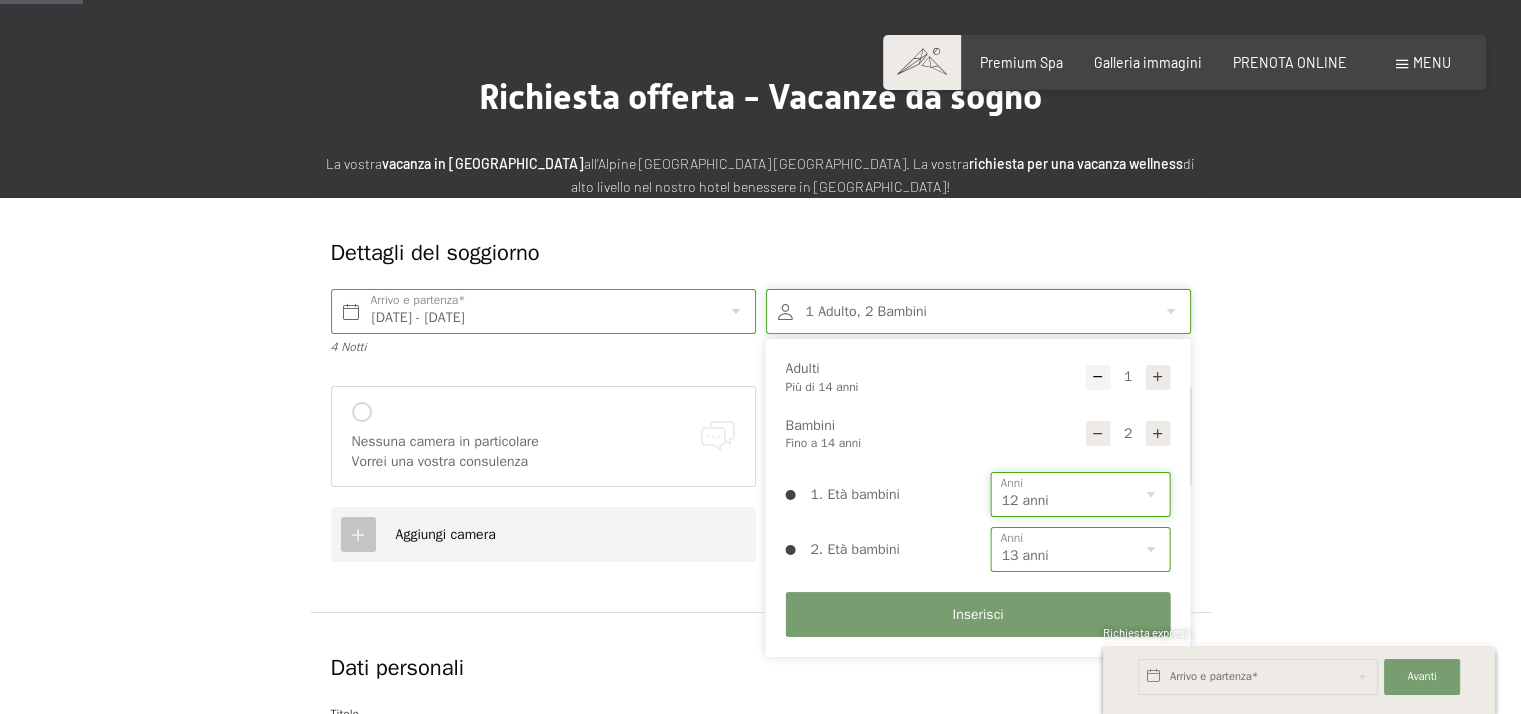 click on "0 1 2 3 4 5 6 7 8 9 10 11 12 13 14" at bounding box center [1081, 494] 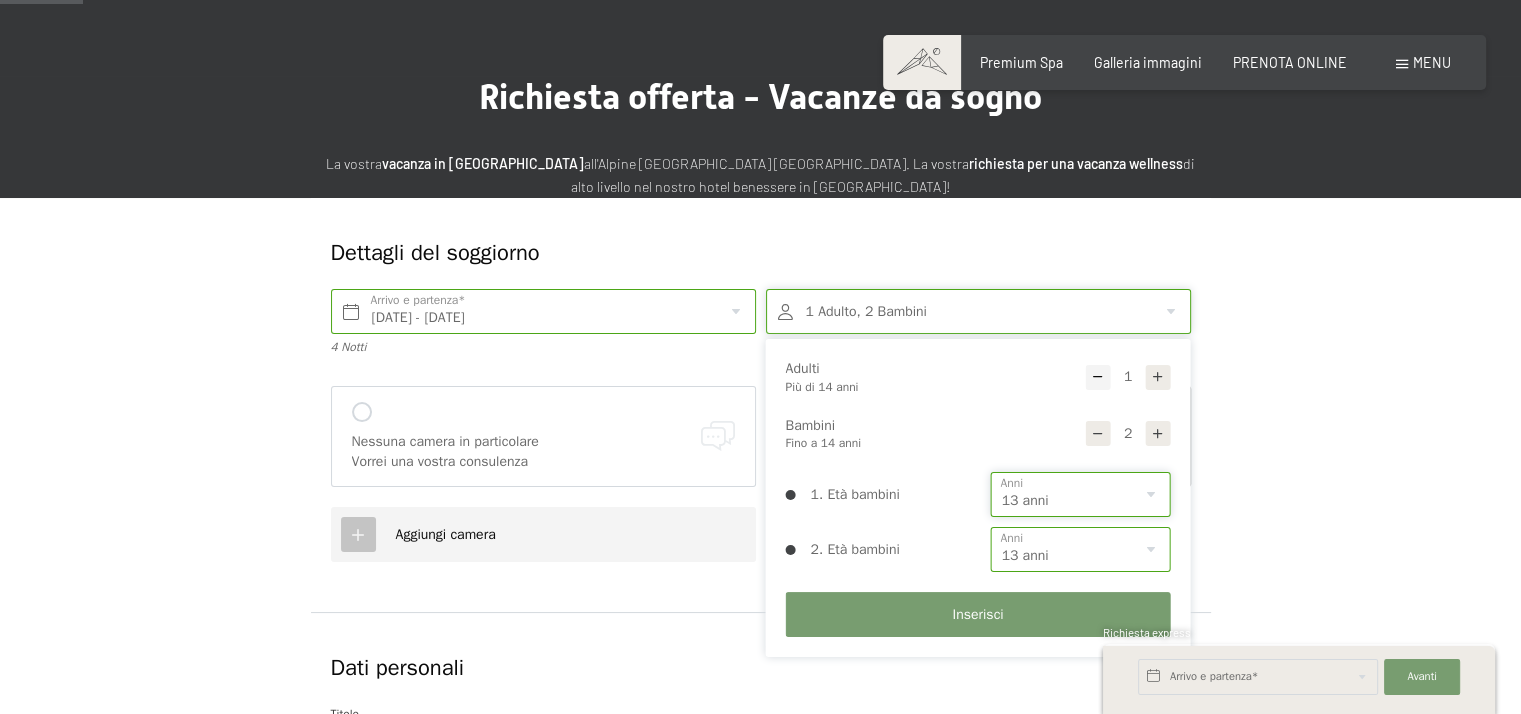 click on "0 1 2 3 4 5 6 7 8 9 10 11 12 13 14" at bounding box center [1081, 494] 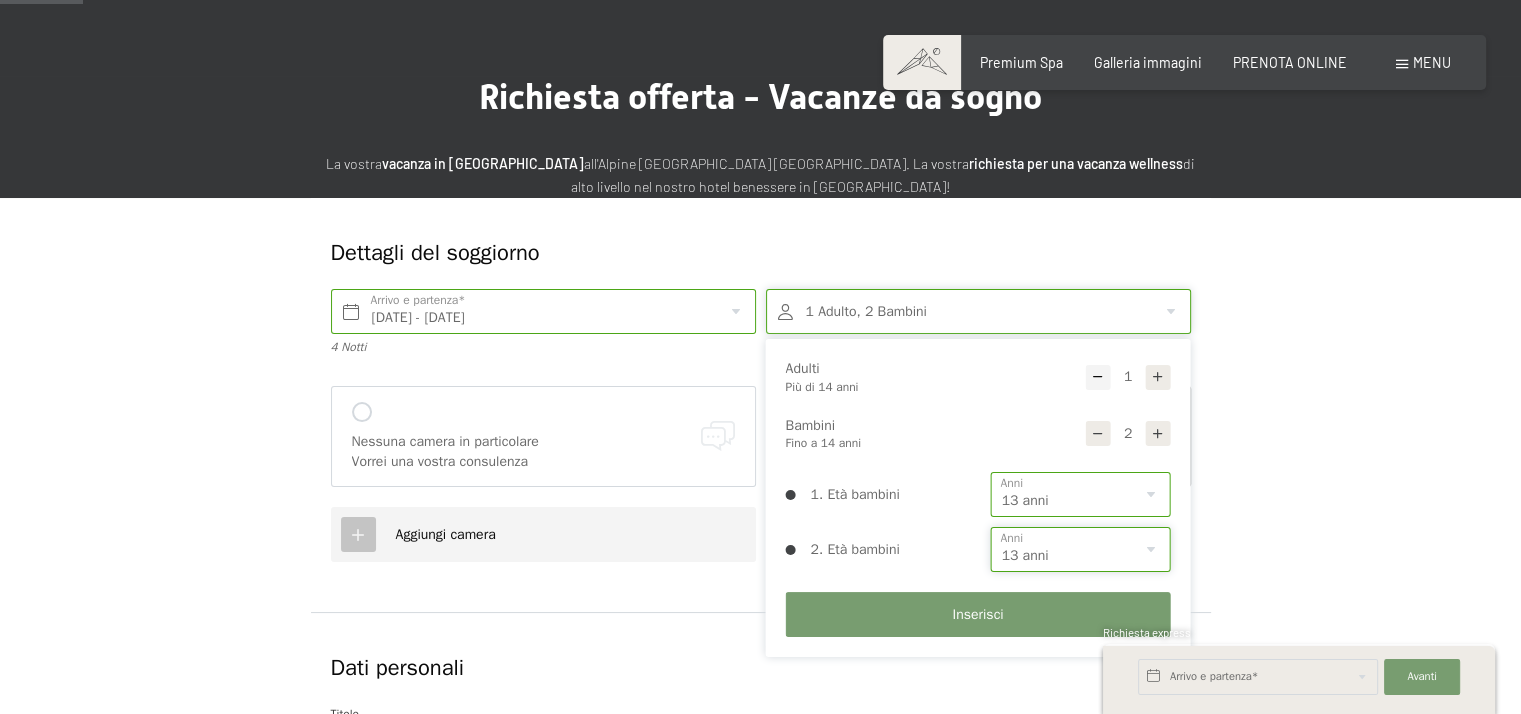 click on "0 1 2 3 4 5 6 7 8 9 10 11 12 13 14" at bounding box center [1081, 549] 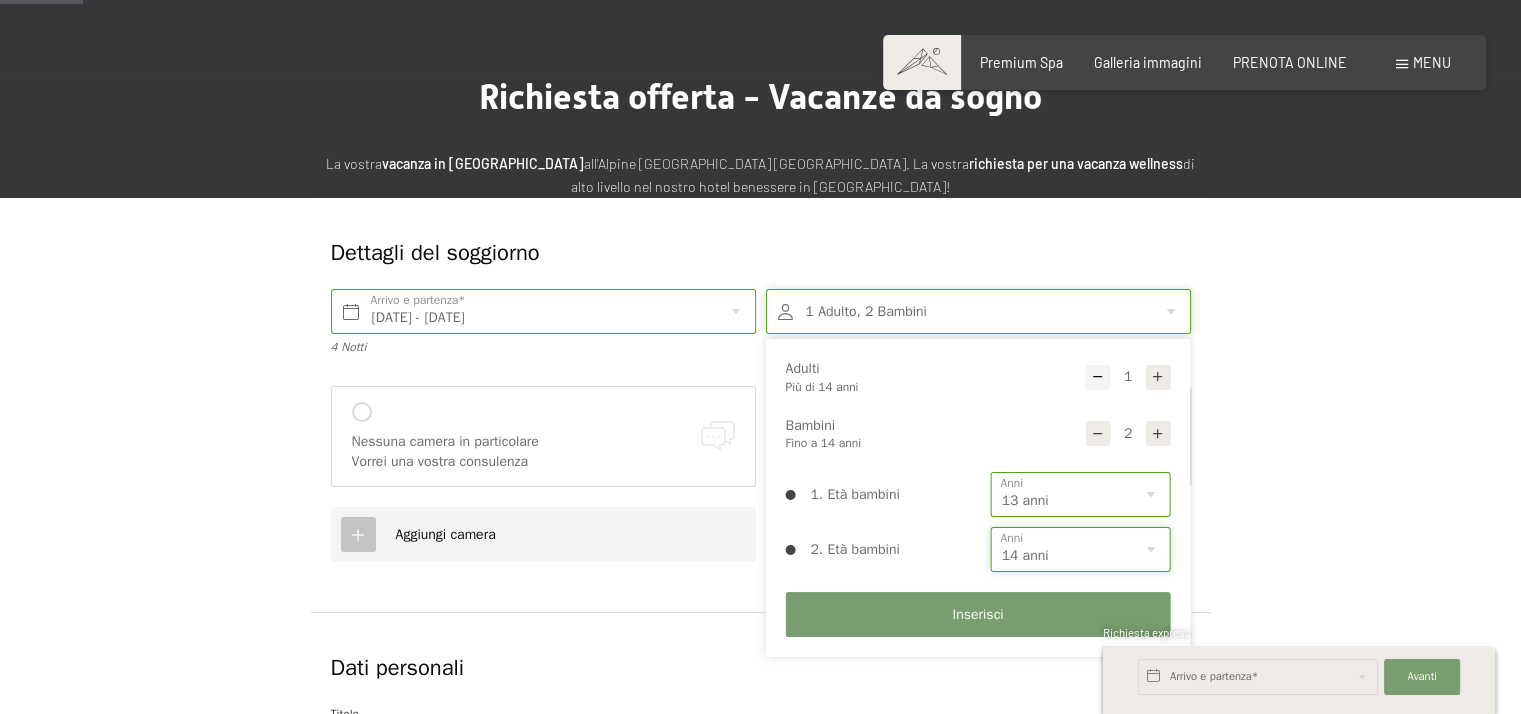 click on "0 1 2 3 4 5 6 7 8 9 10 11 12 13 14" at bounding box center [1081, 549] 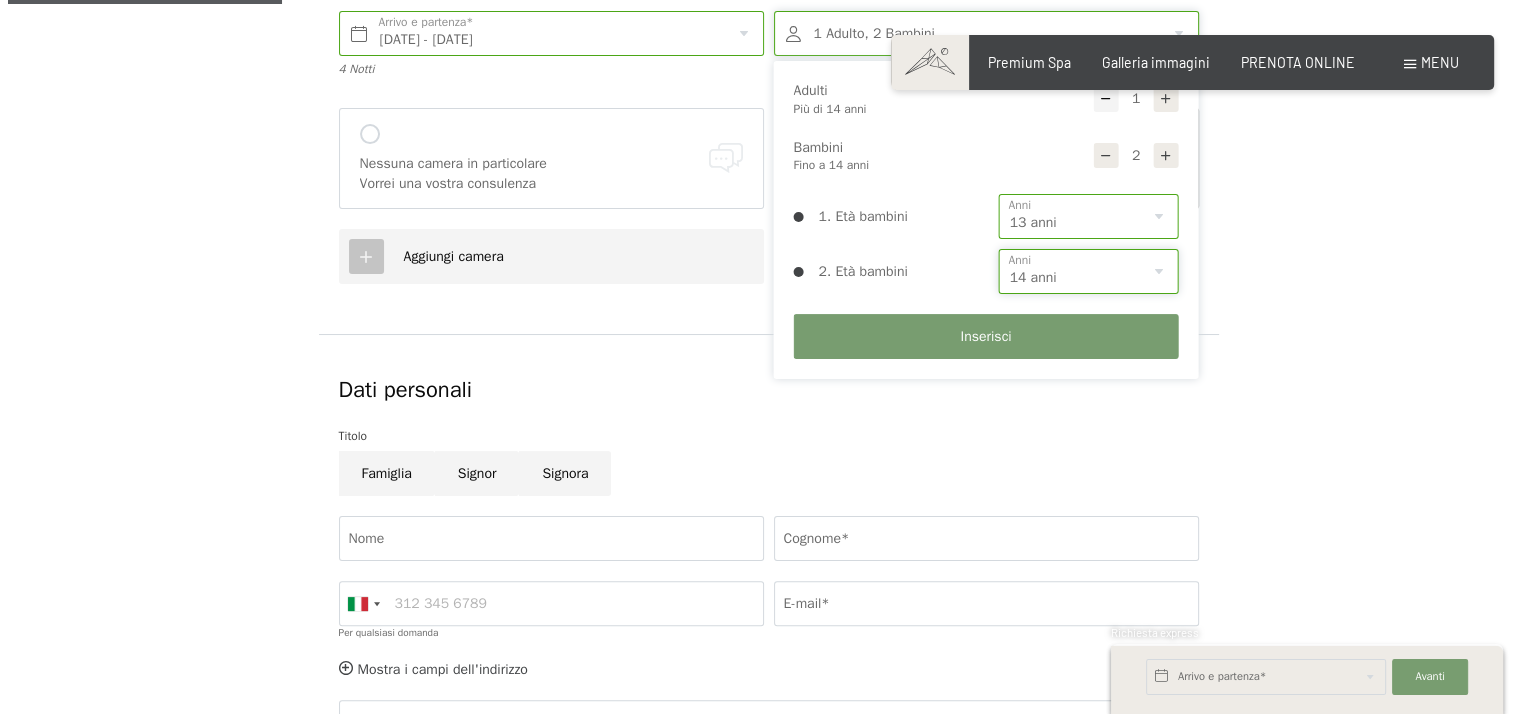 scroll, scrollTop: 400, scrollLeft: 0, axis: vertical 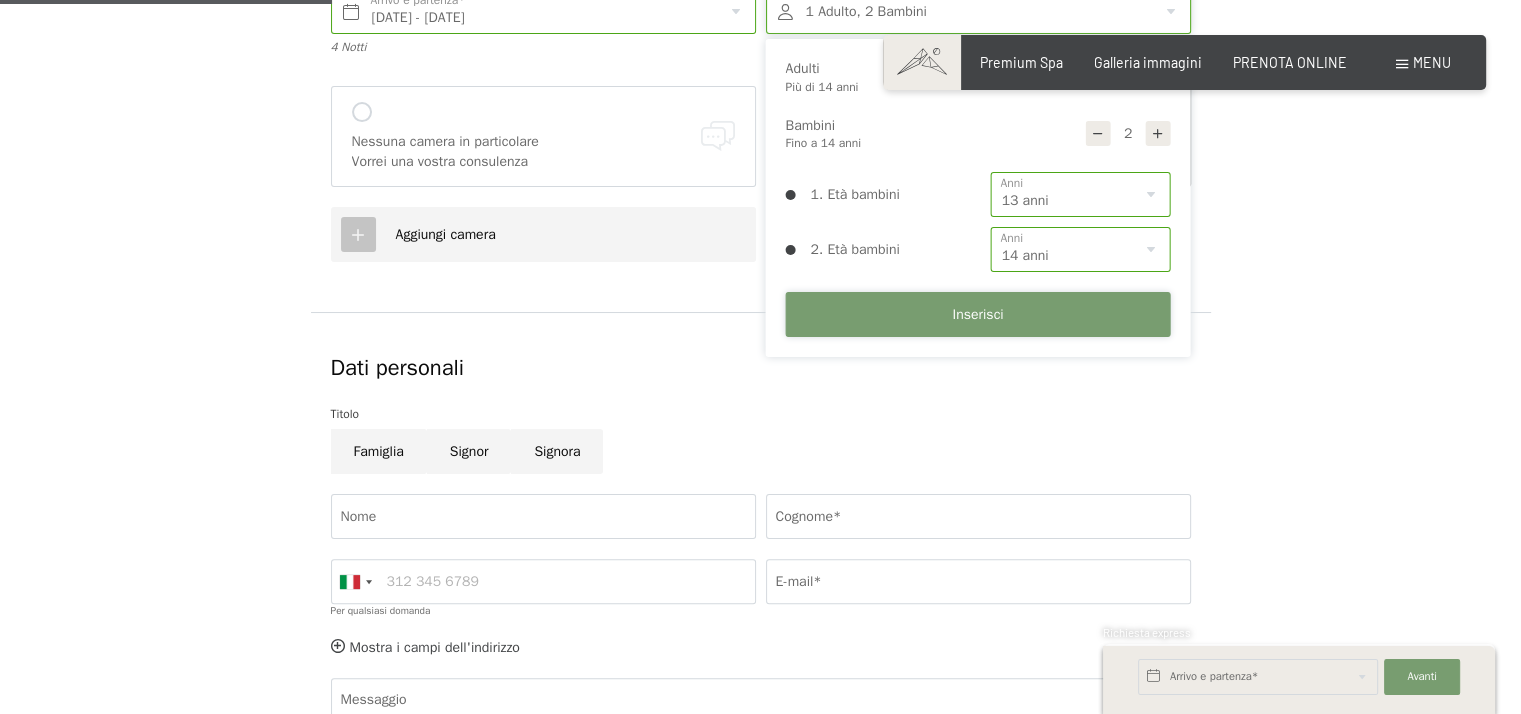 click on "Inserisci" at bounding box center (977, 315) 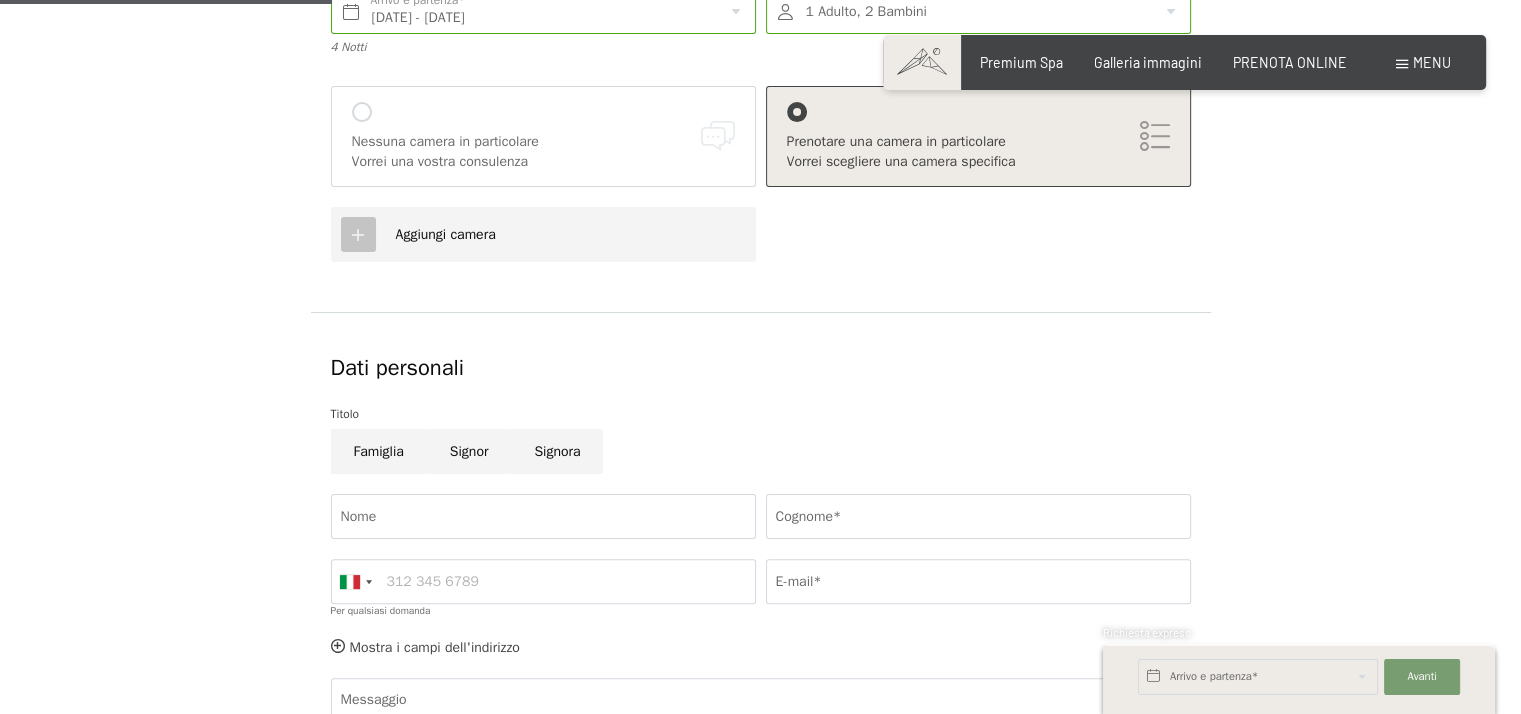 click at bounding box center (358, 235) 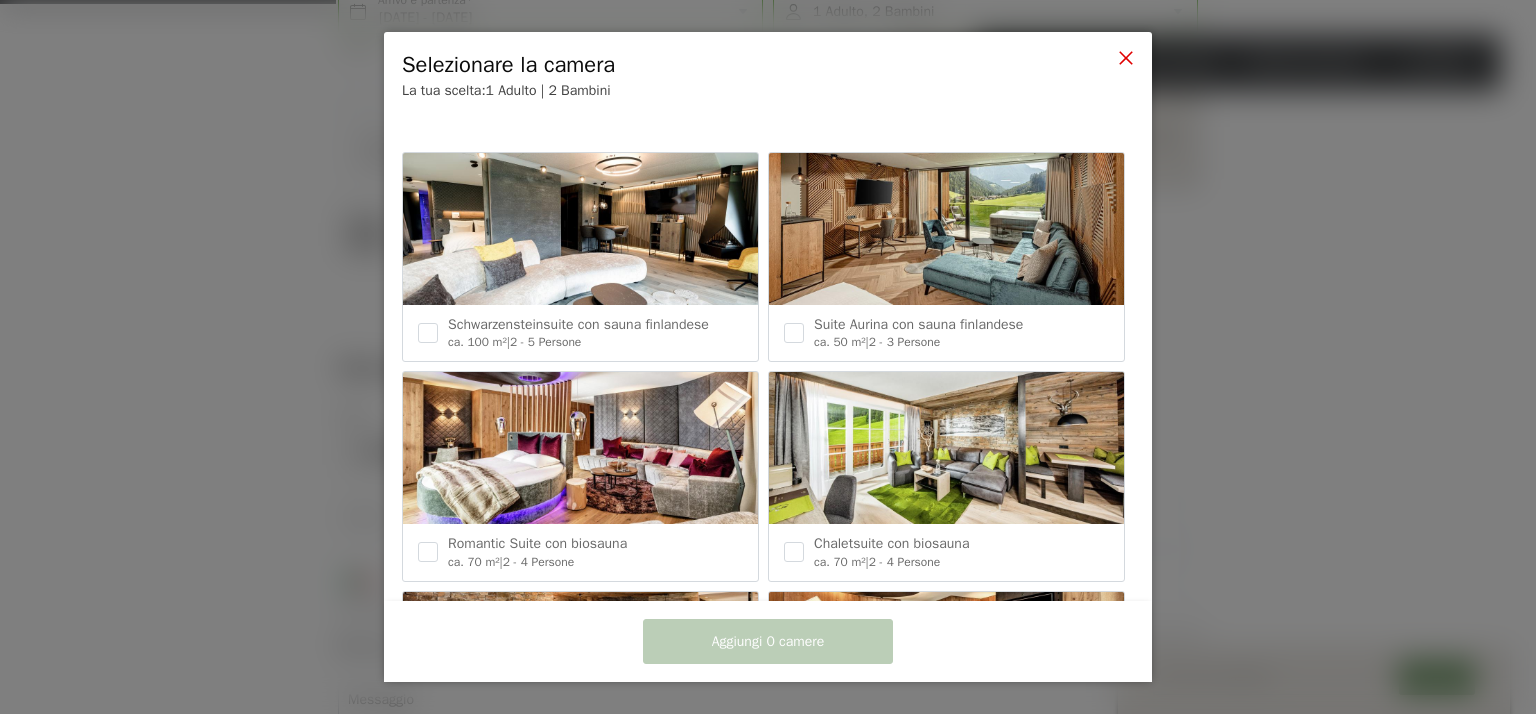 click at bounding box center (1126, 58) 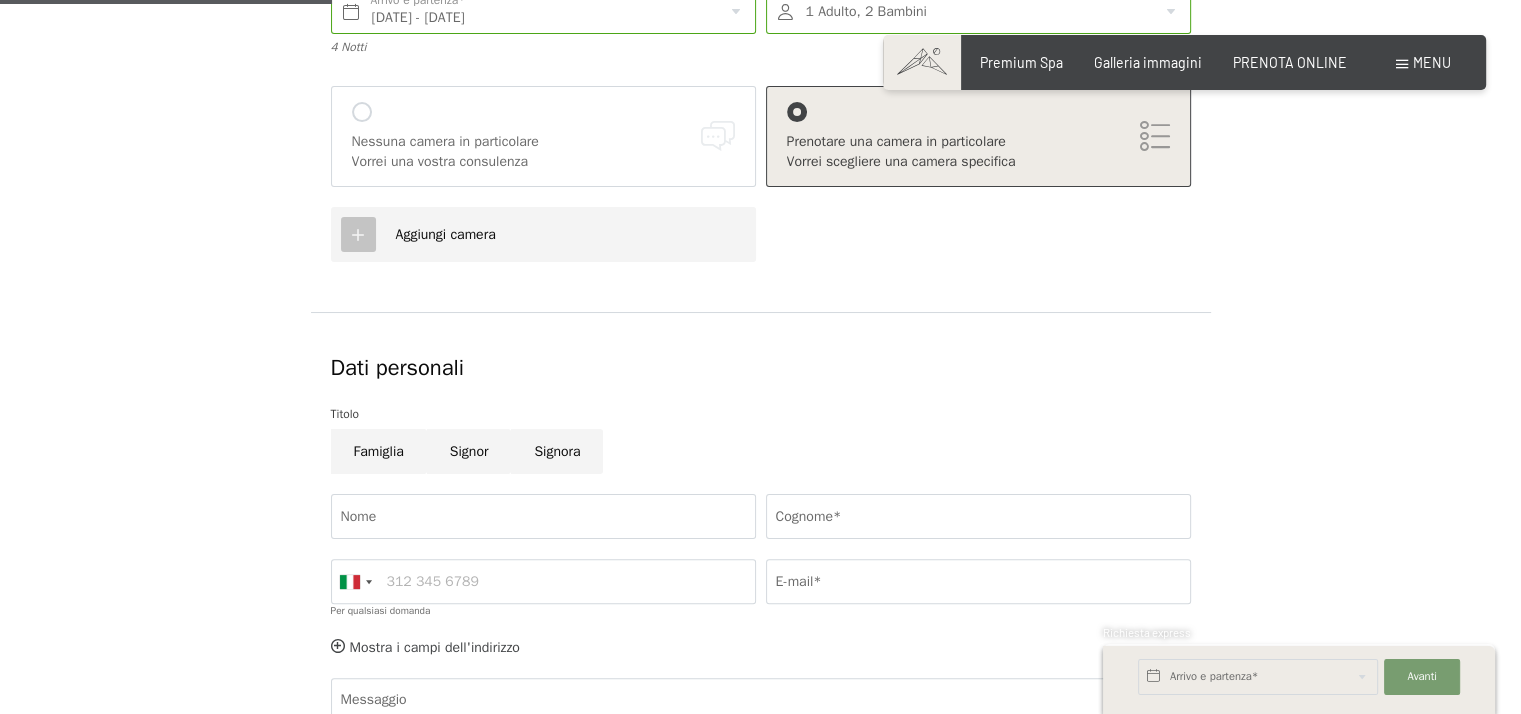 click on "Aggiungi camera" at bounding box center [446, 234] 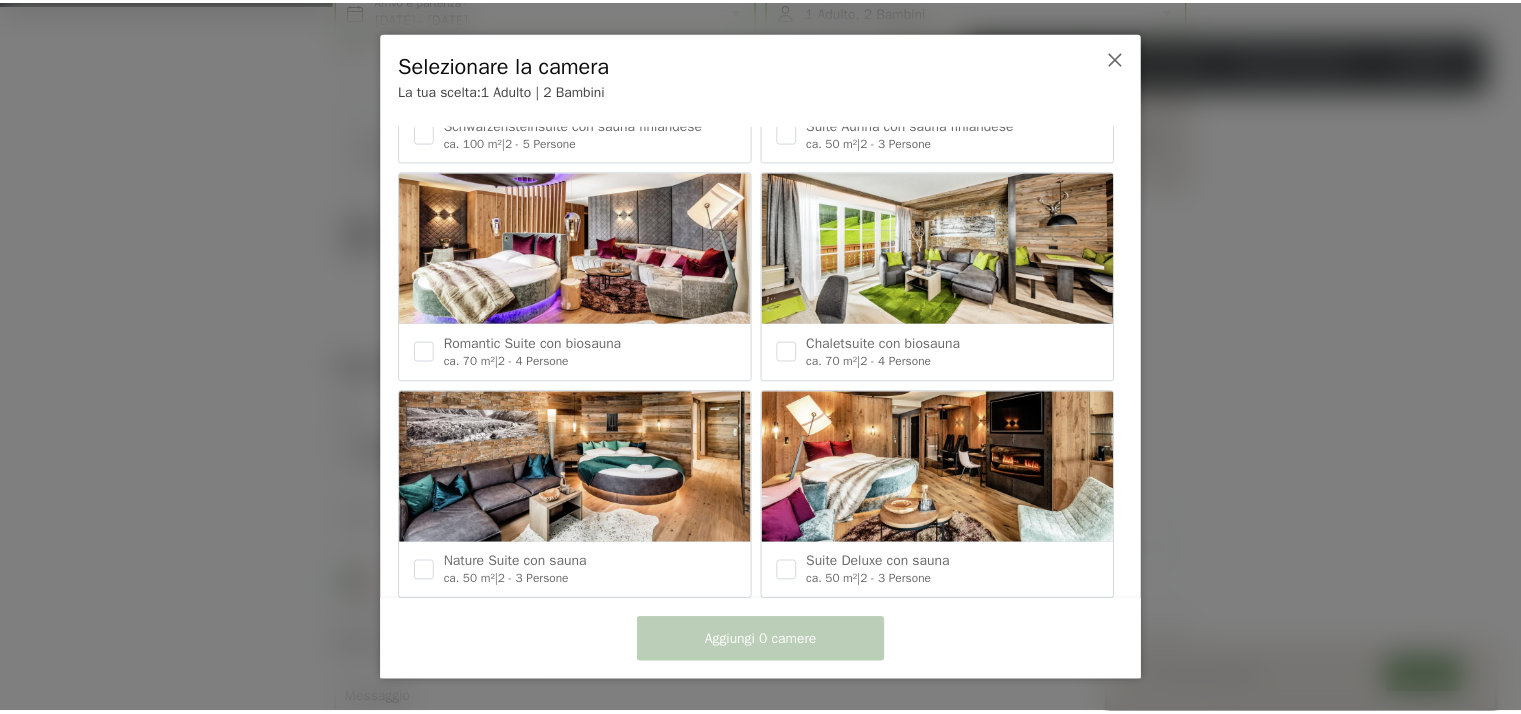 scroll, scrollTop: 0, scrollLeft: 0, axis: both 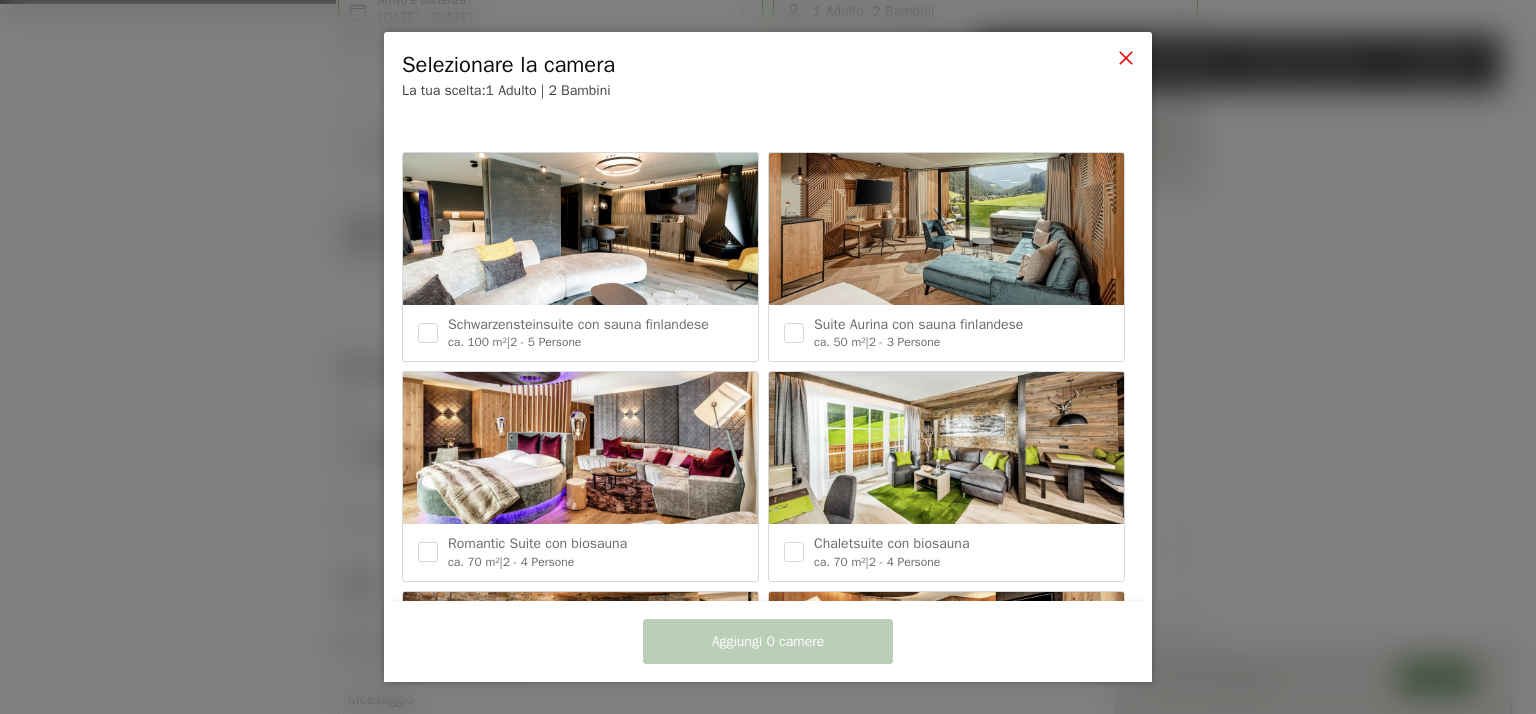 click at bounding box center [1126, 58] 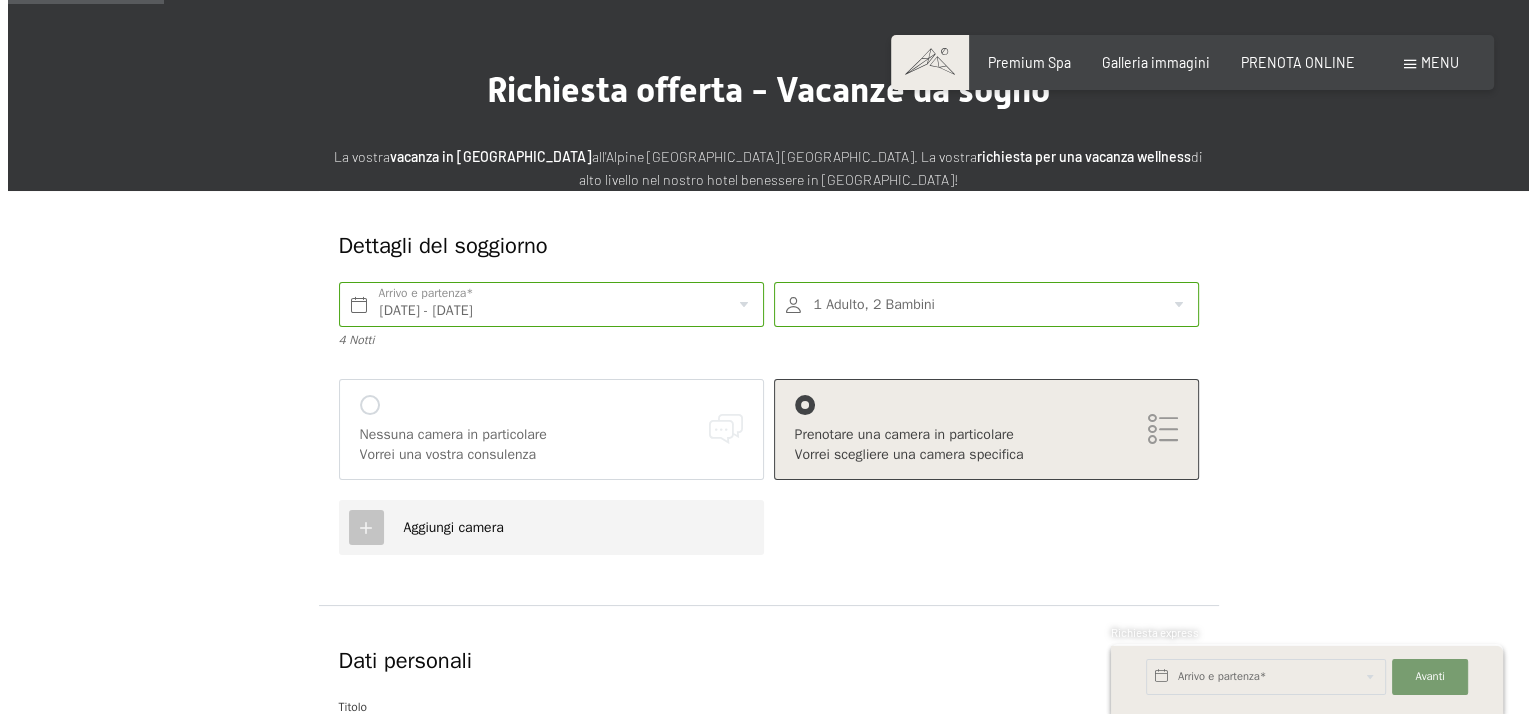 scroll, scrollTop: 100, scrollLeft: 0, axis: vertical 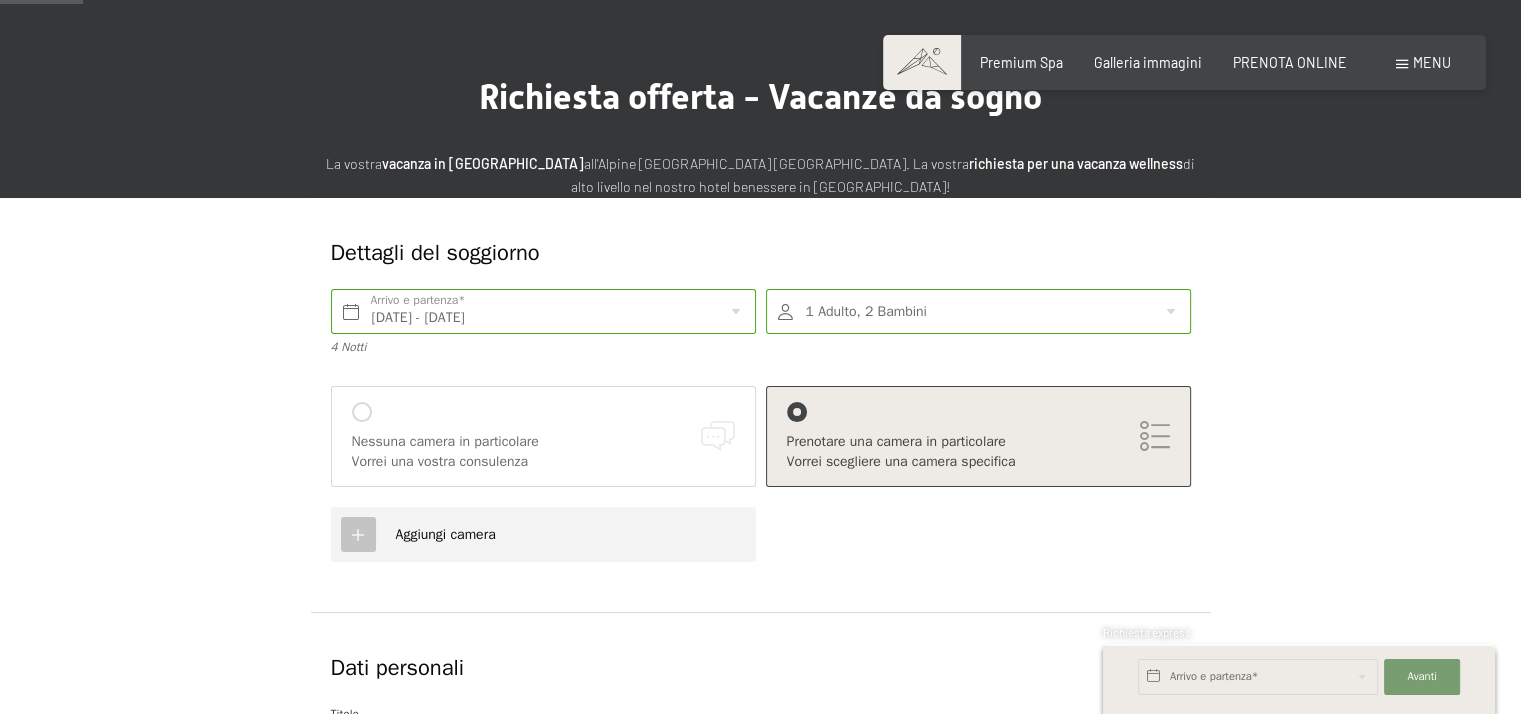 click on "Nessuna camera in particolare Vorrei una vostra consulenza" at bounding box center [543, 436] 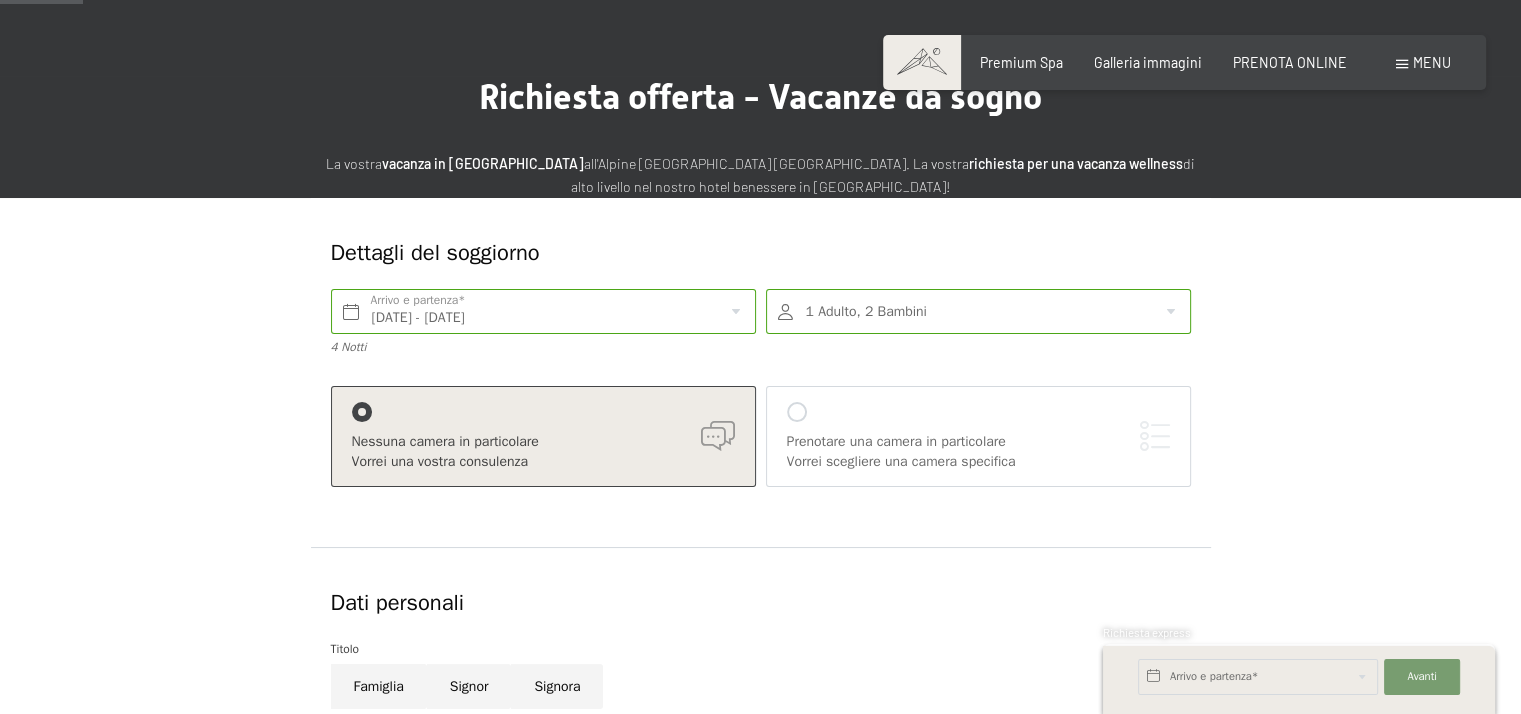 click on "Mar. 22/07/2025 - Sab. 26/07/2025 Arrivo e partenza* 4 Notti 1 Adulto, 2 Bambini 1 Adulti Più di 14 anni 2 Bambini Fino a 14 anni 1. Età bambini 0 1 2 3 4 5 6 7 8 9 10 11 12 13 14 Anni 2. Età bambini 0 1 2 3 4 5 6 7 8 9 10 11 12 13 14 Anni Inserisci Nessuna camera in particolare Vorrei una vostra consulenza Prenotare una camera in particolare Vorrei scegliere una camera specifica" at bounding box center (761, 403) 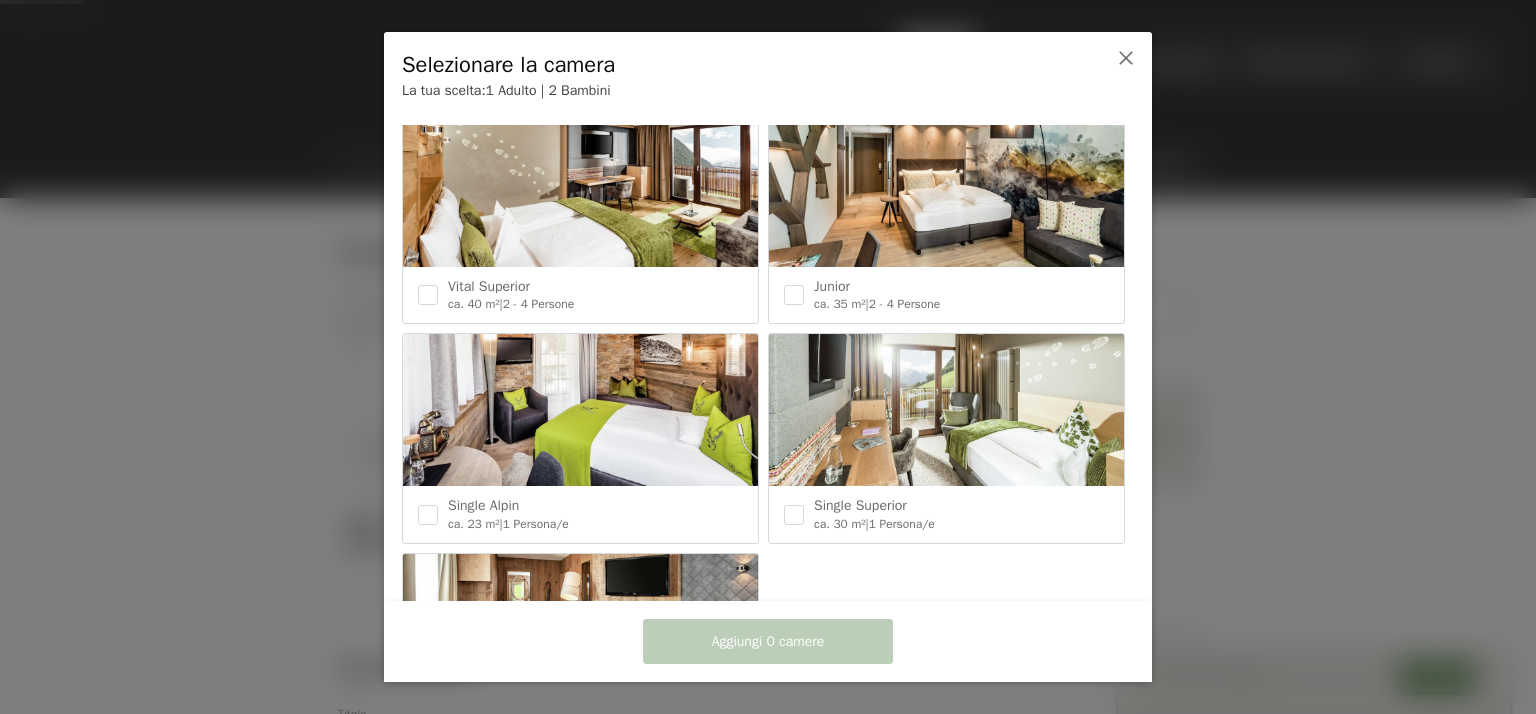 scroll, scrollTop: 1097, scrollLeft: 0, axis: vertical 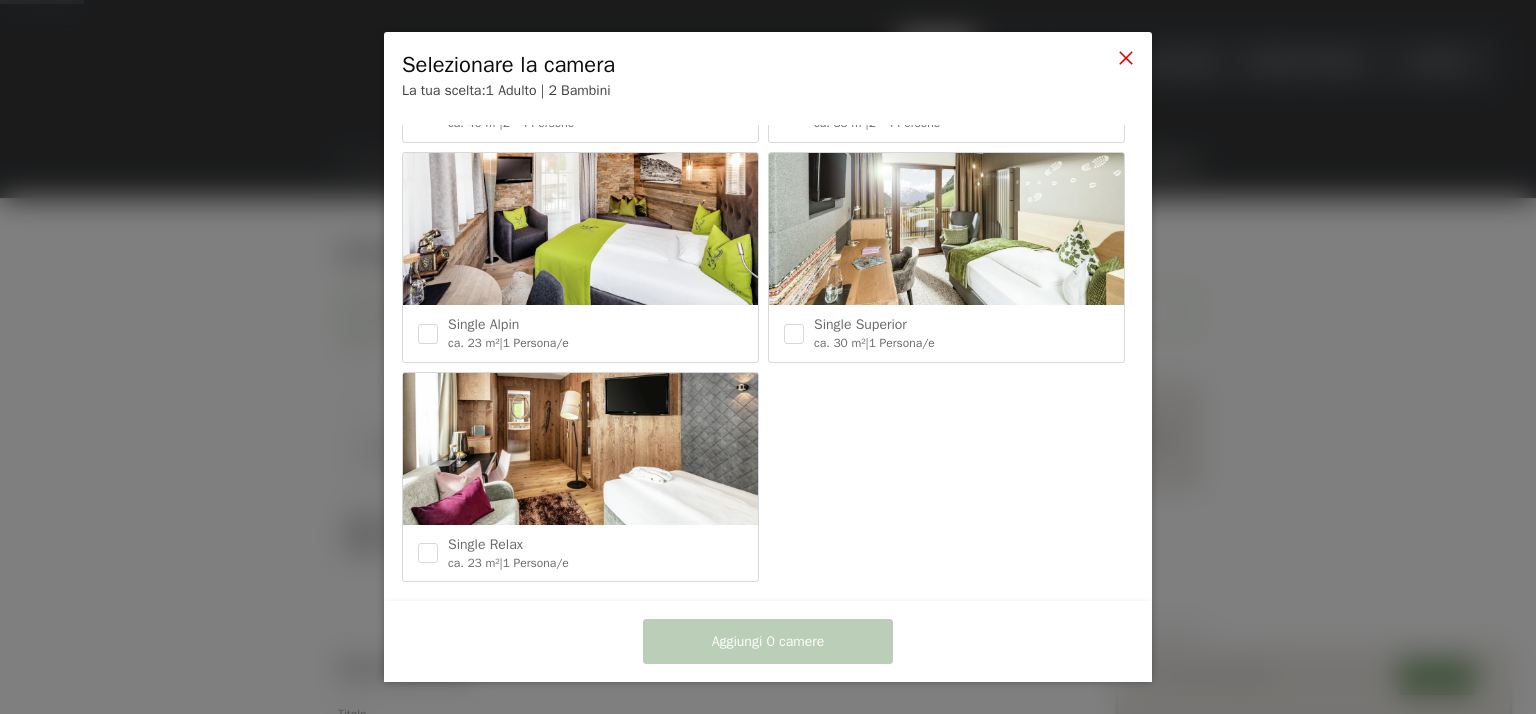 click at bounding box center (1126, 58) 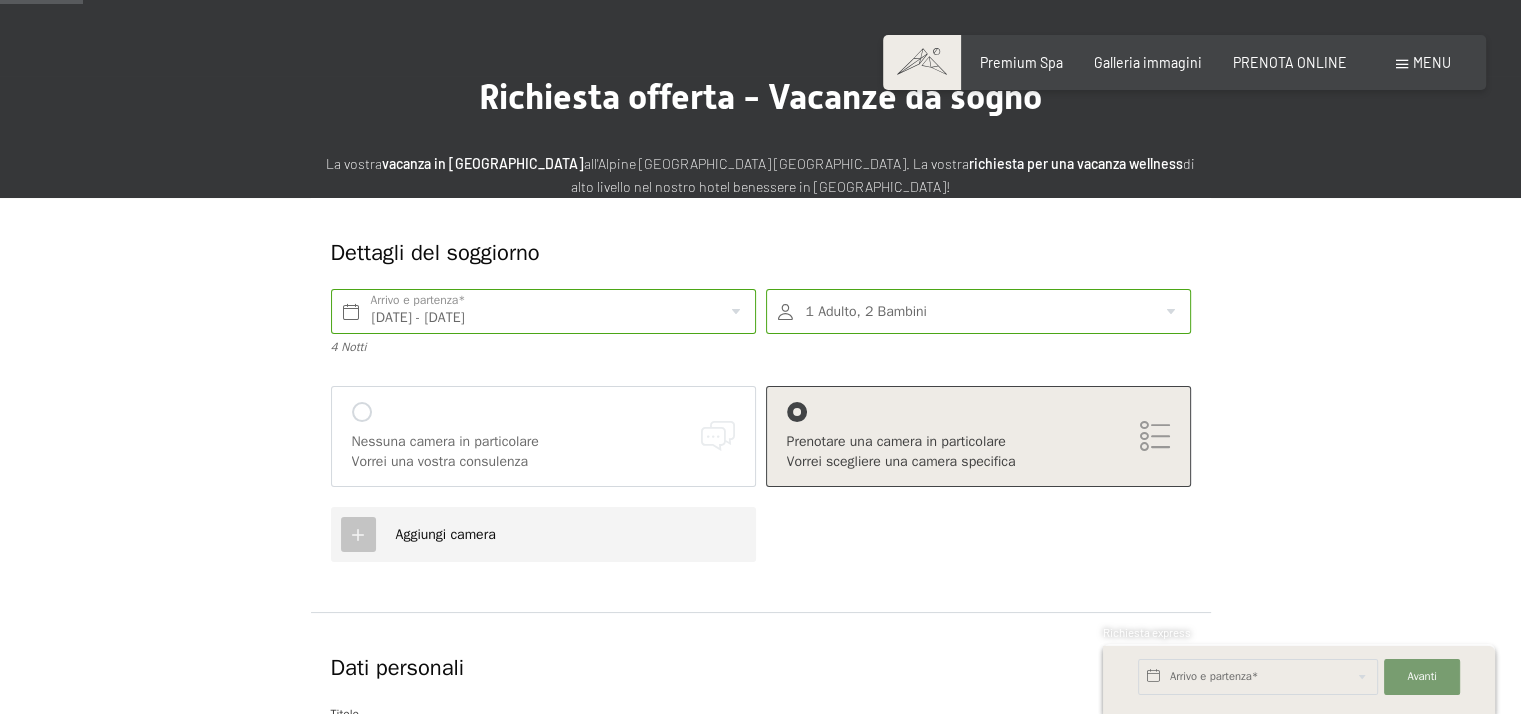 click on "Consenso marketing*" at bounding box center (634, 414) 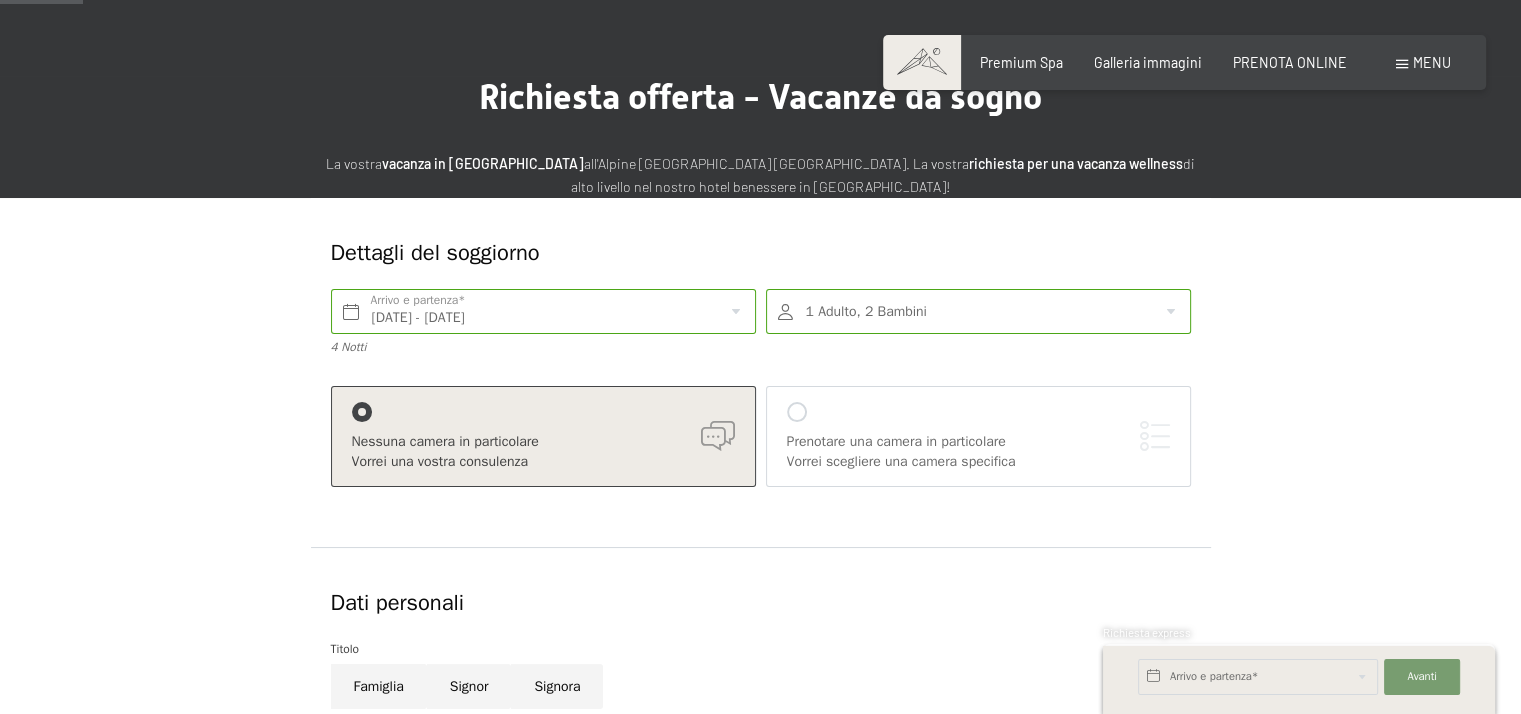 click at bounding box center [797, 412] 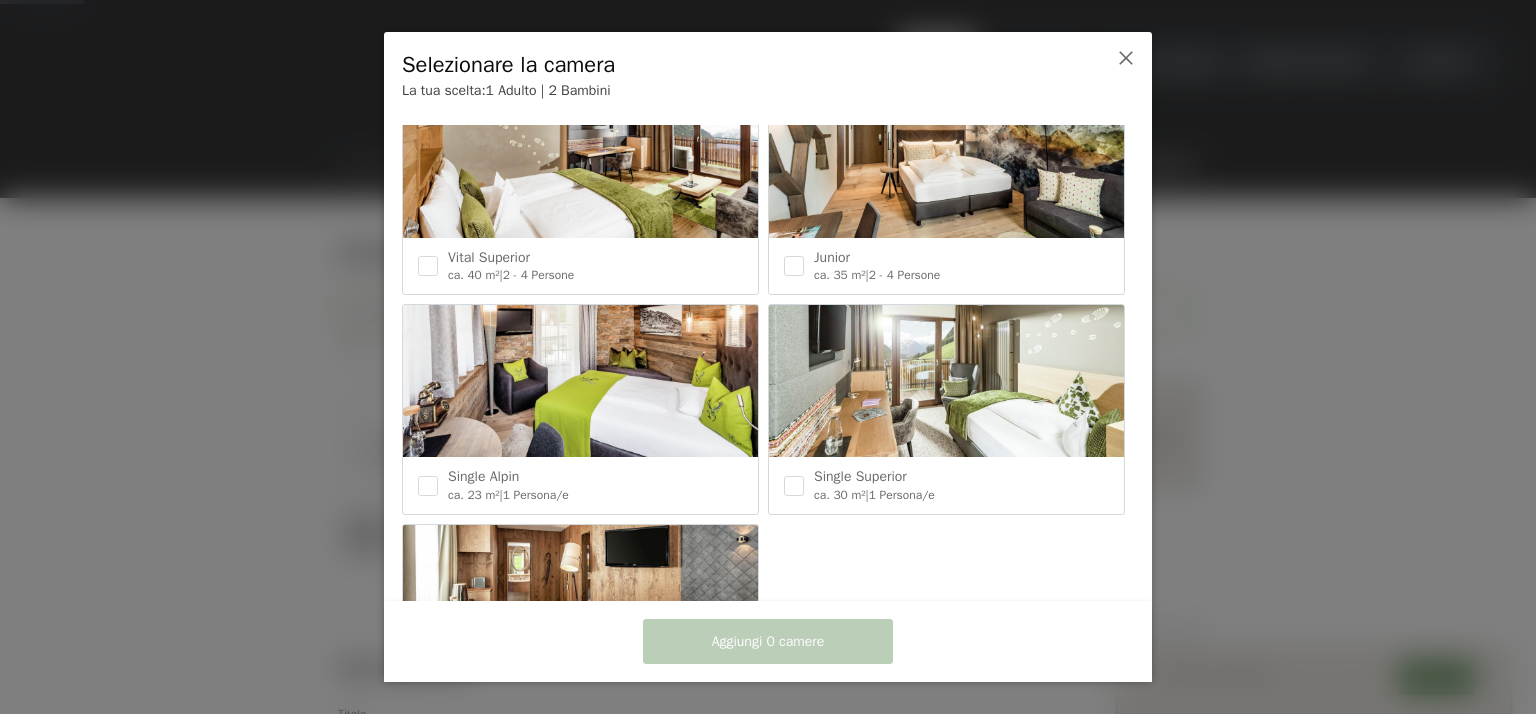 scroll, scrollTop: 897, scrollLeft: 0, axis: vertical 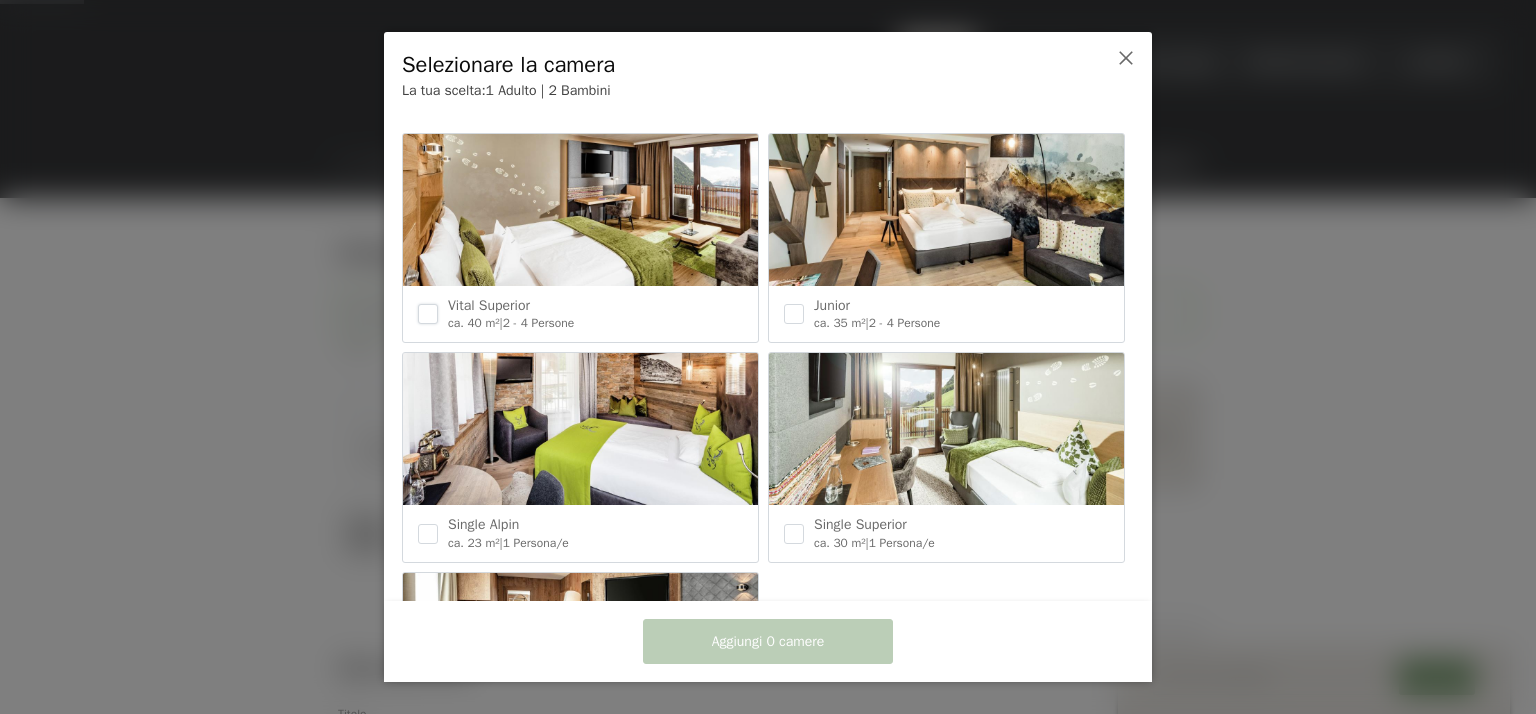 click at bounding box center (428, 314) 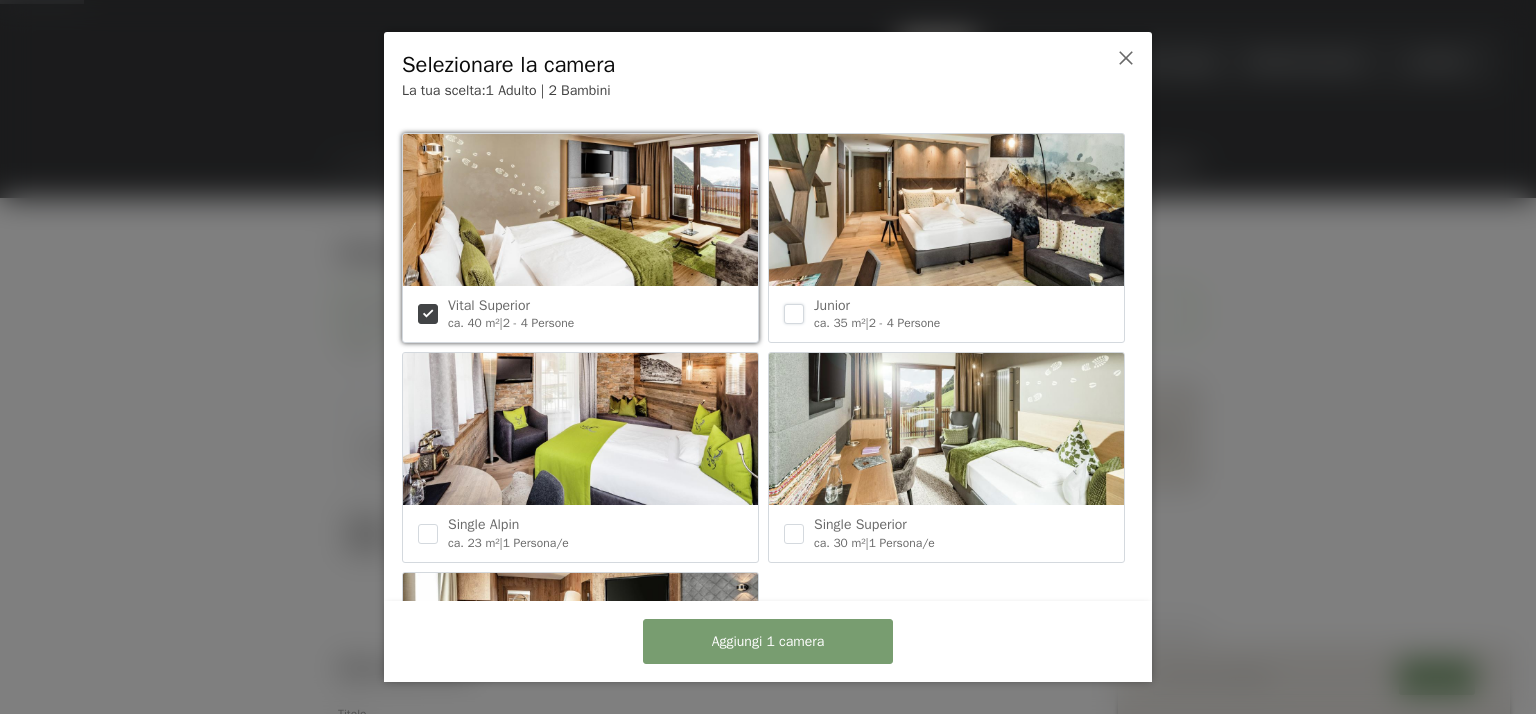click at bounding box center (794, 314) 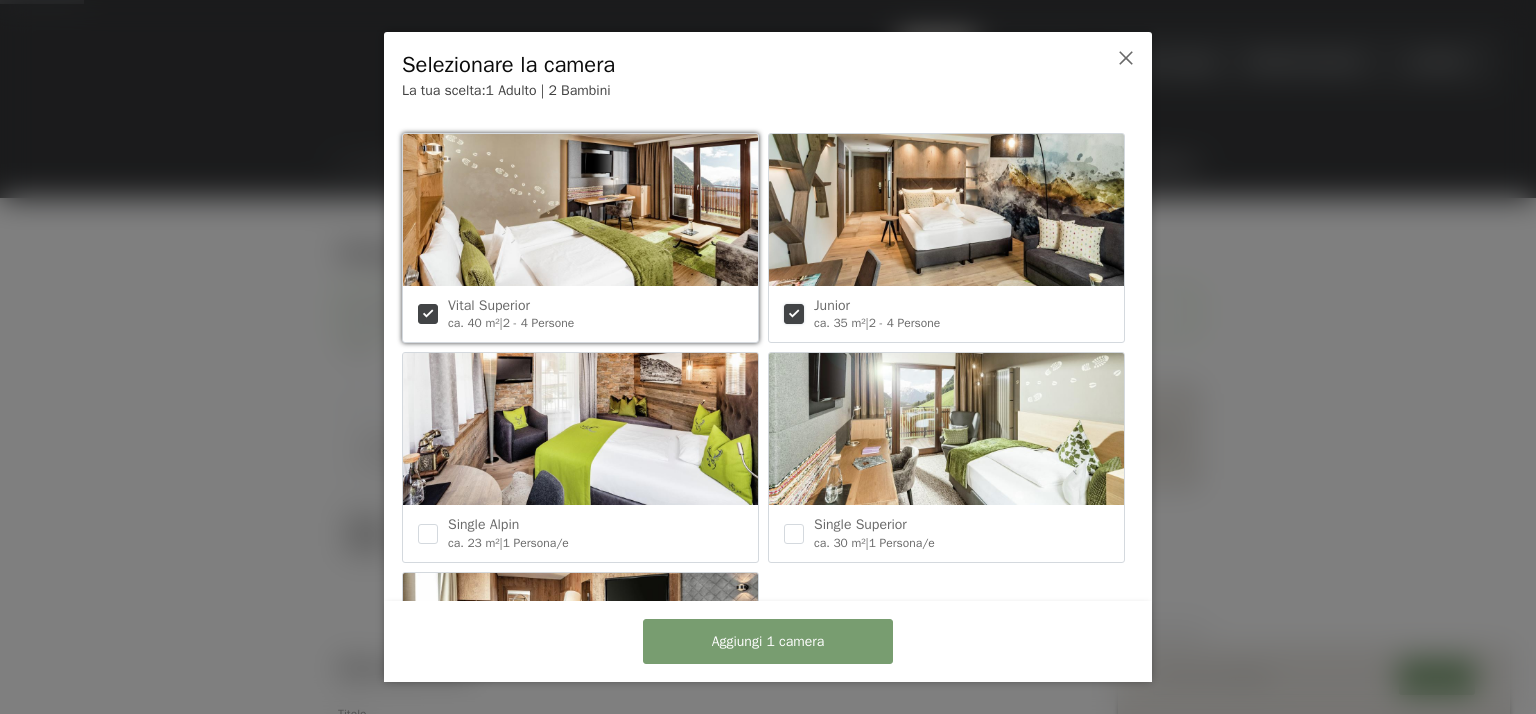 checkbox on "true" 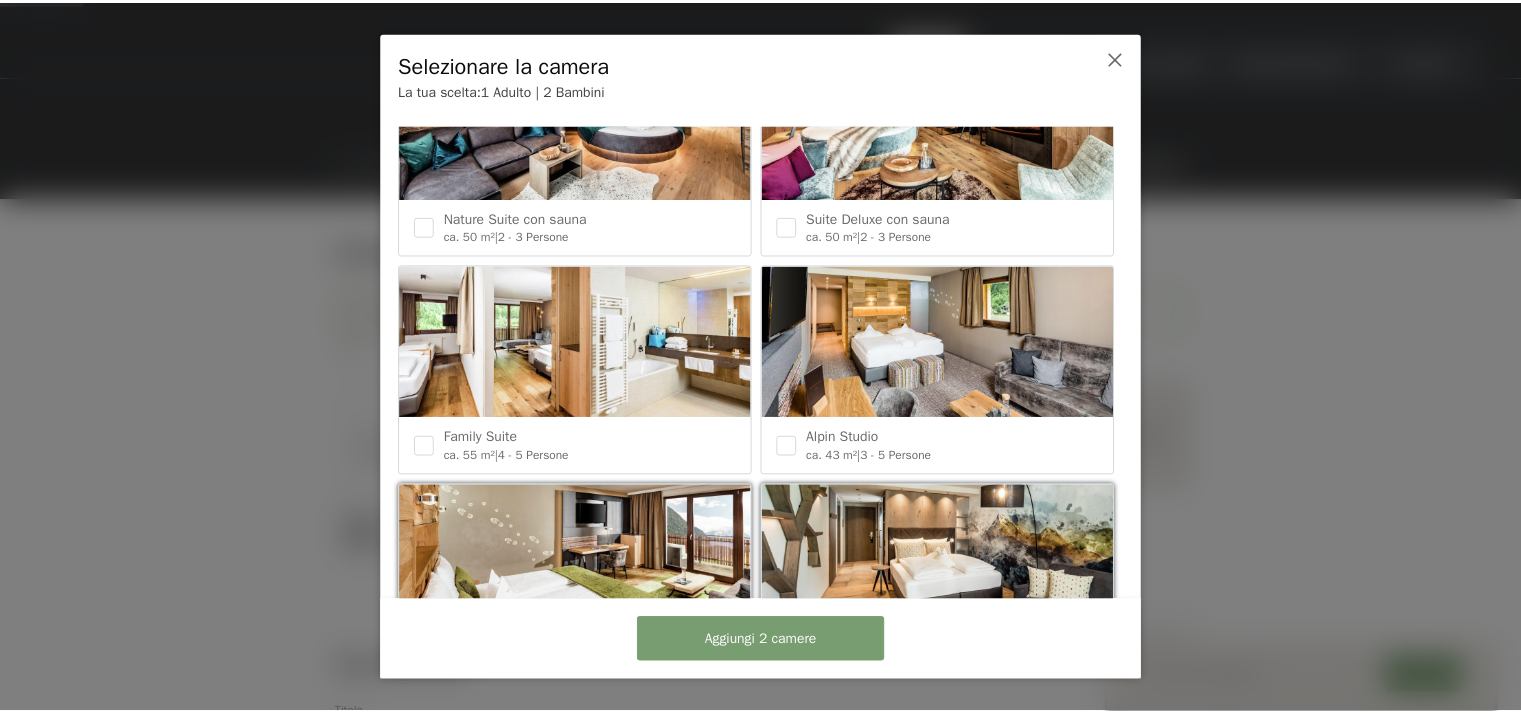 scroll, scrollTop: 497, scrollLeft: 0, axis: vertical 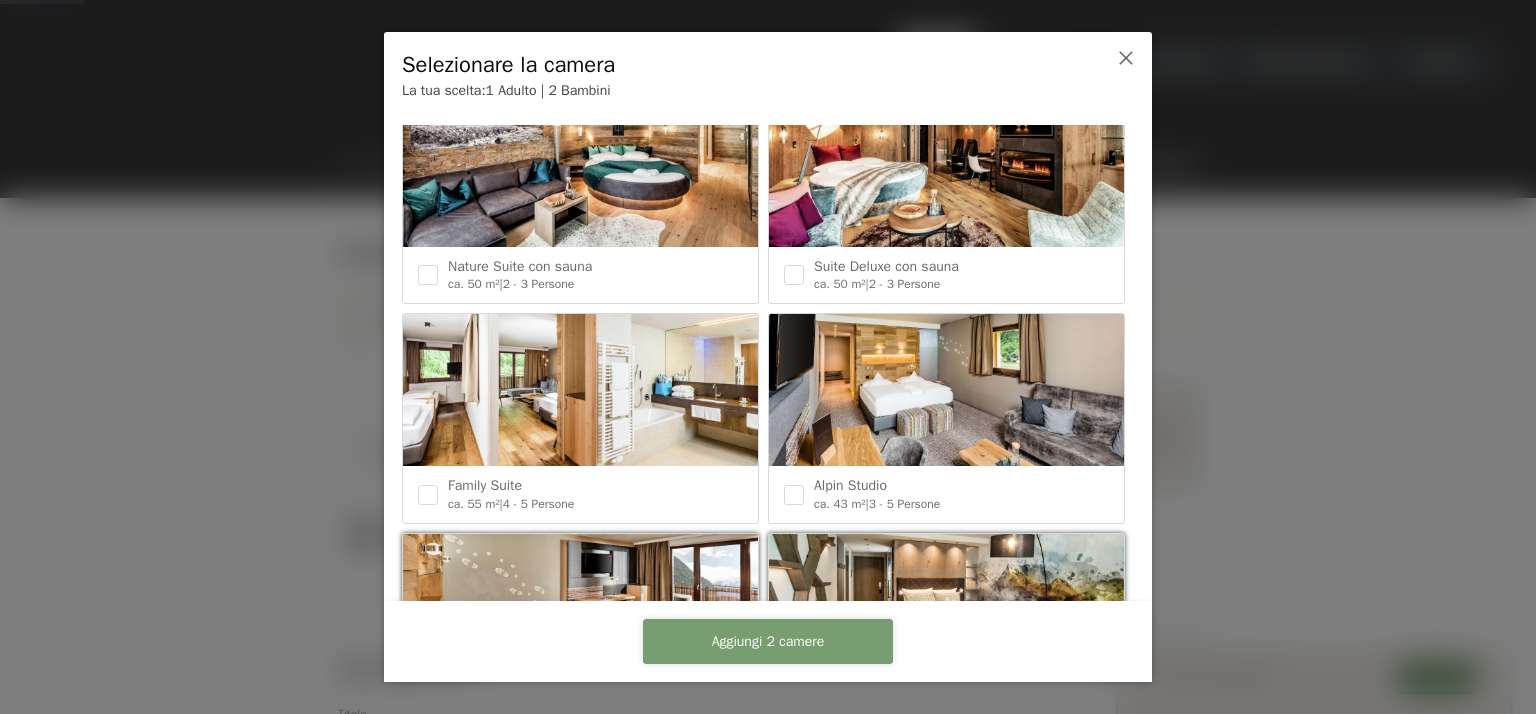 click on "Aggiungi 2 camere" at bounding box center (768, 641) 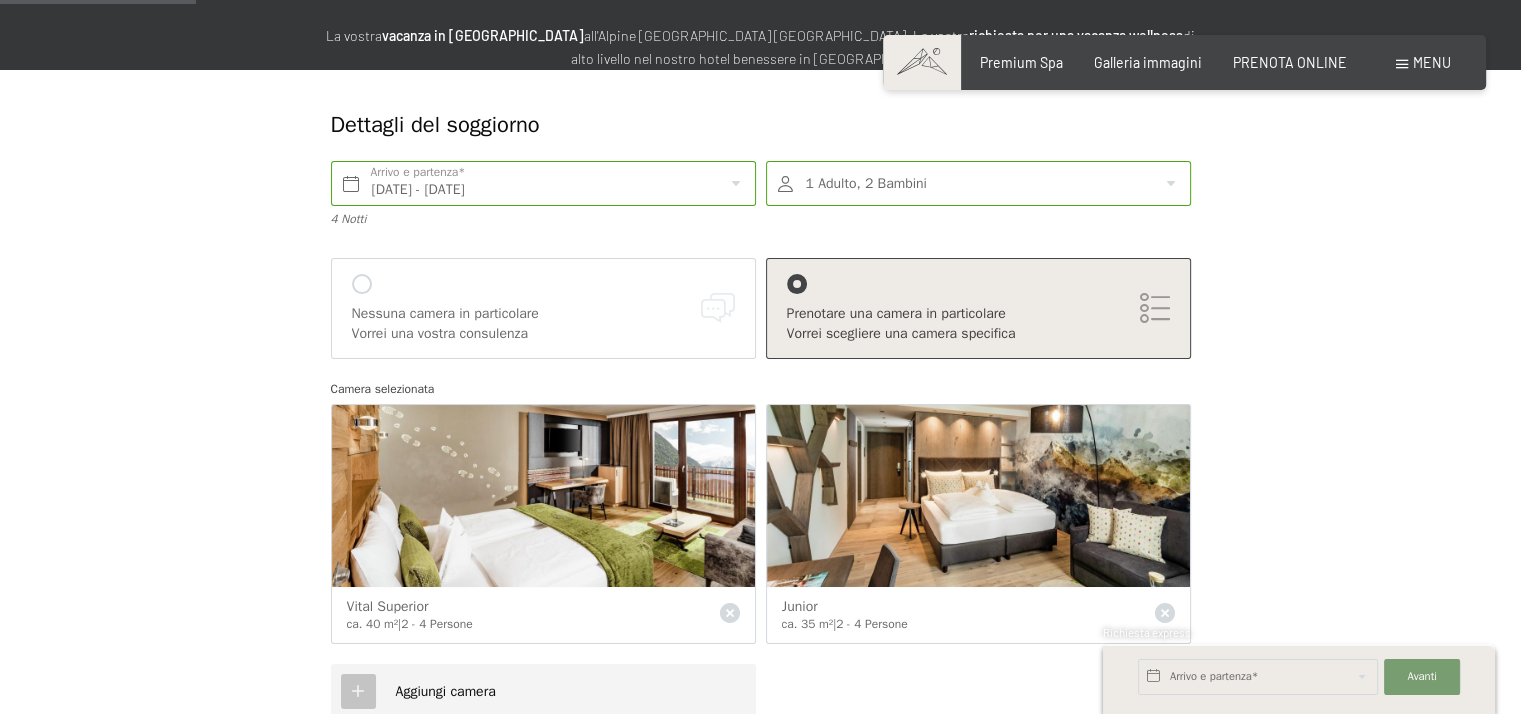 scroll, scrollTop: 400, scrollLeft: 0, axis: vertical 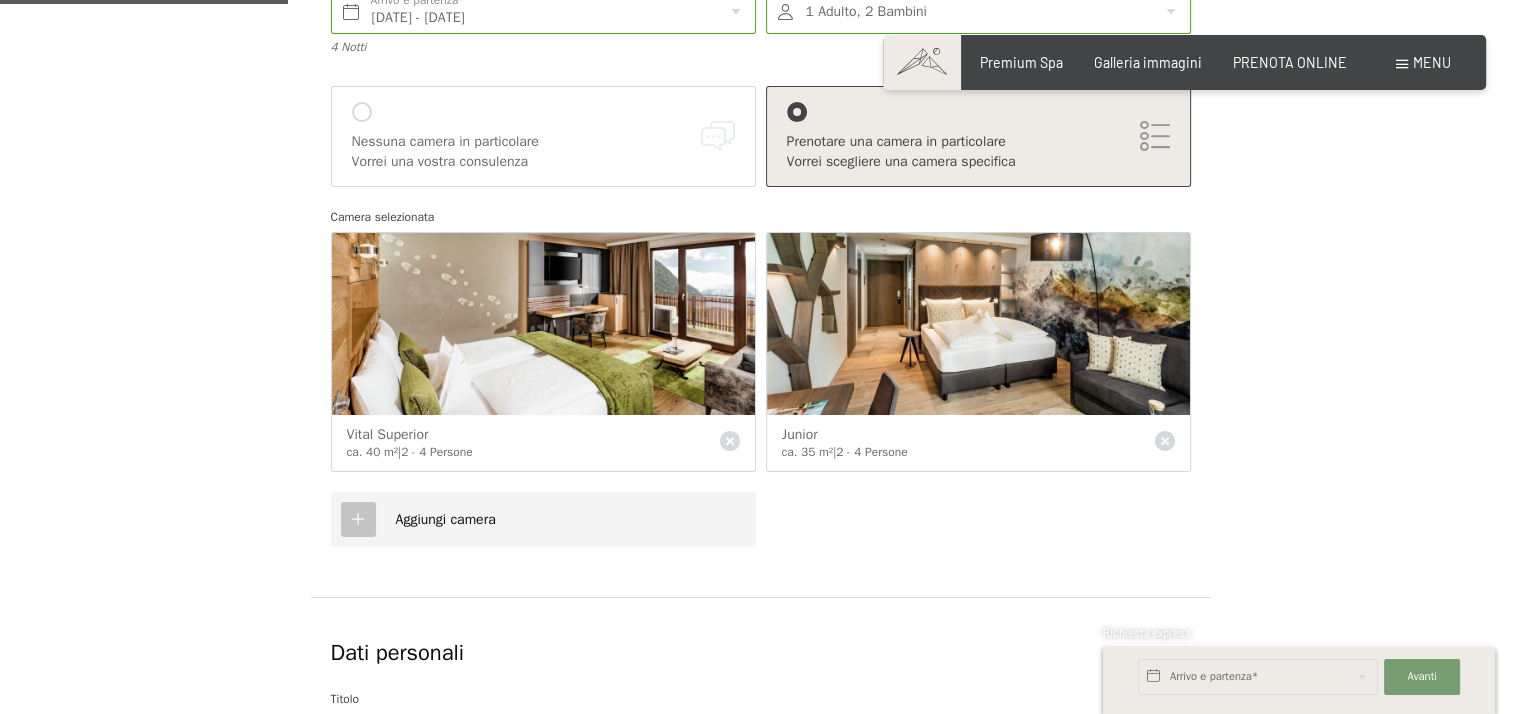 click at bounding box center (358, 519) 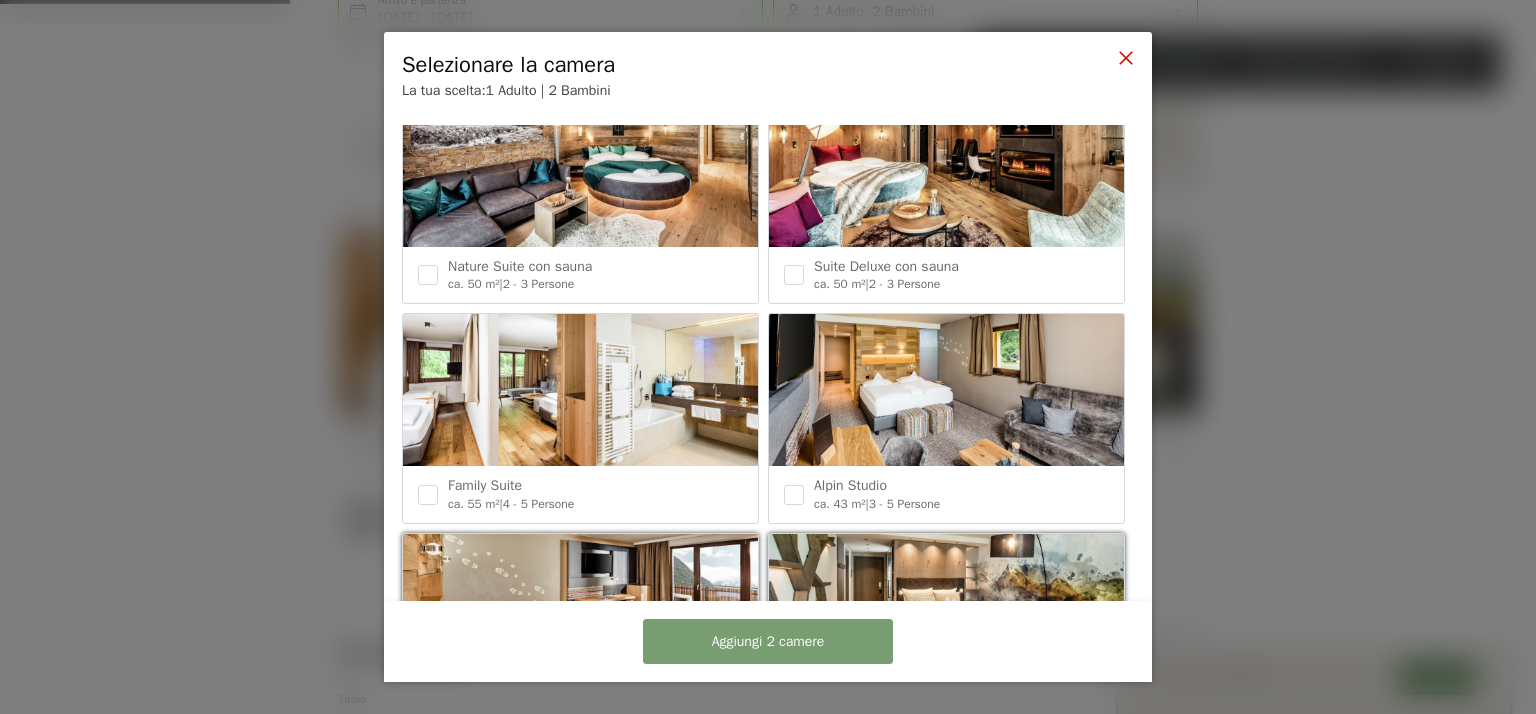 click at bounding box center [1126, 58] 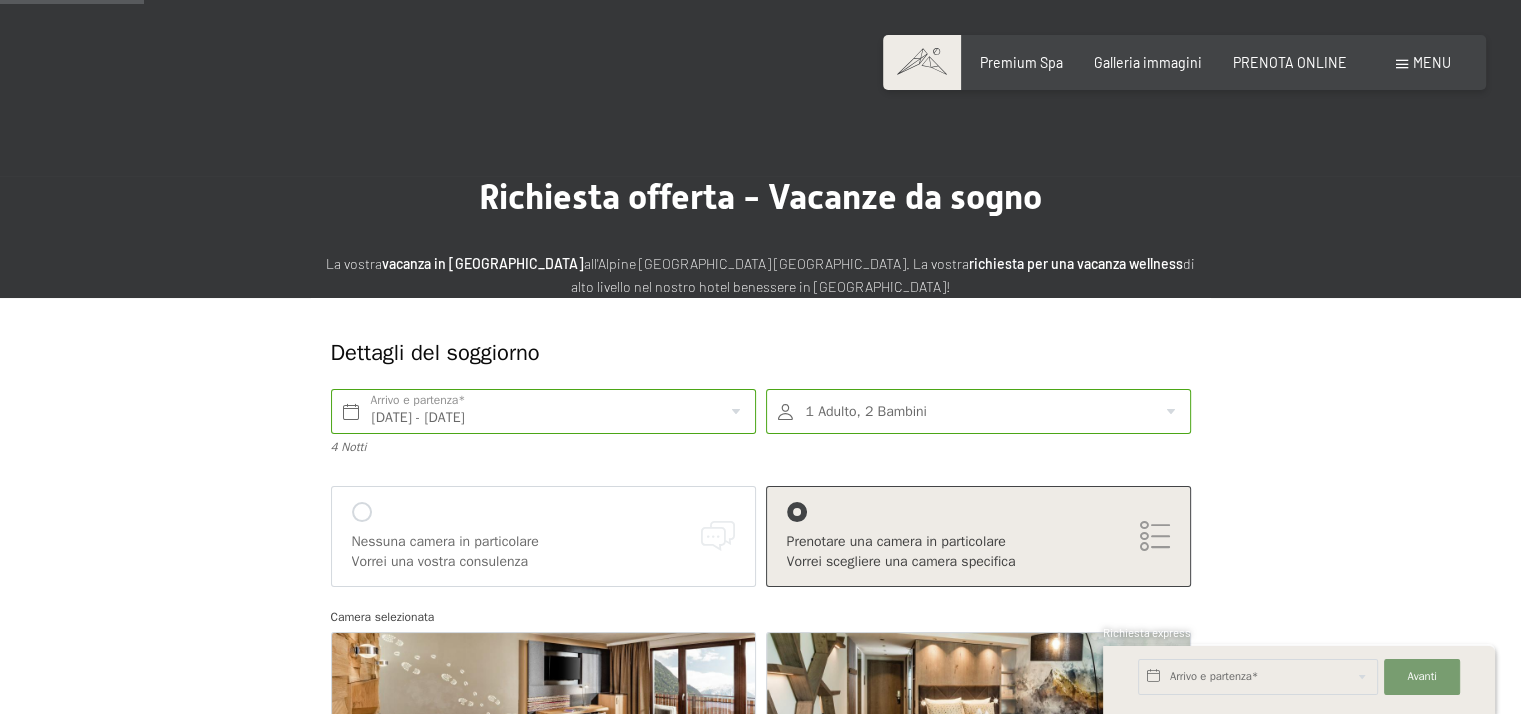 scroll, scrollTop: 0, scrollLeft: 0, axis: both 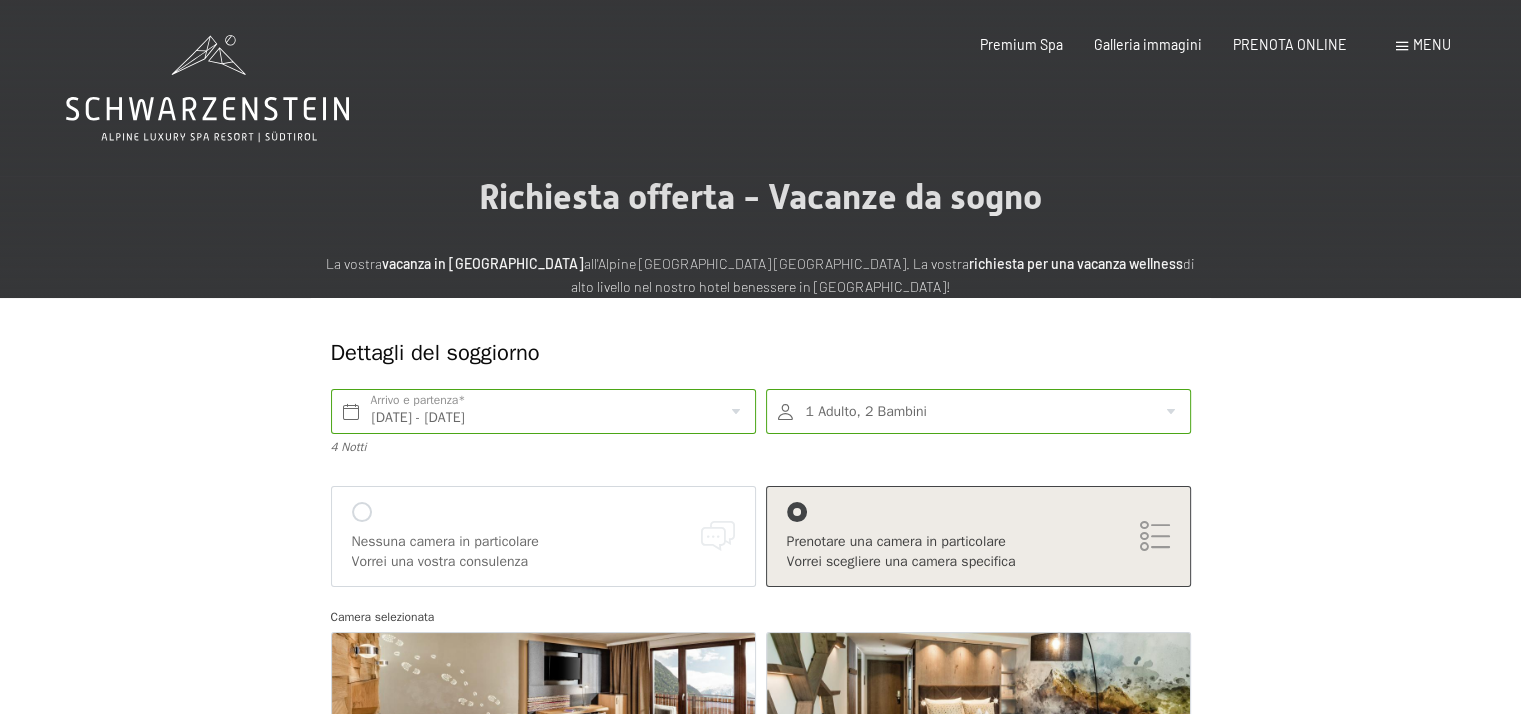click on "Nessuna camera in particolare" at bounding box center (543, 542) 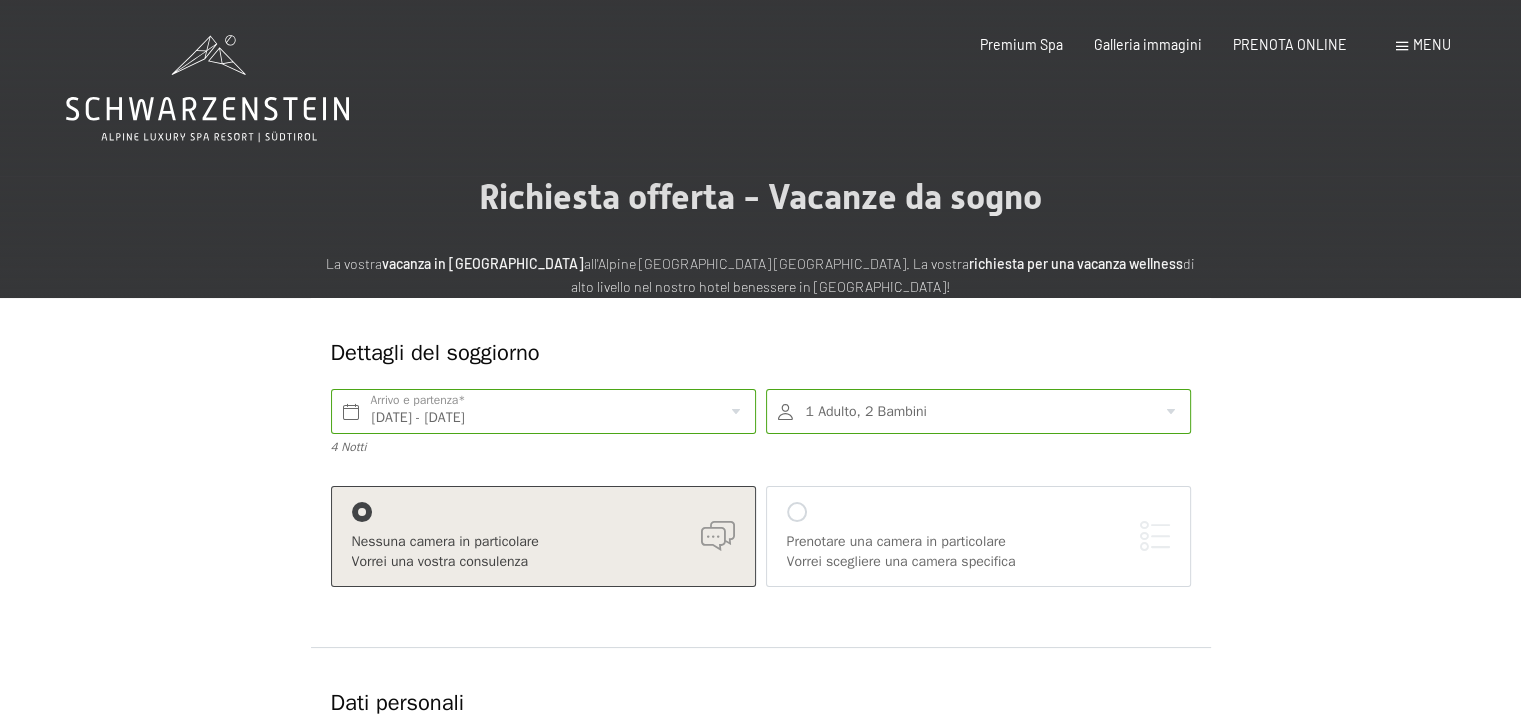 click at bounding box center (978, 411) 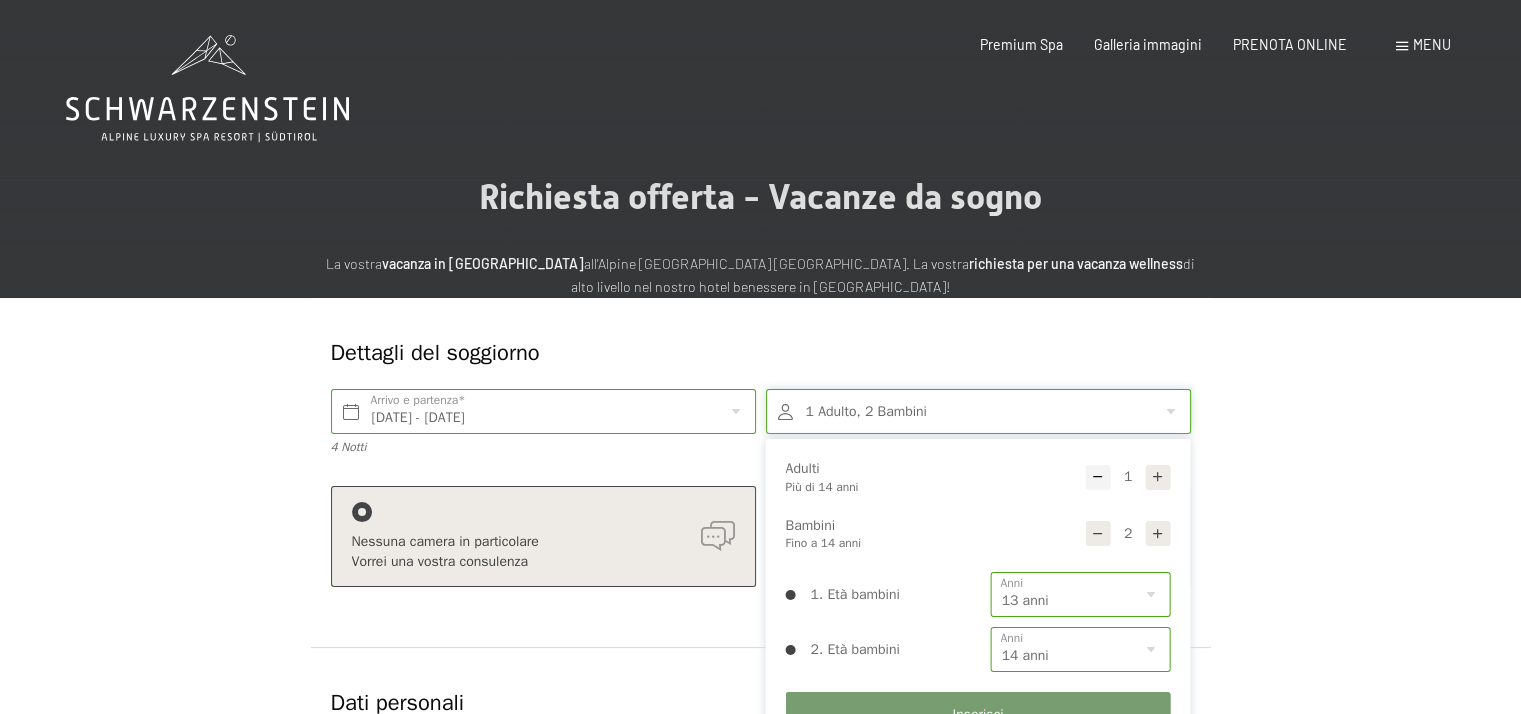 click at bounding box center (1158, 477) 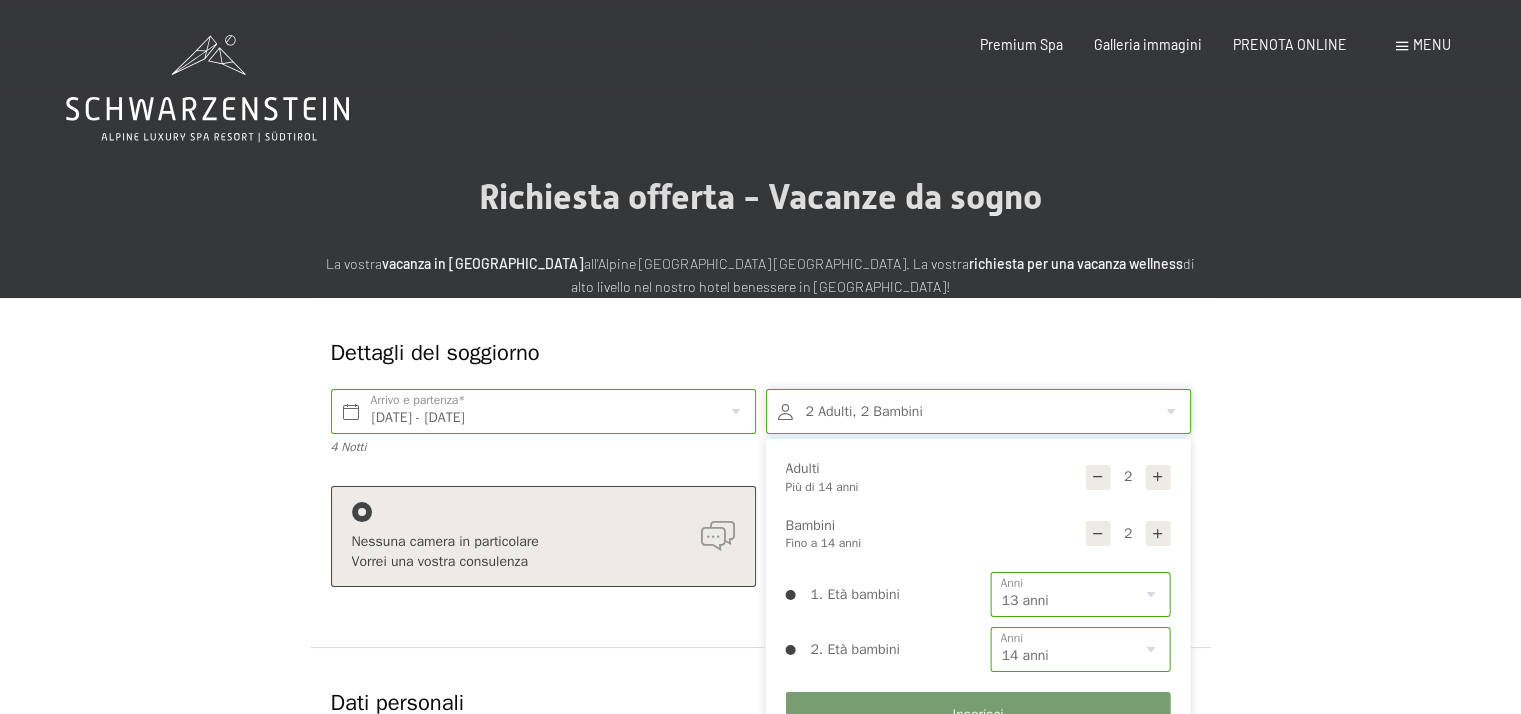click at bounding box center (1158, 534) 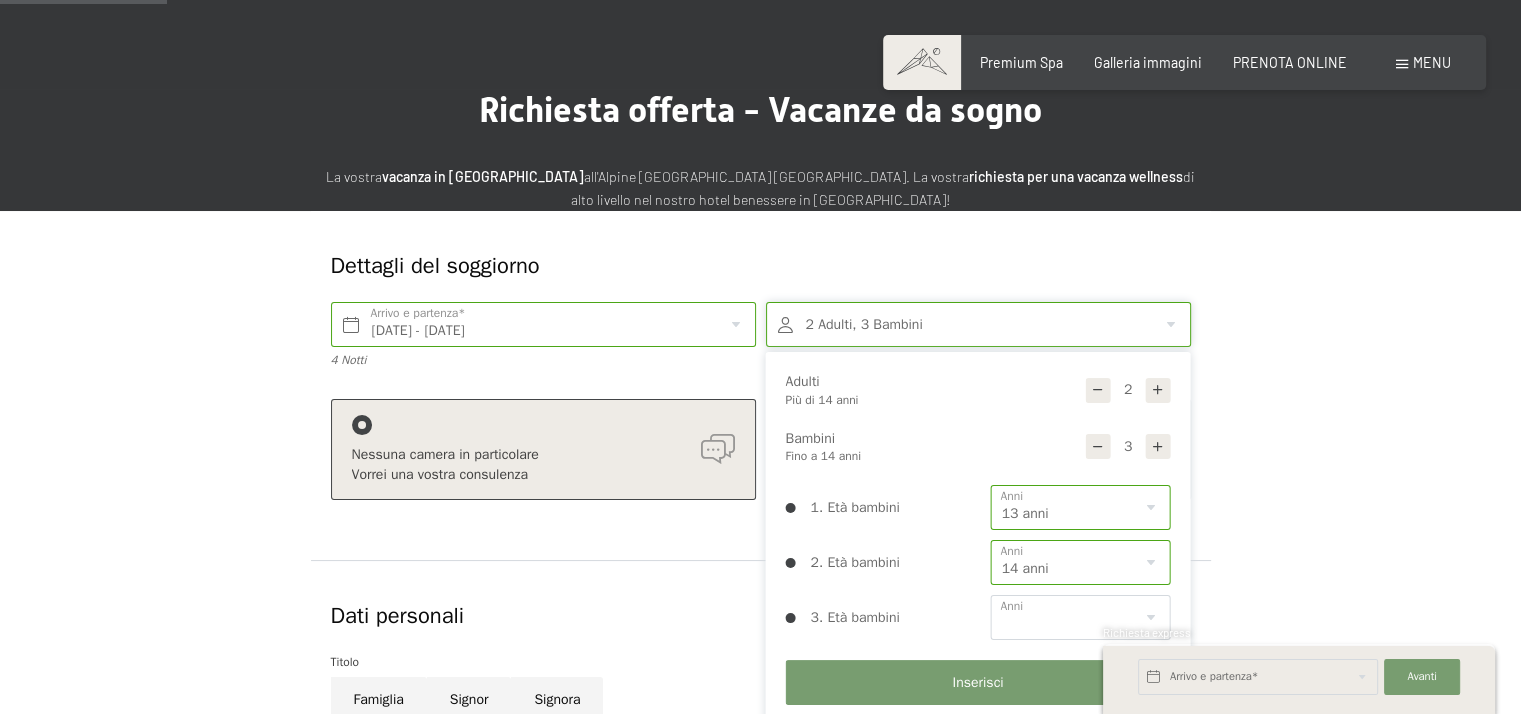 scroll, scrollTop: 200, scrollLeft: 0, axis: vertical 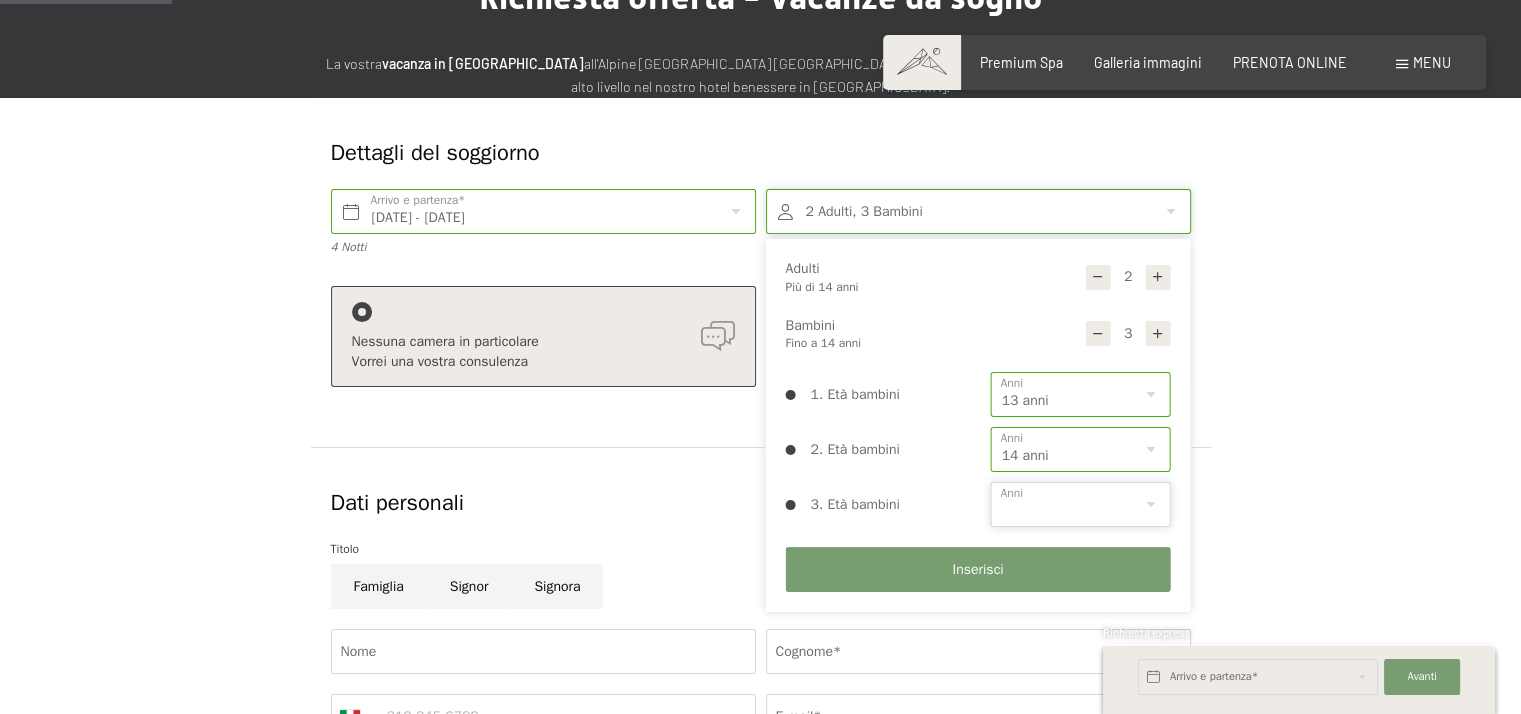 click on "0 1 2 3 4 5 6 7 8 9 10 11 12 13 14" at bounding box center [1081, 504] 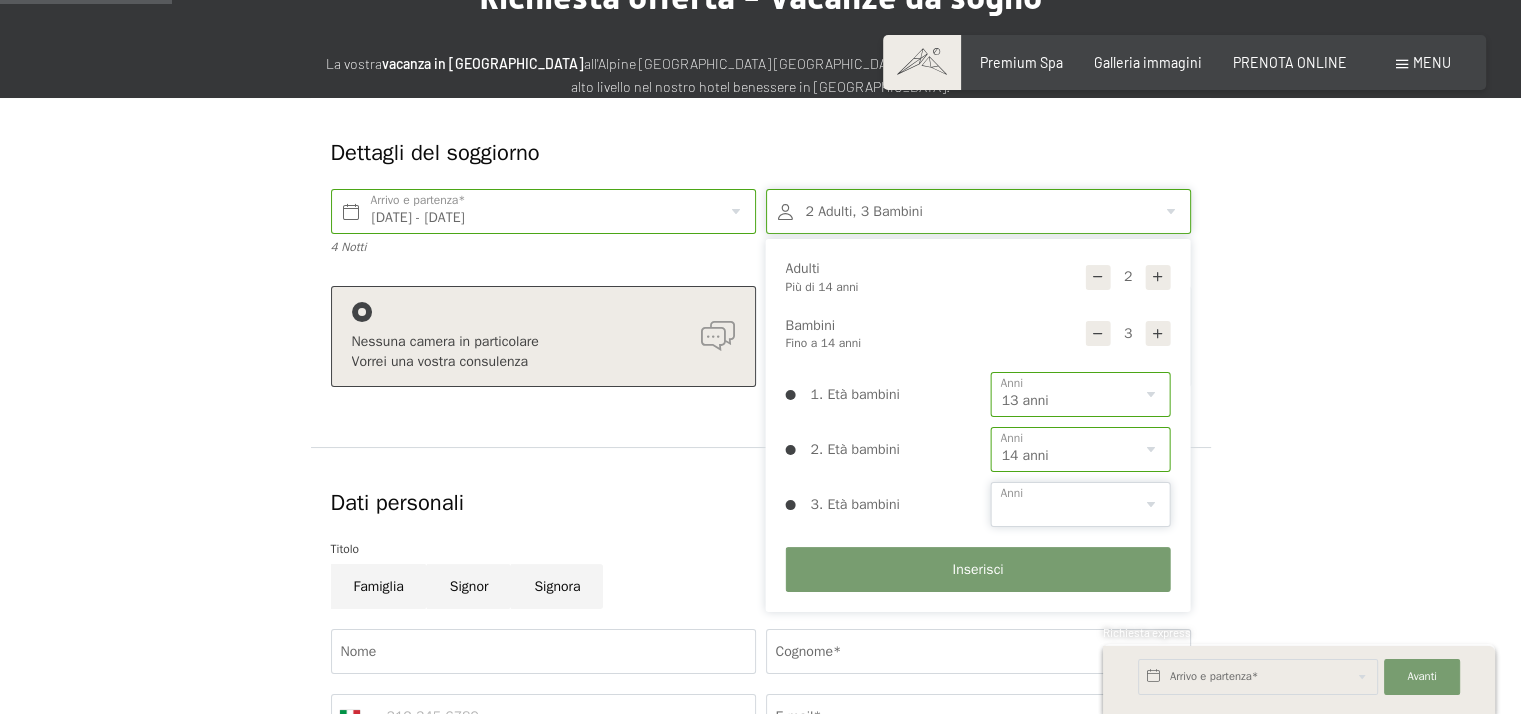 select on "12" 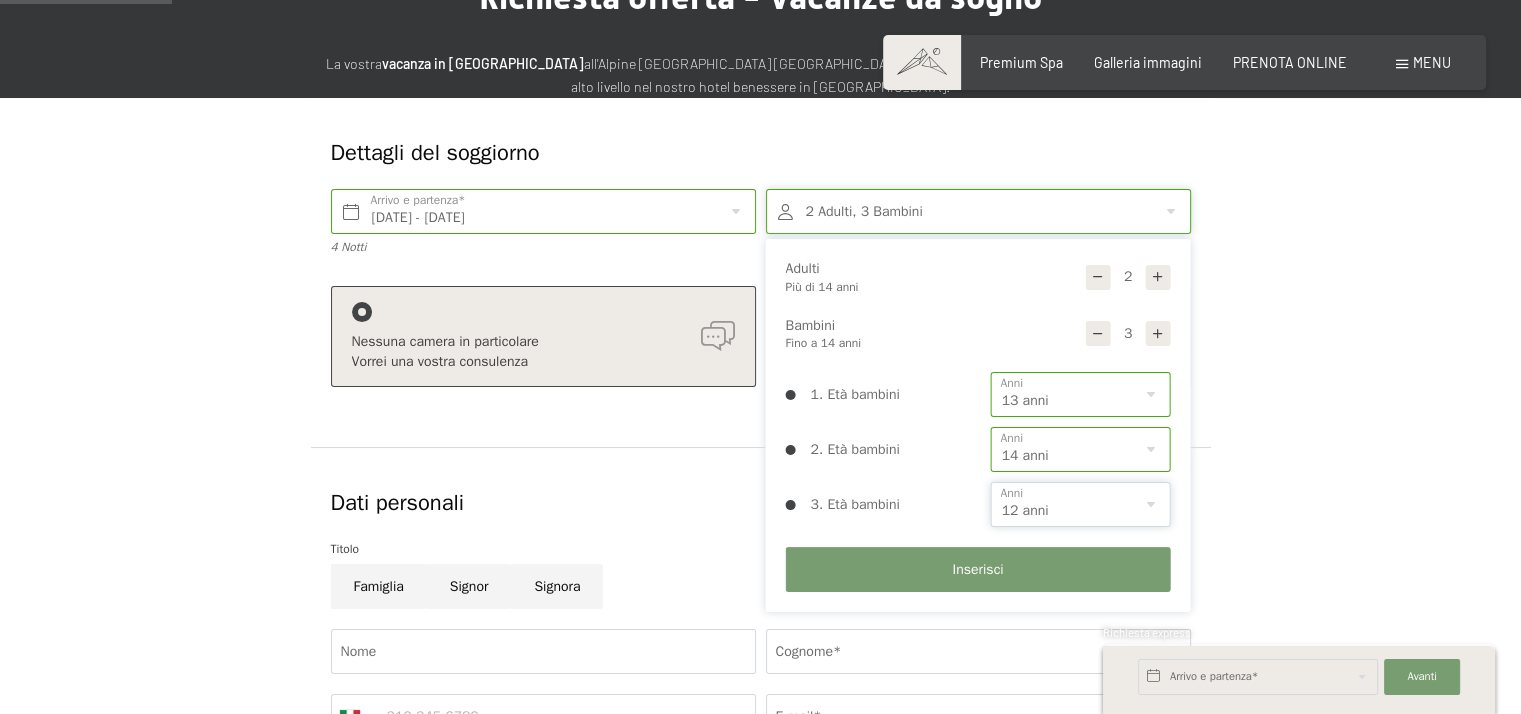 click on "0 1 2 3 4 5 6 7 8 9 10 11 12 13 14" at bounding box center (1081, 504) 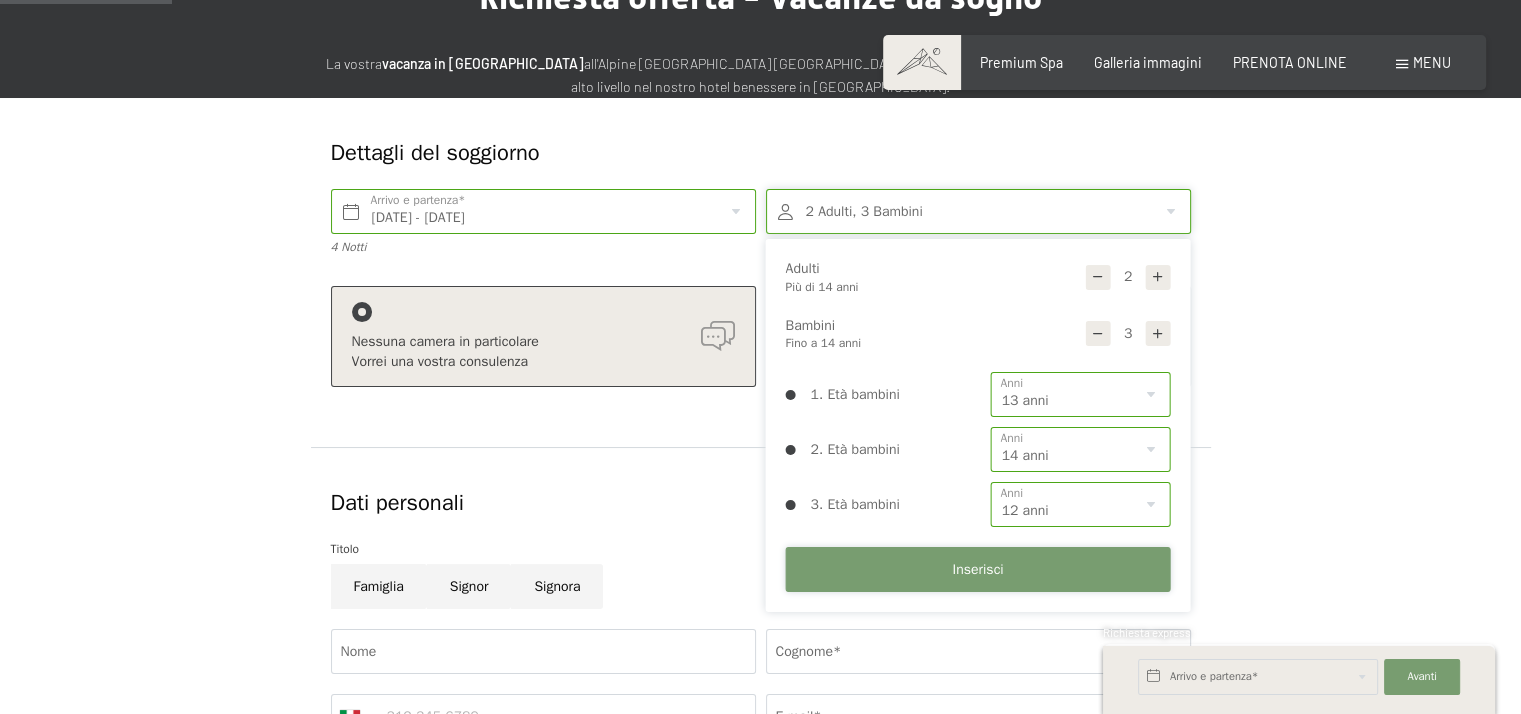 click on "Inserisci" at bounding box center [977, 570] 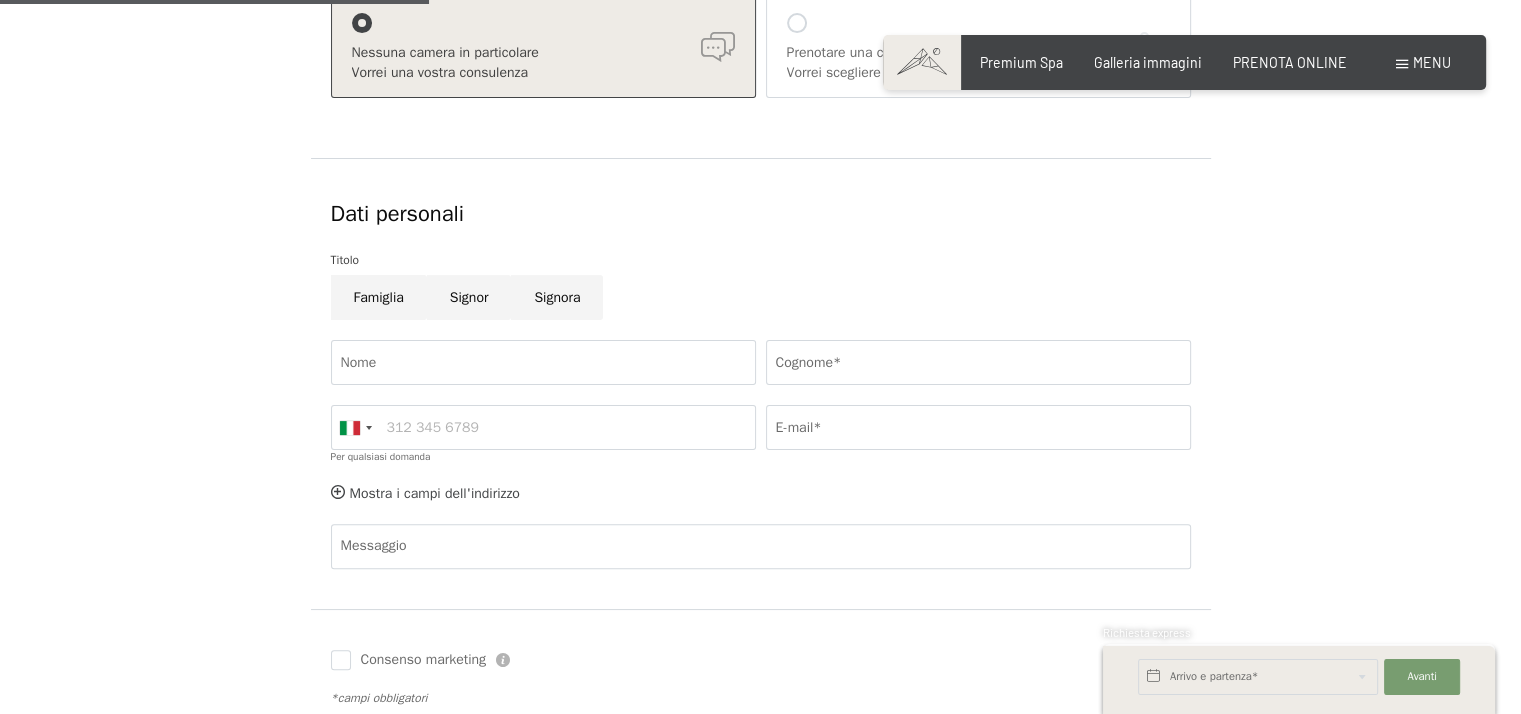 scroll, scrollTop: 500, scrollLeft: 0, axis: vertical 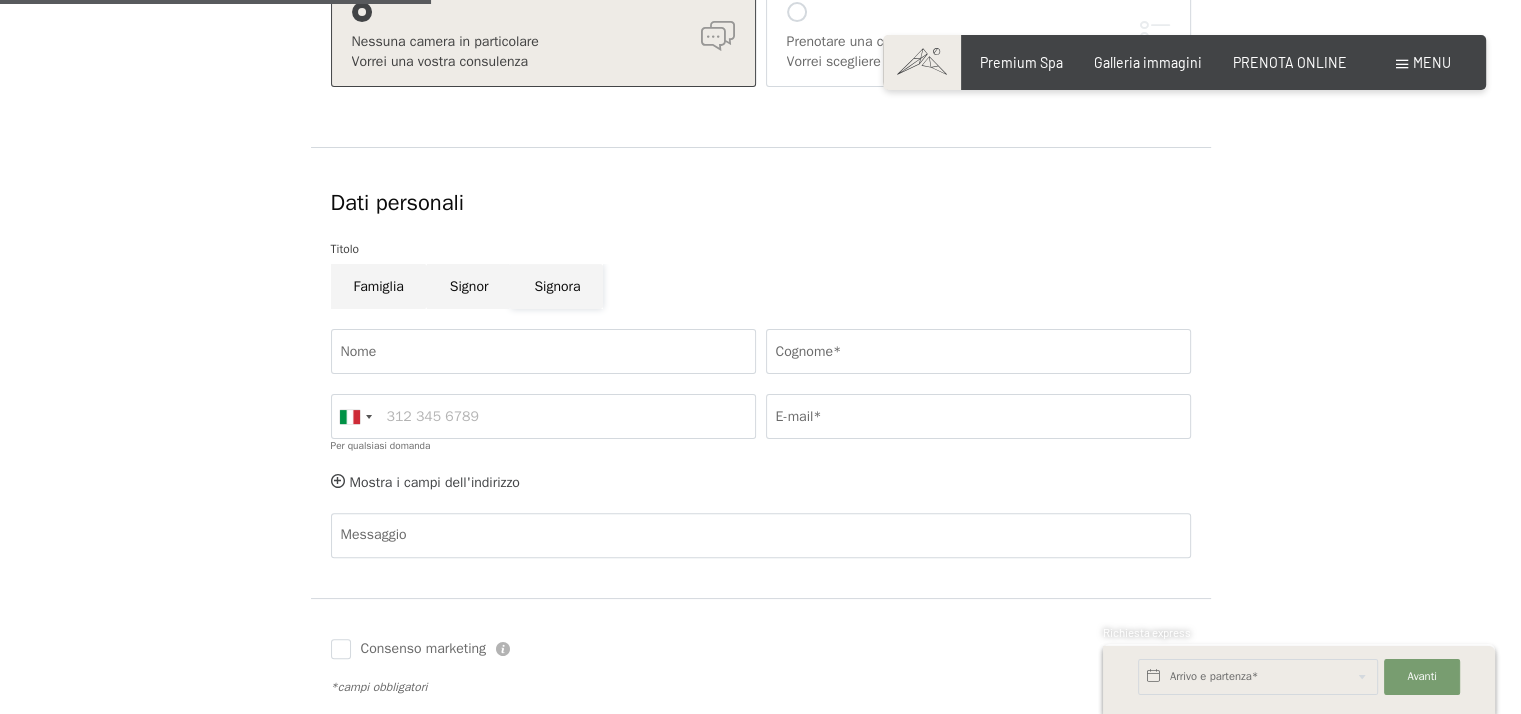 click on "Signora" at bounding box center (557, 286) 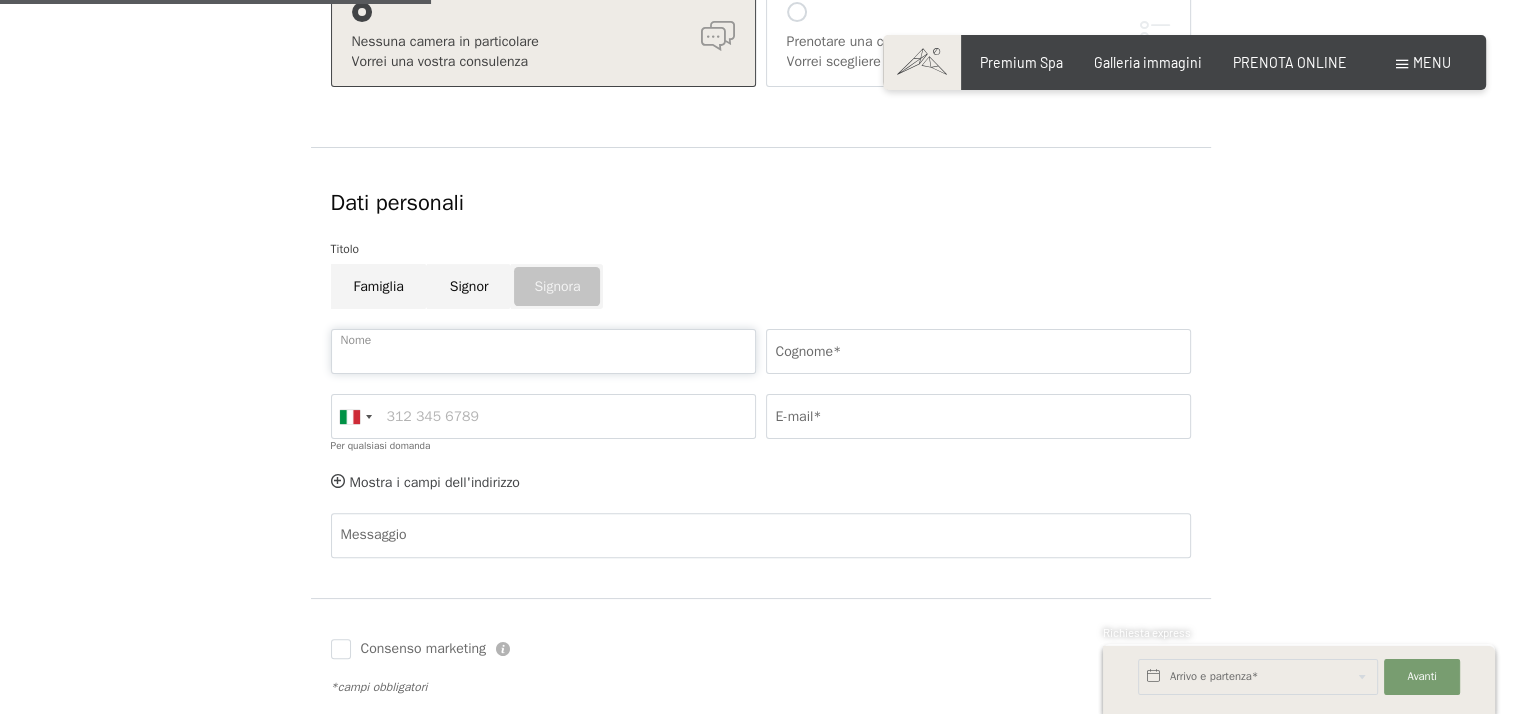click on "Nome" at bounding box center [543, 351] 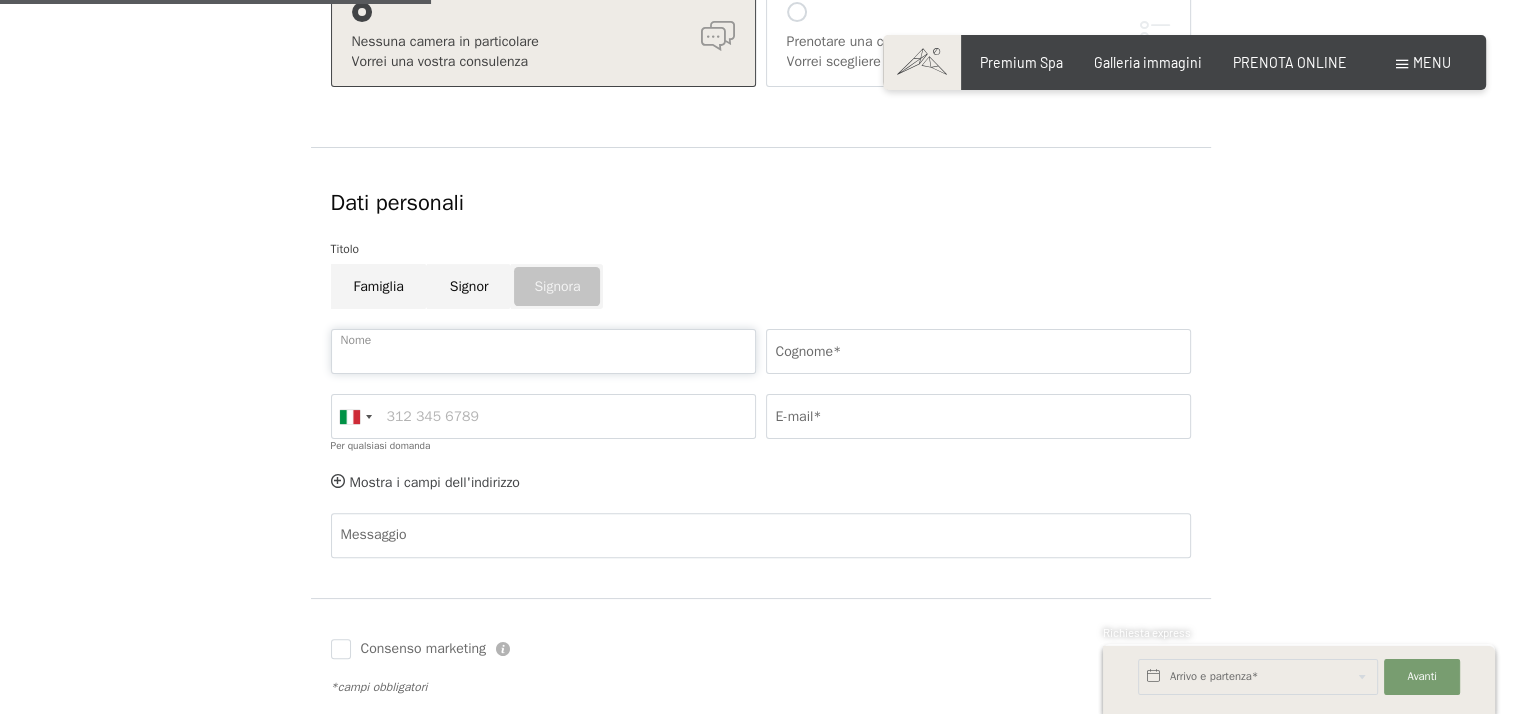 type on "maria letizia" 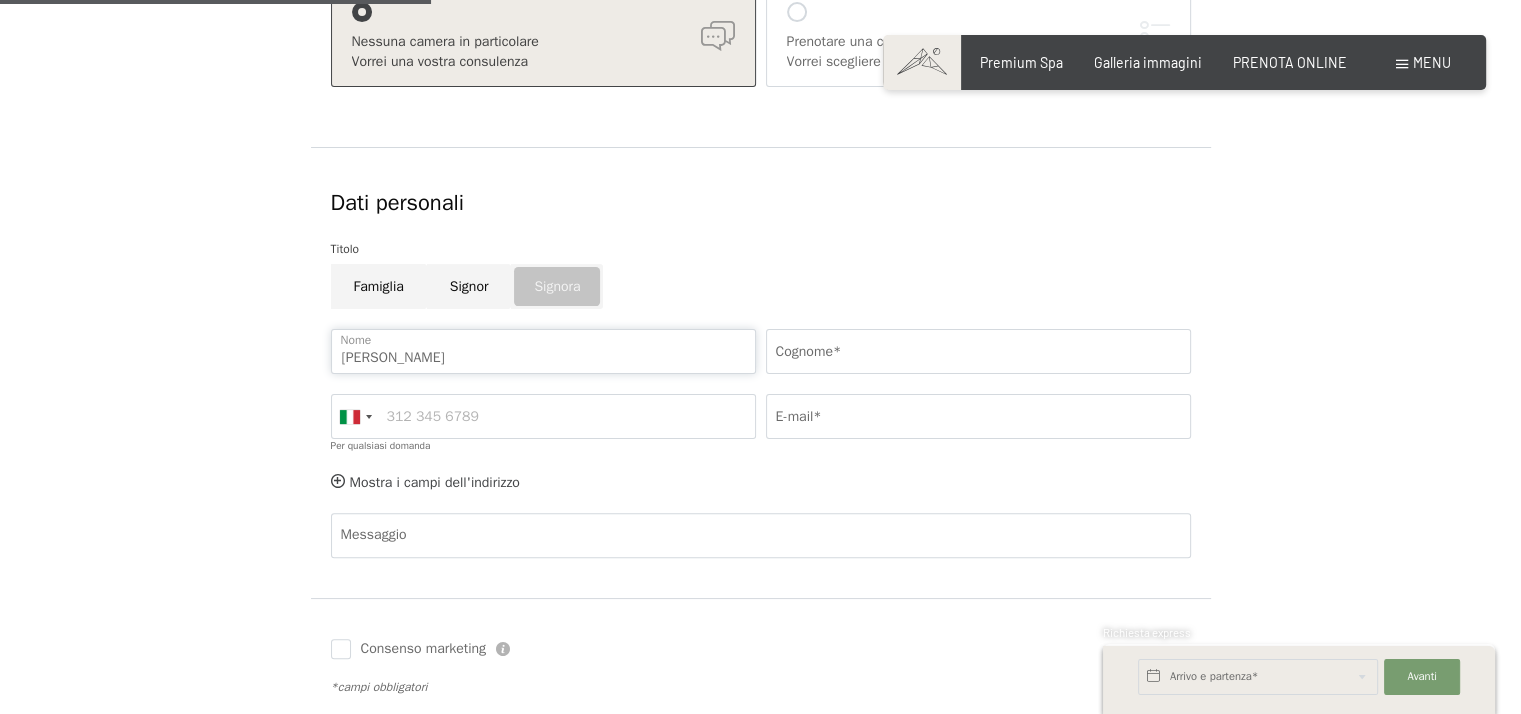 type on "amoroso" 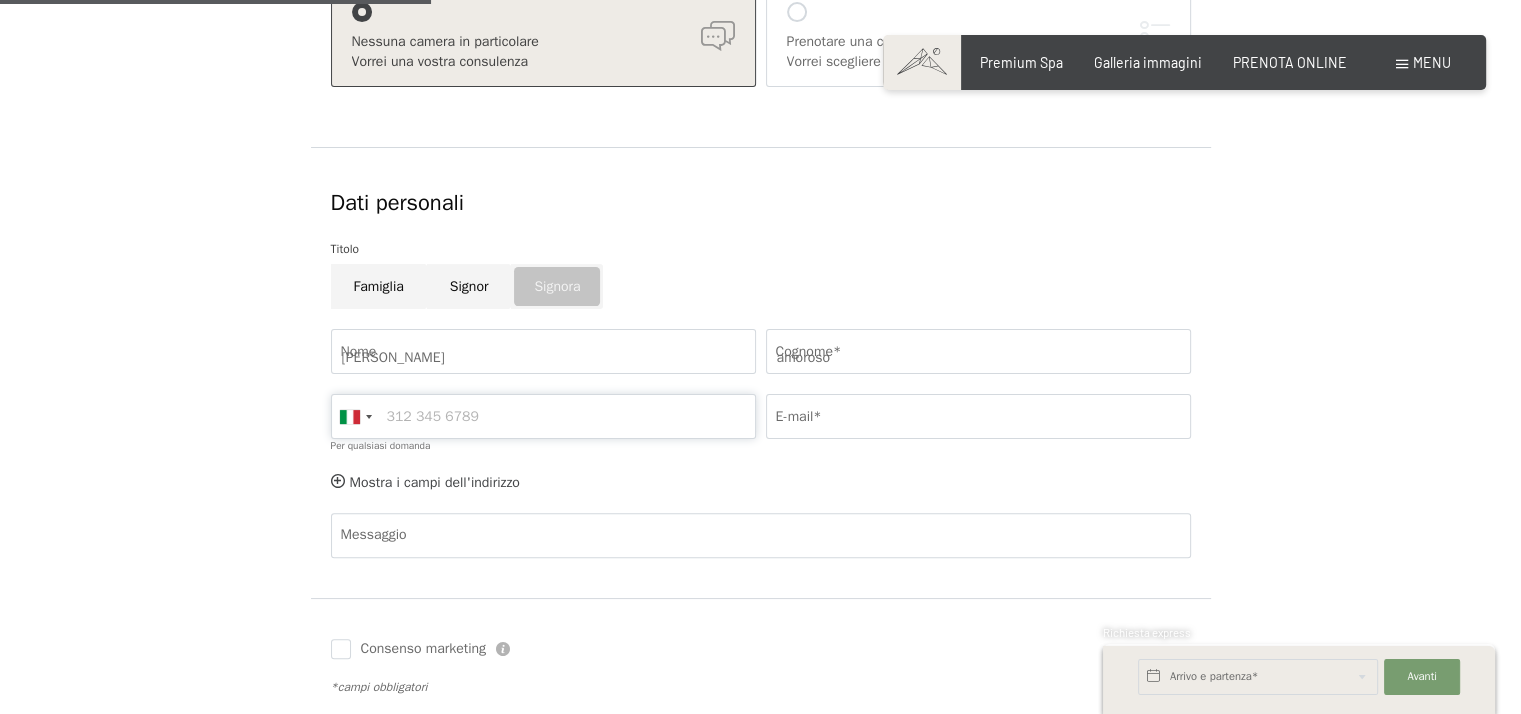 type on "3494211297" 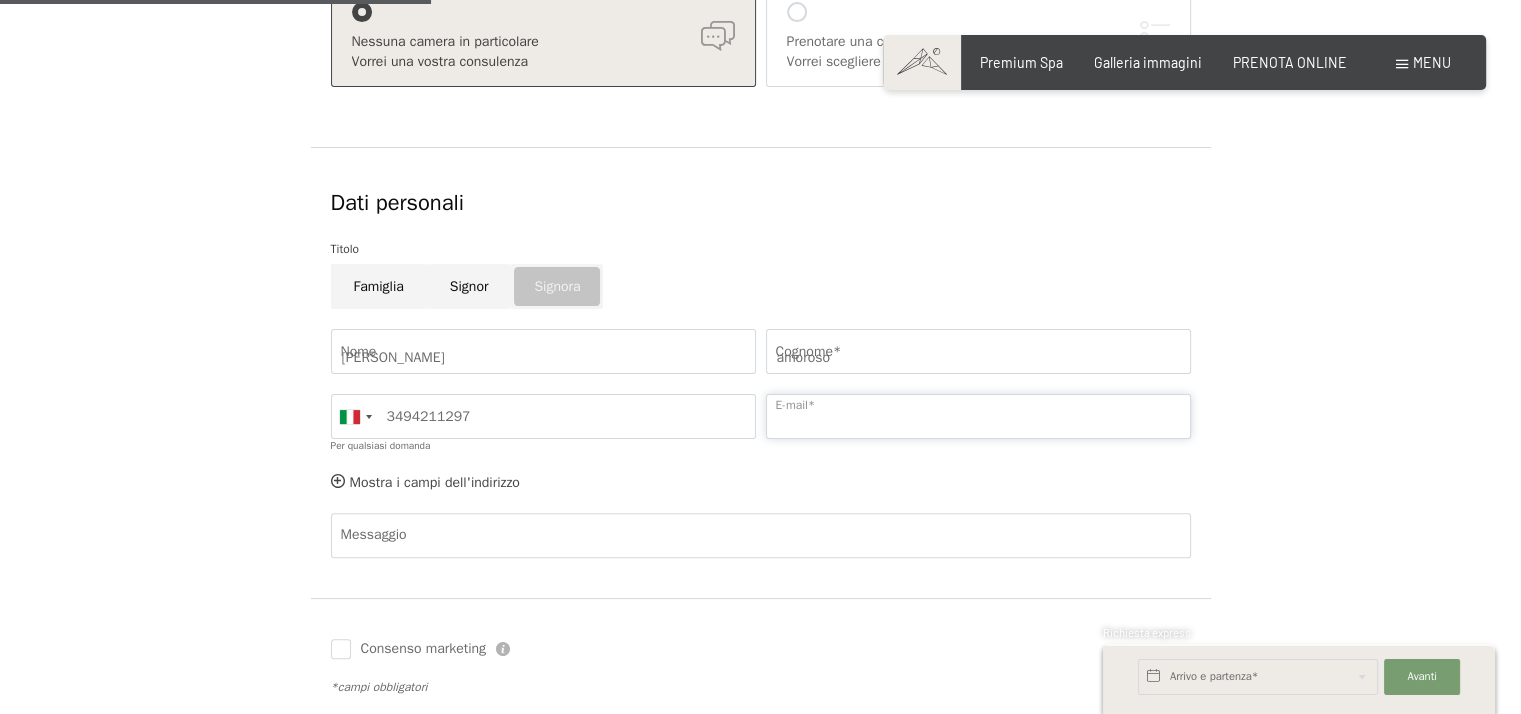 type on "m.l.amoroso@staff.univpm.it" 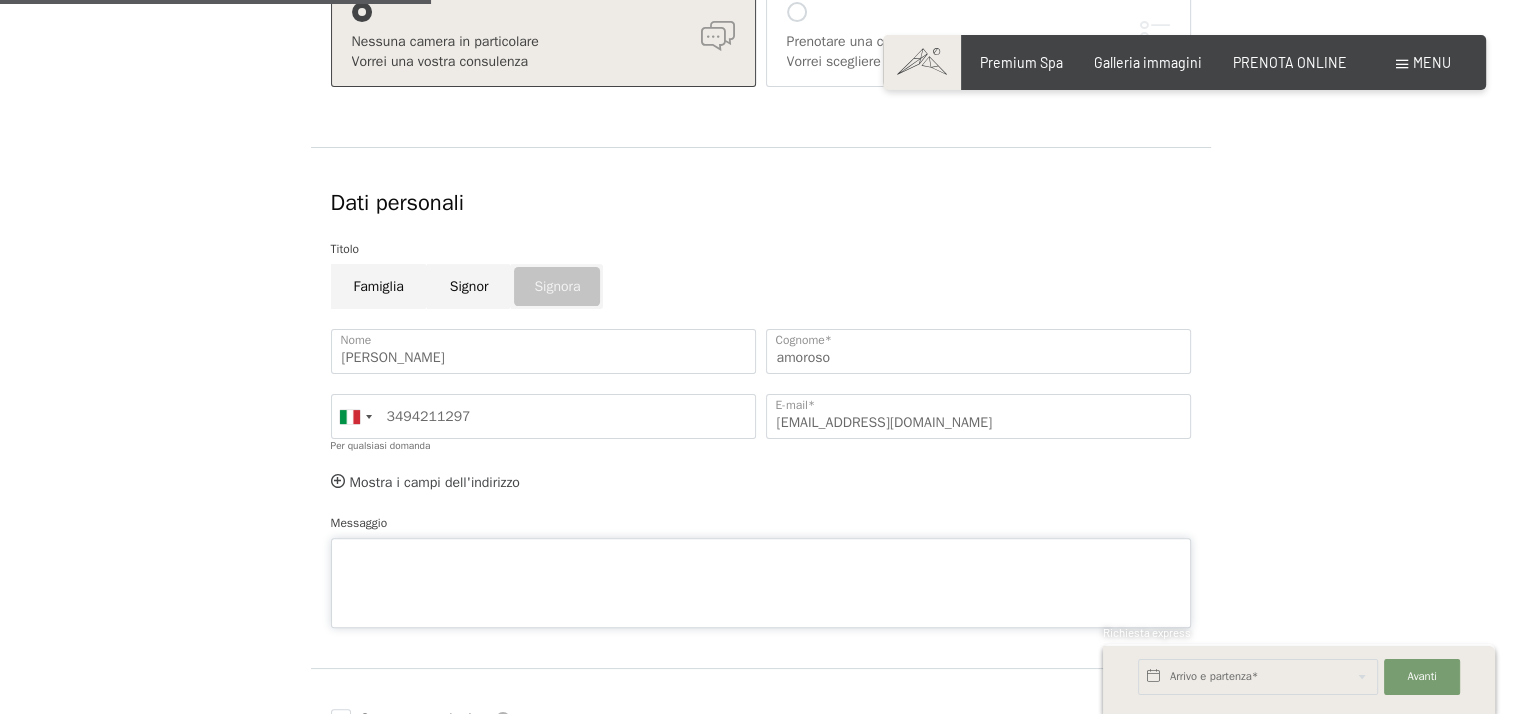 click on "Messaggio" at bounding box center [761, 570] 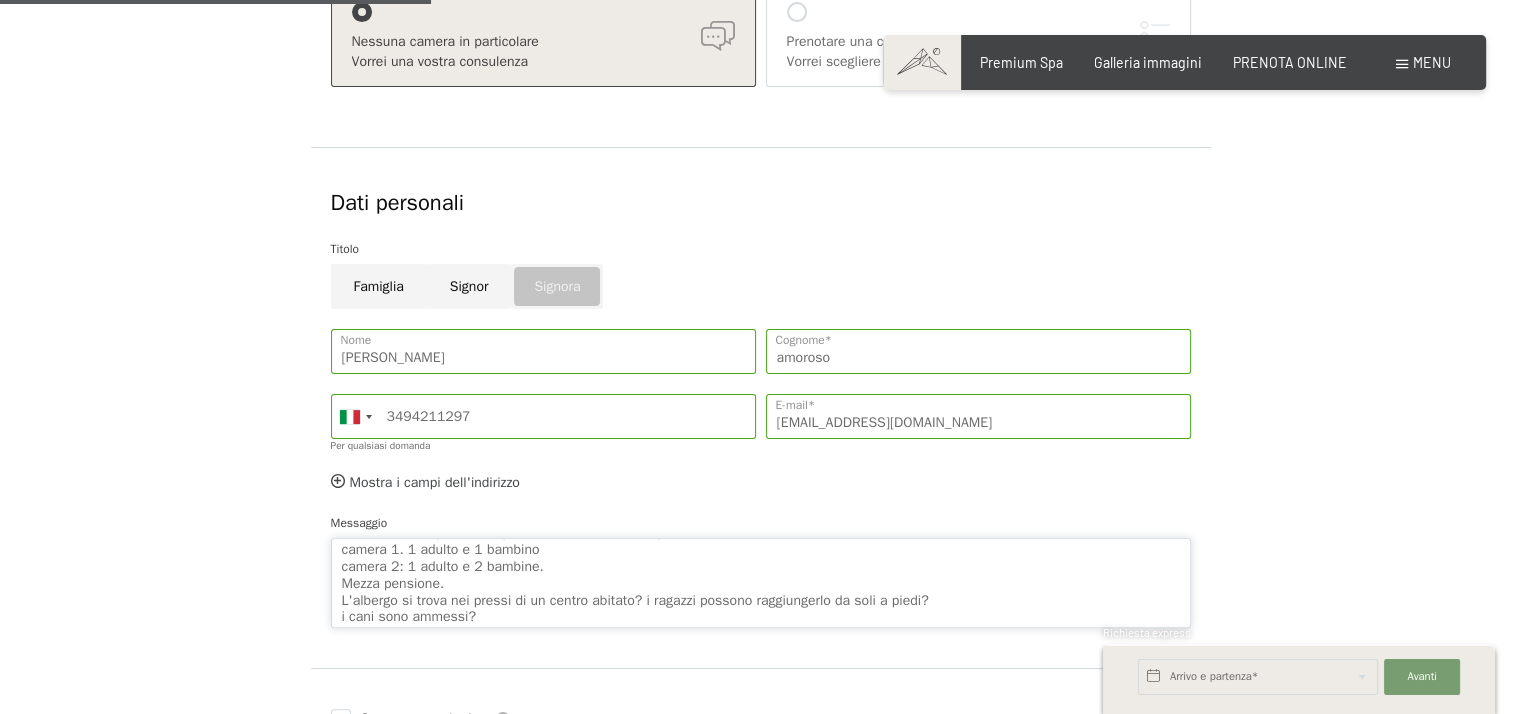 scroll, scrollTop: 52, scrollLeft: 0, axis: vertical 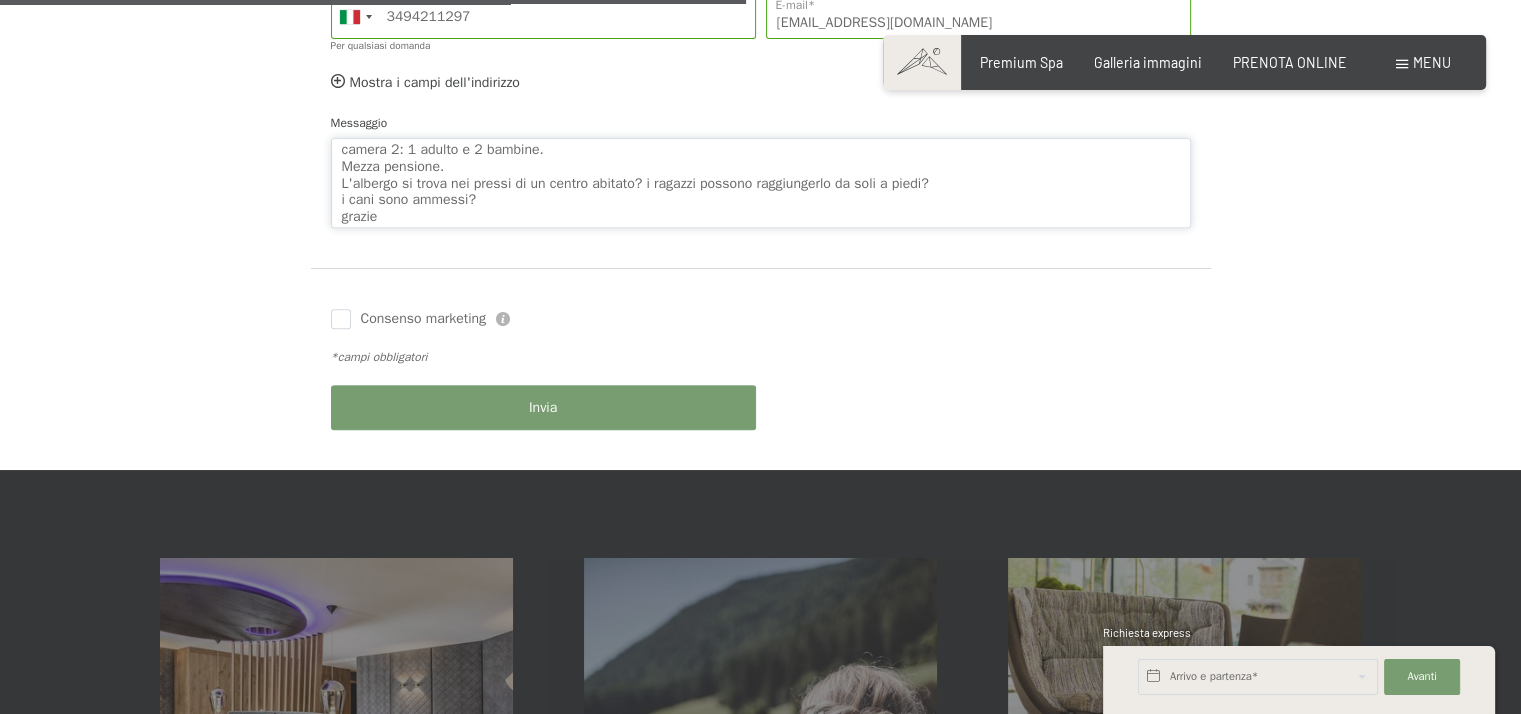 type on "Buongiorno,
vorrei avere un preventivo per due camere cosi composte:
camera 1. 1 adulto e 1 bambino
camera 2: 1 adulto e 2 bambine.
Mezza pensione.
L'albergo si trova nei pressi di un centro abitato? i ragazzi possono raggiungerlo da soli a piedi?
i cani sono ammessi?
grazie" 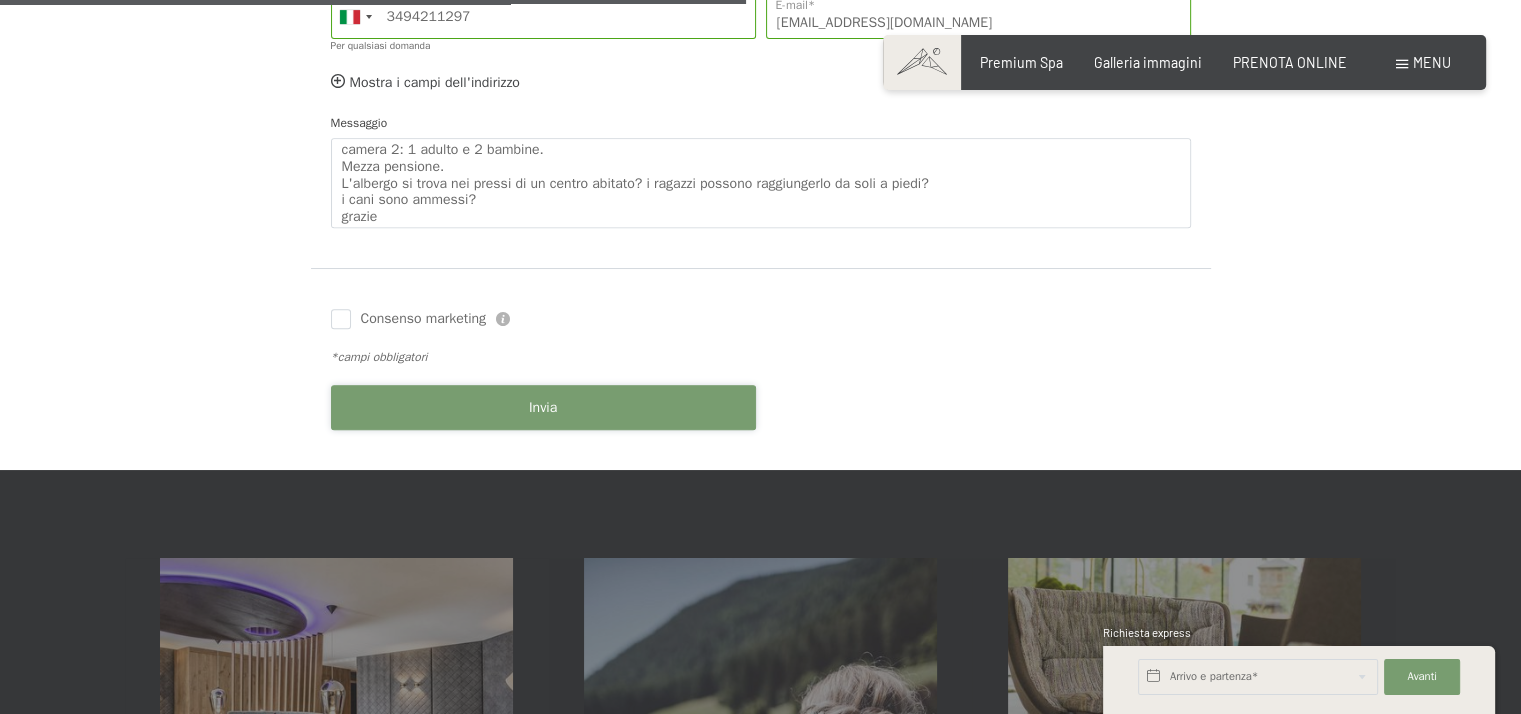 click on "Invia" at bounding box center (543, 407) 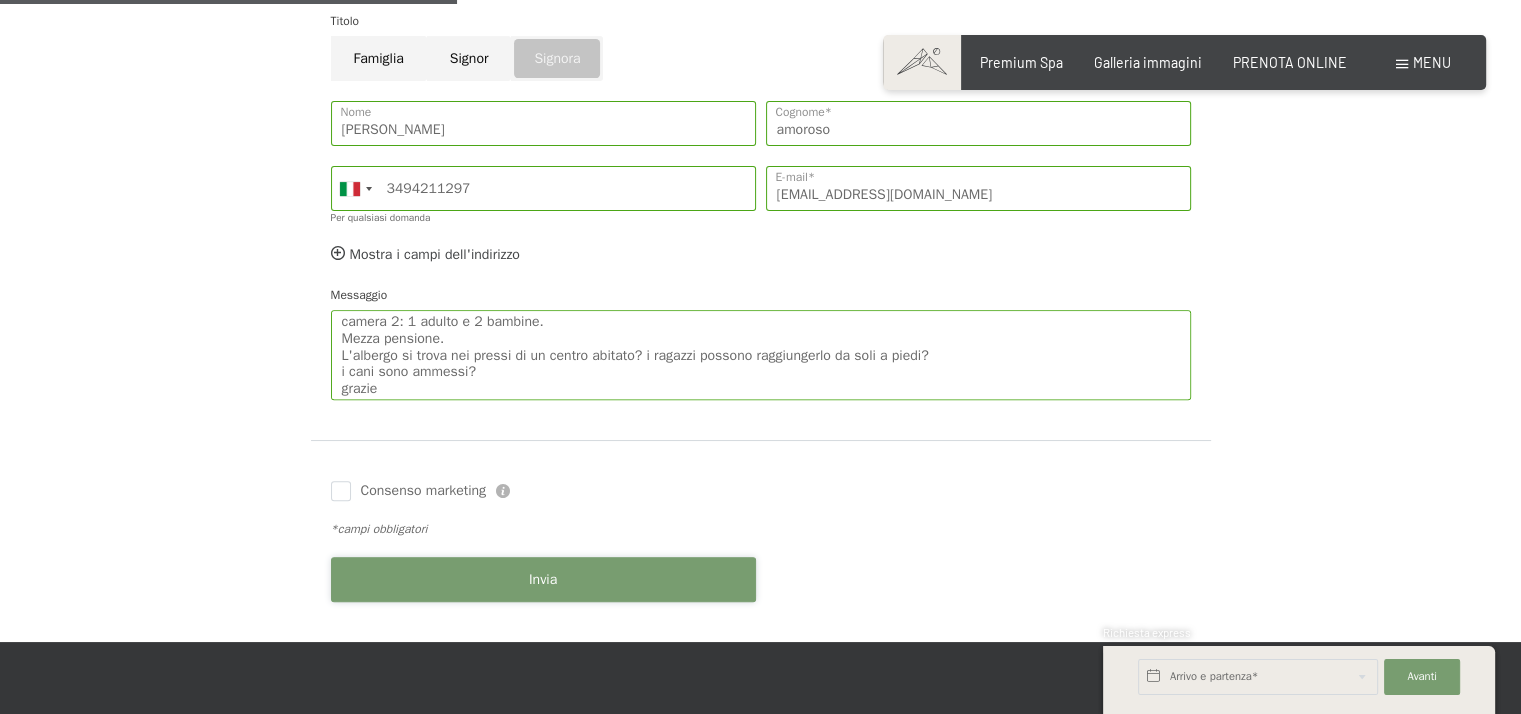 scroll, scrollTop: 1000, scrollLeft: 0, axis: vertical 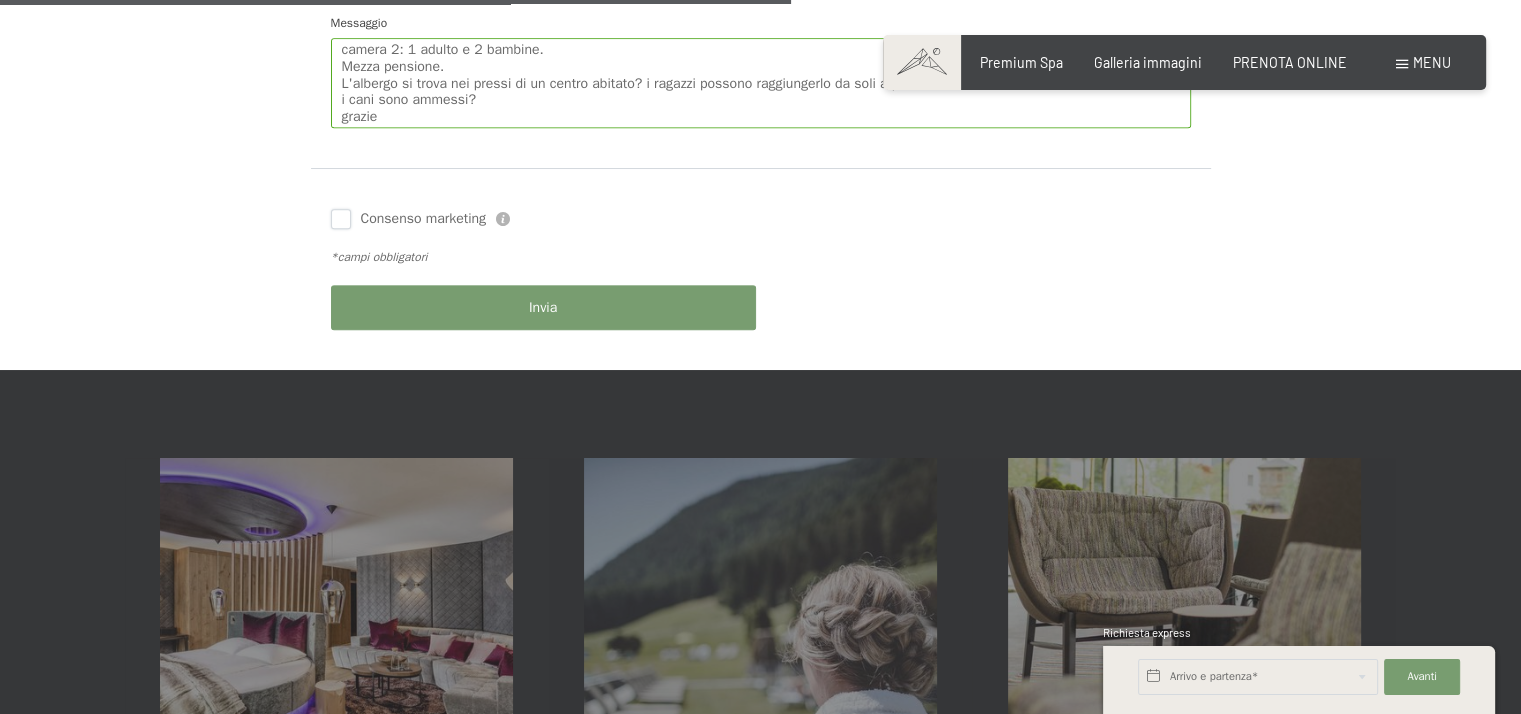 click on "Consenso marketing" at bounding box center (341, 219) 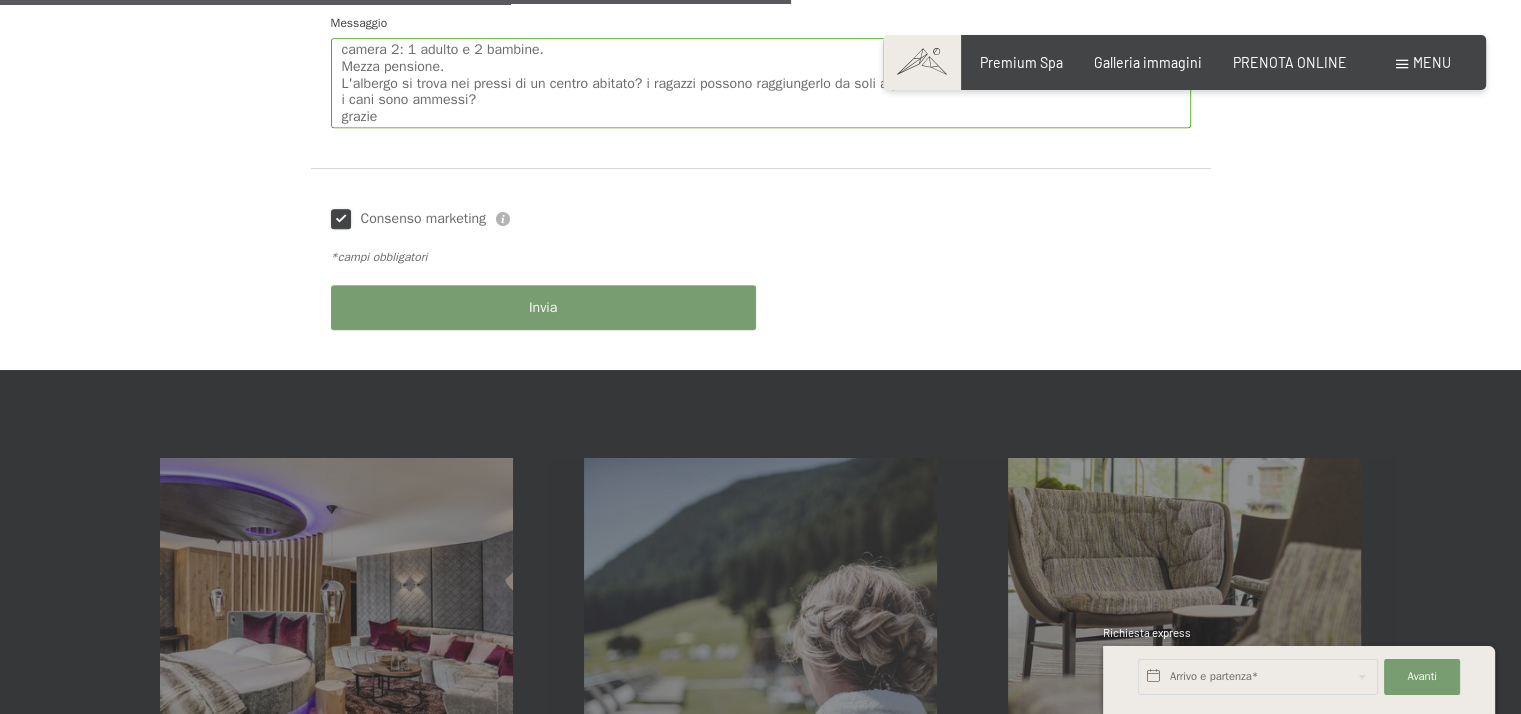 click on "Consenso marketing" at bounding box center [341, 219] 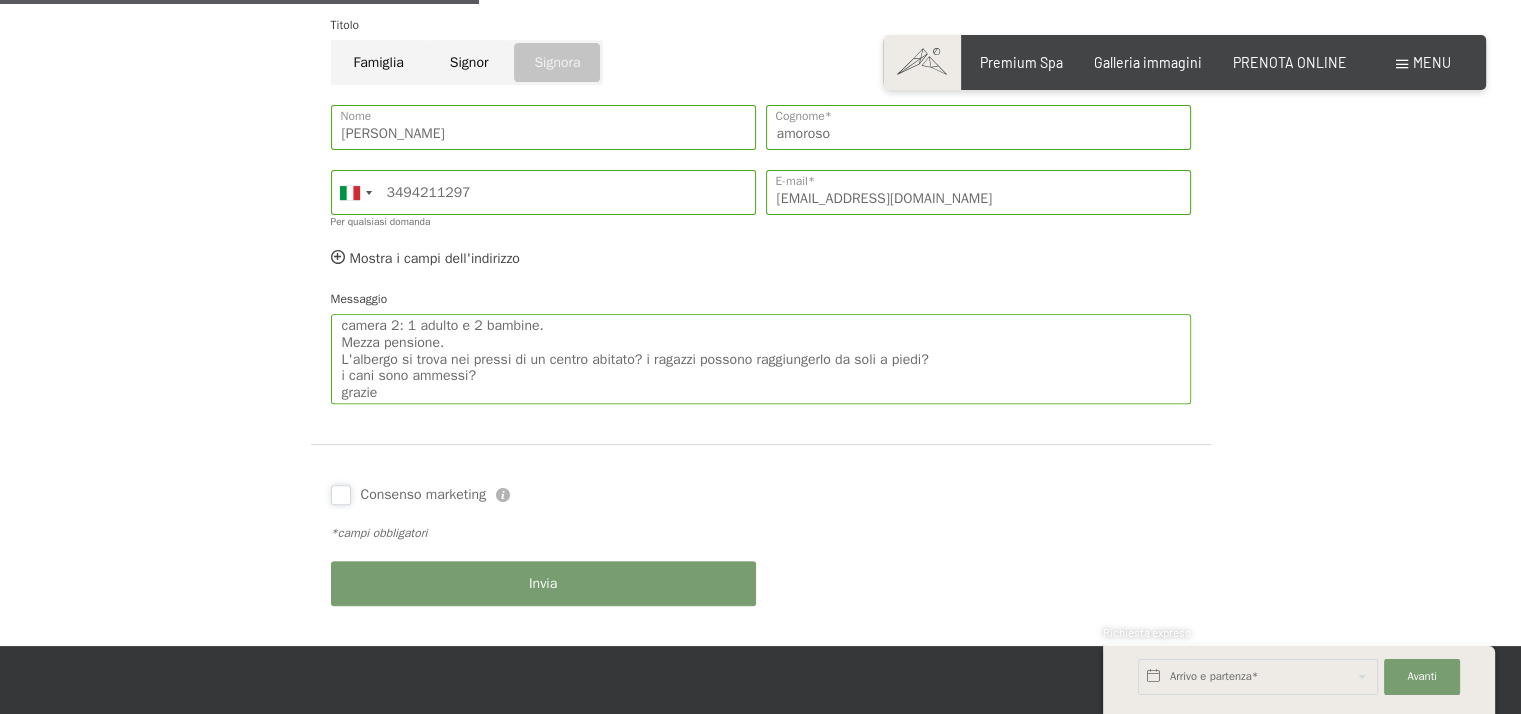 scroll, scrollTop: 1000, scrollLeft: 0, axis: vertical 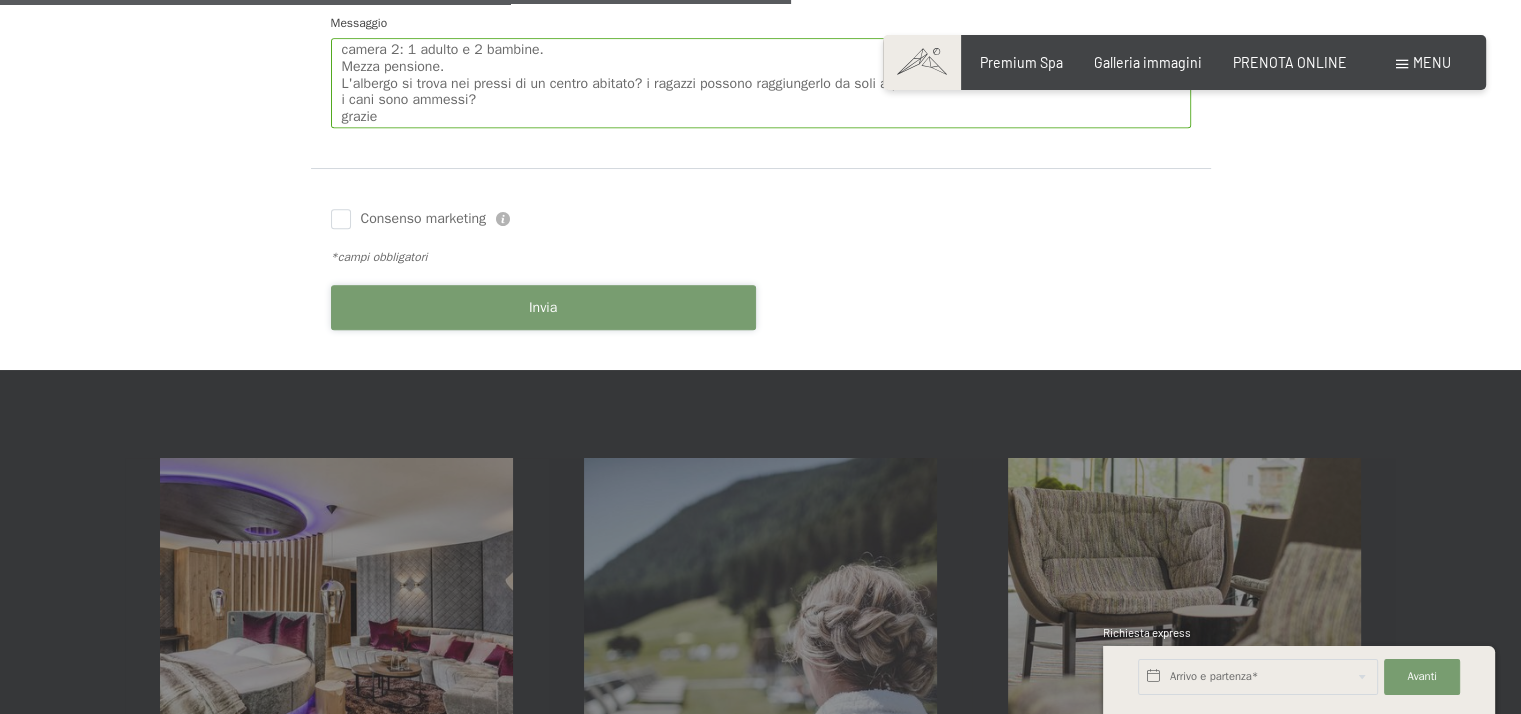 click on "Invia" at bounding box center (543, 308) 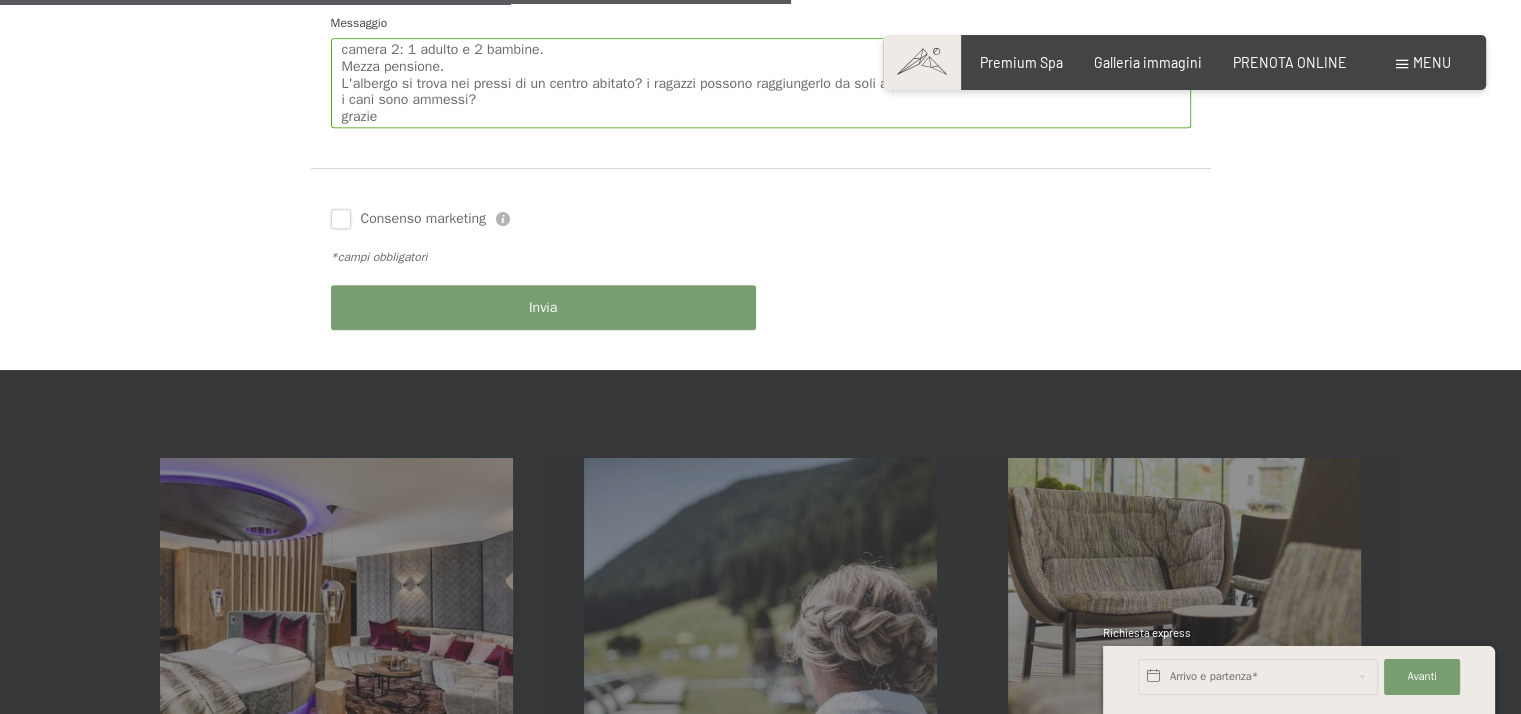 click on "Consenso marketing" at bounding box center [341, 219] 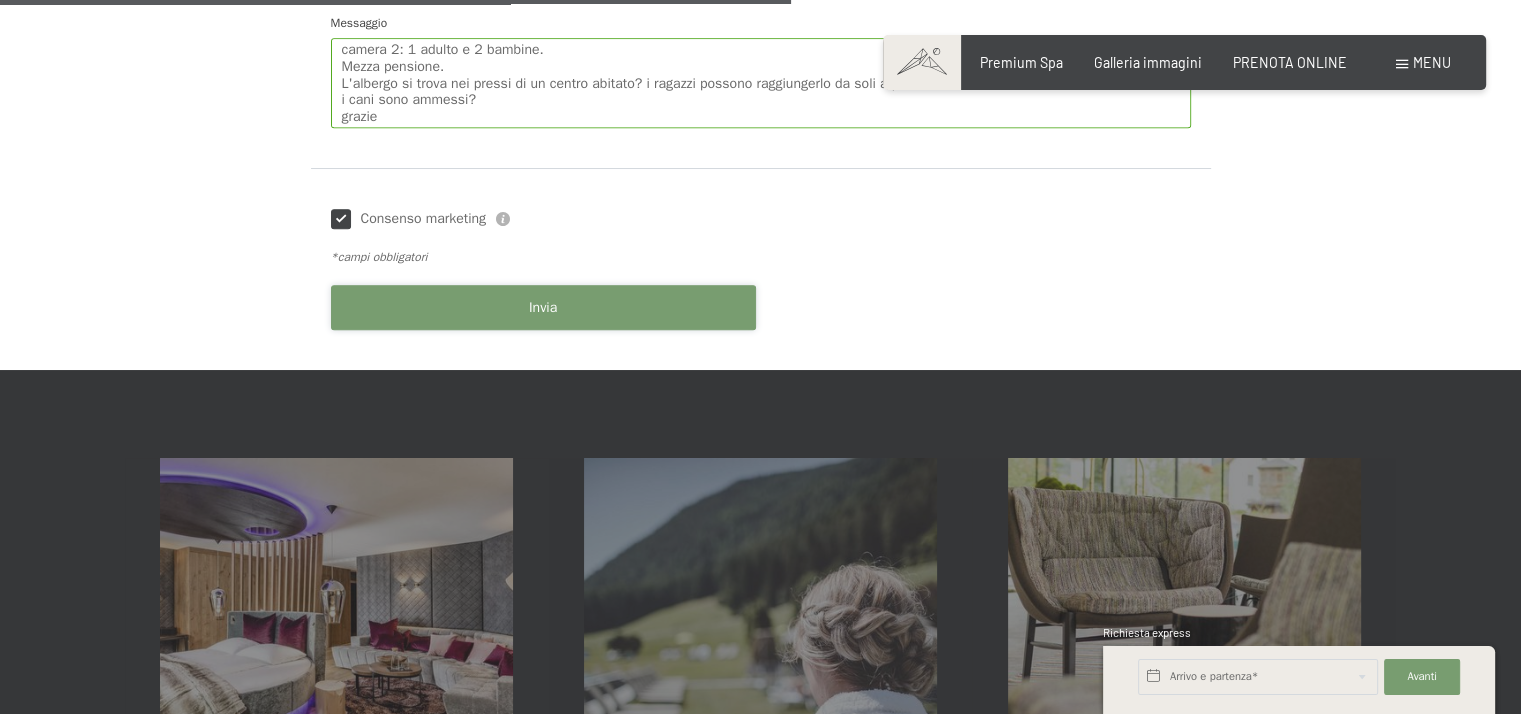 click on "Invia" at bounding box center (543, 307) 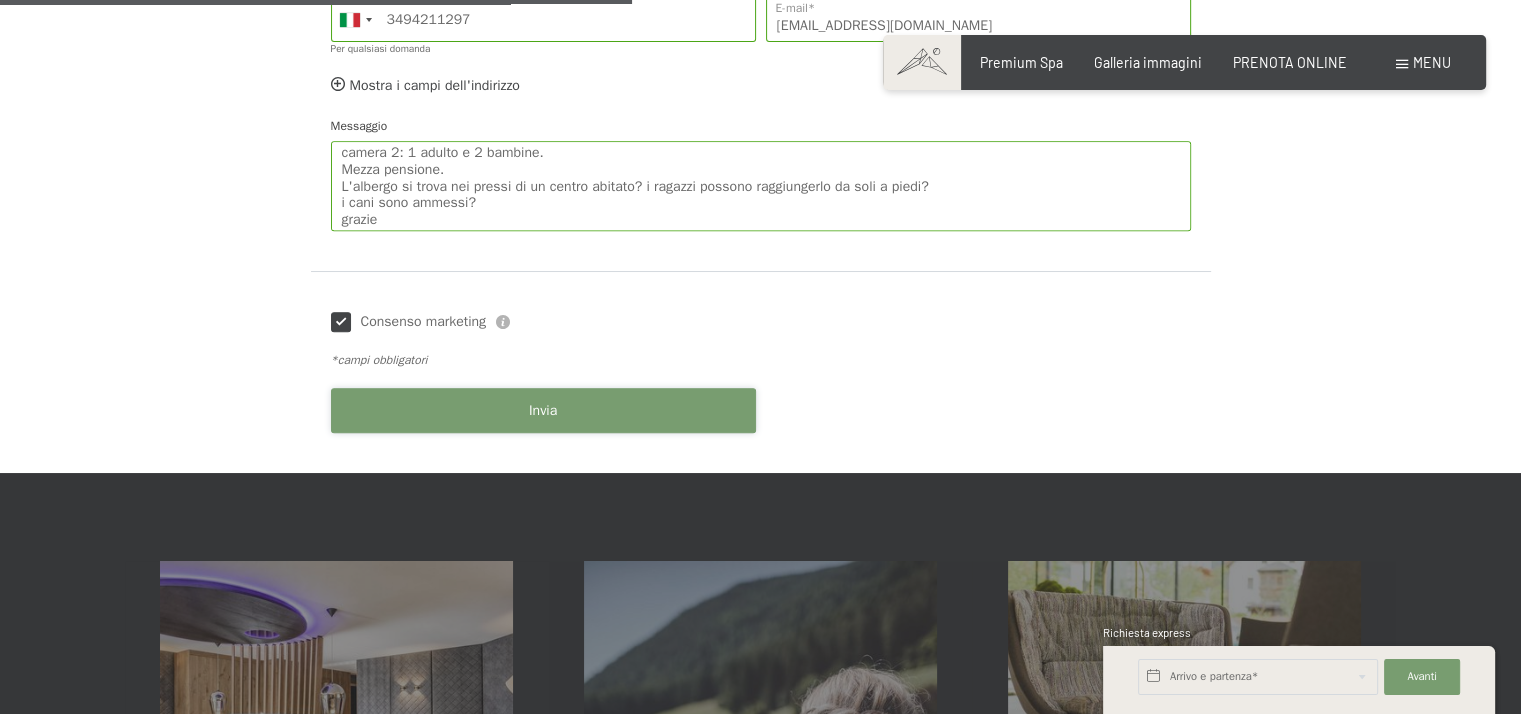 scroll, scrollTop: 800, scrollLeft: 0, axis: vertical 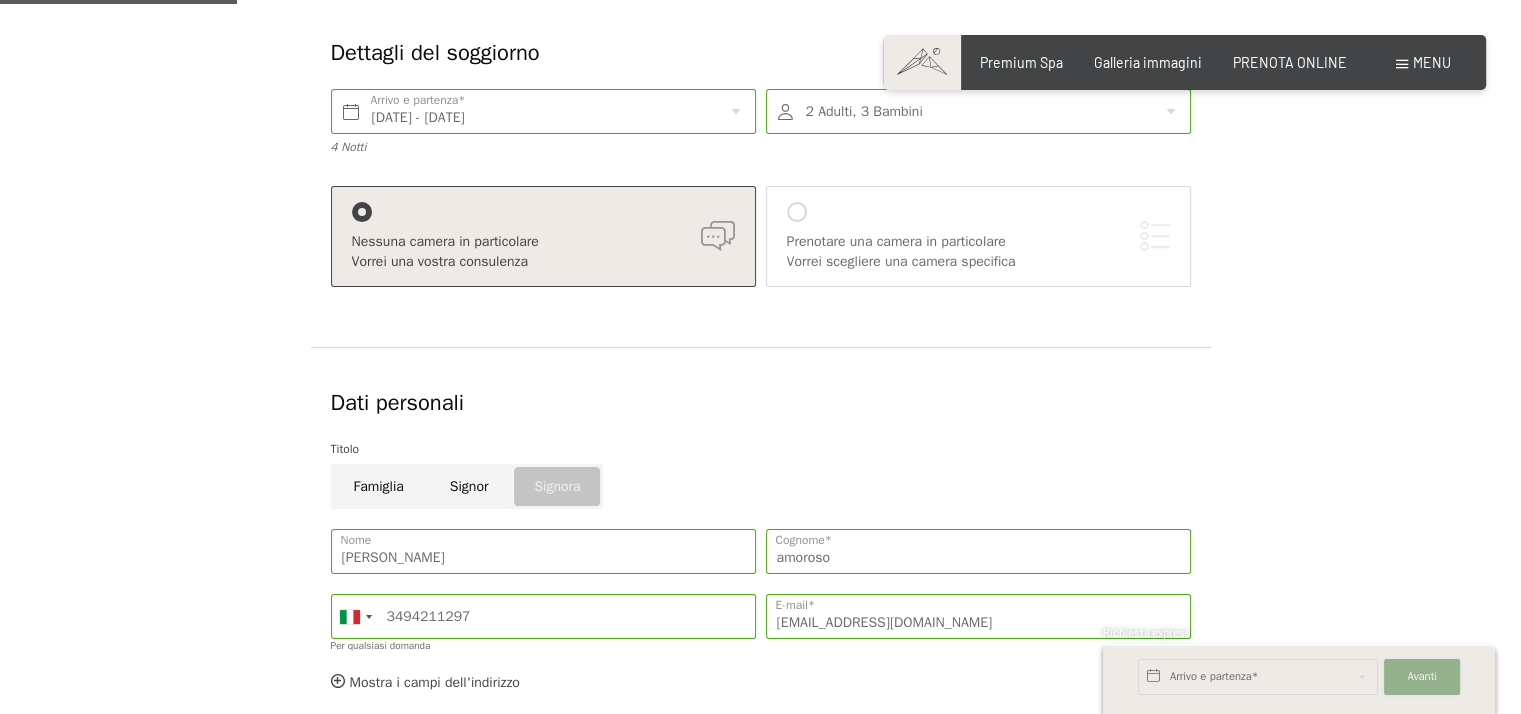 click on "Avanti" at bounding box center (1422, 677) 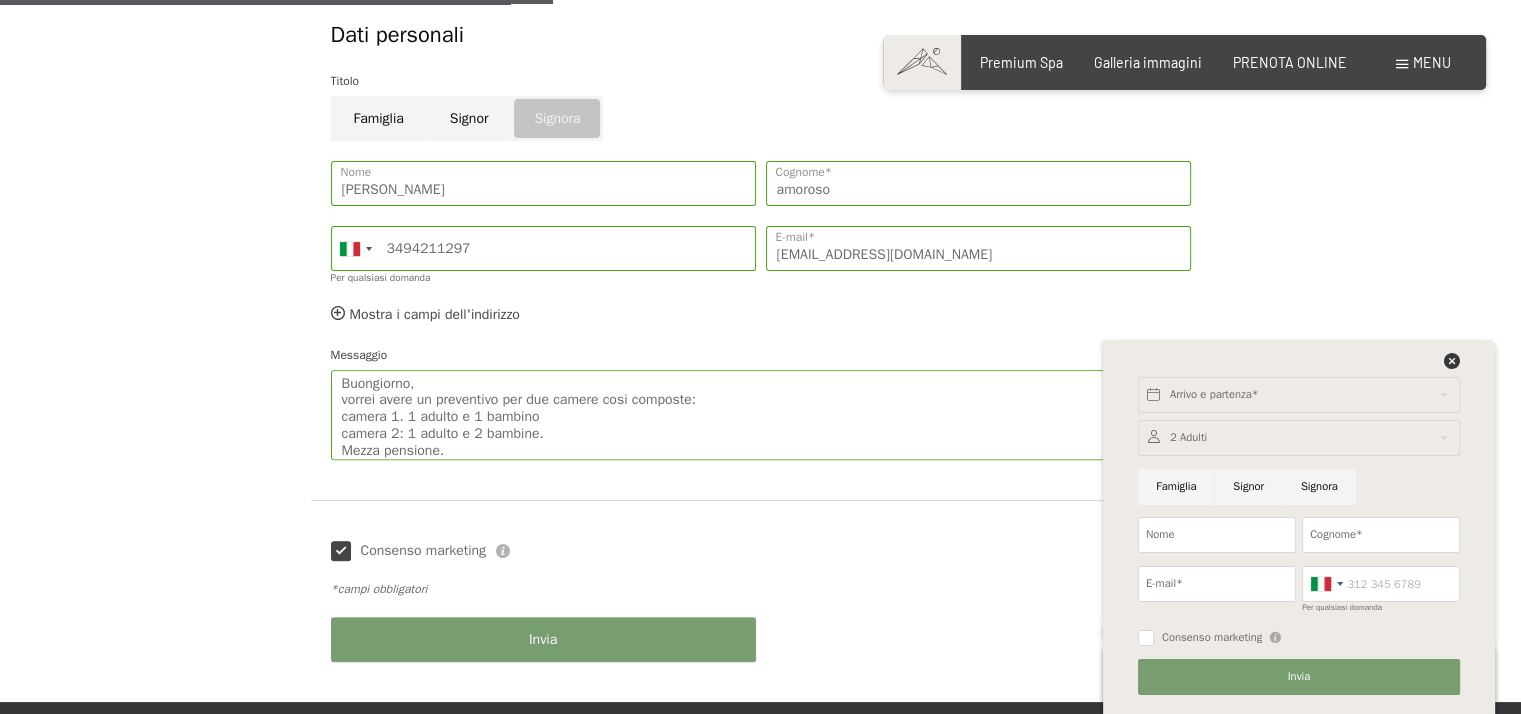 scroll, scrollTop: 700, scrollLeft: 0, axis: vertical 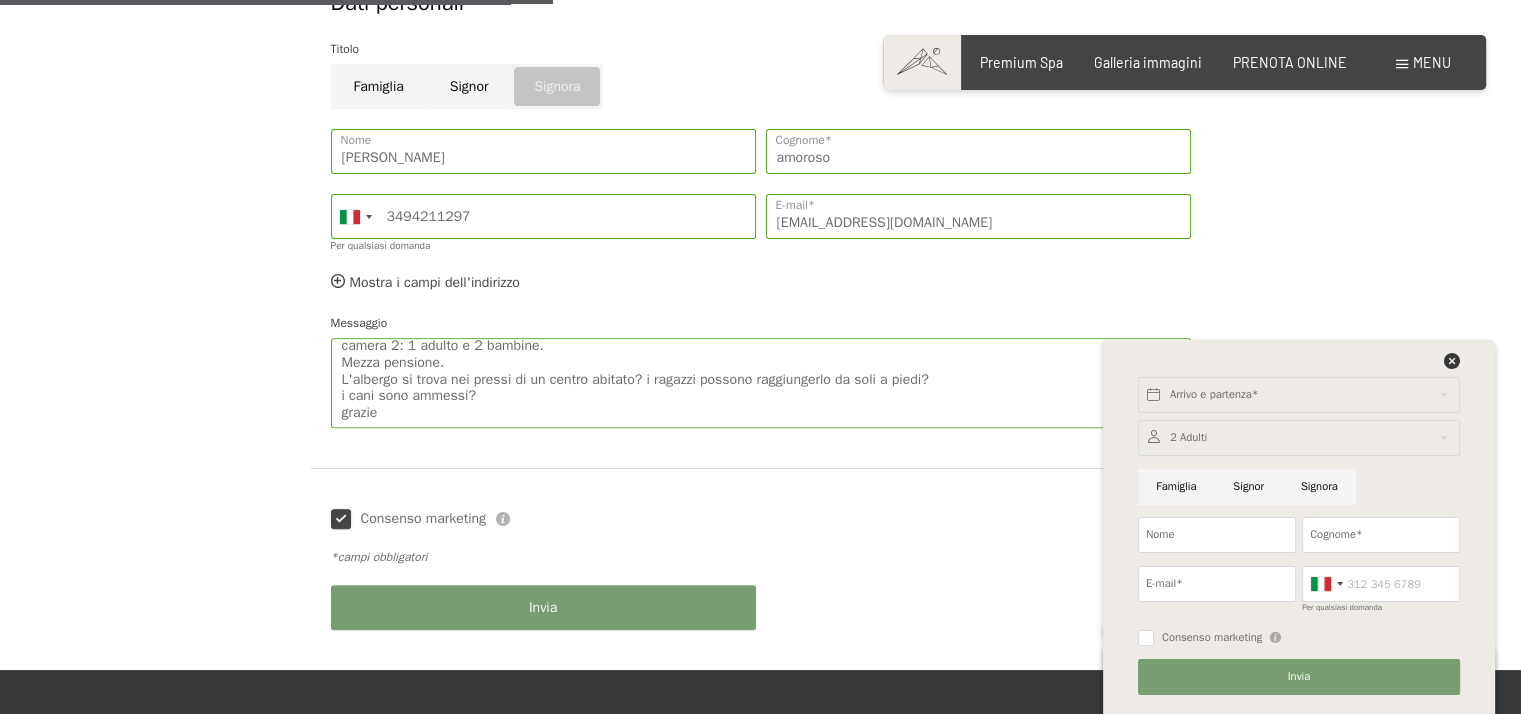 click on "Consenso marketing" at bounding box center (341, 519) 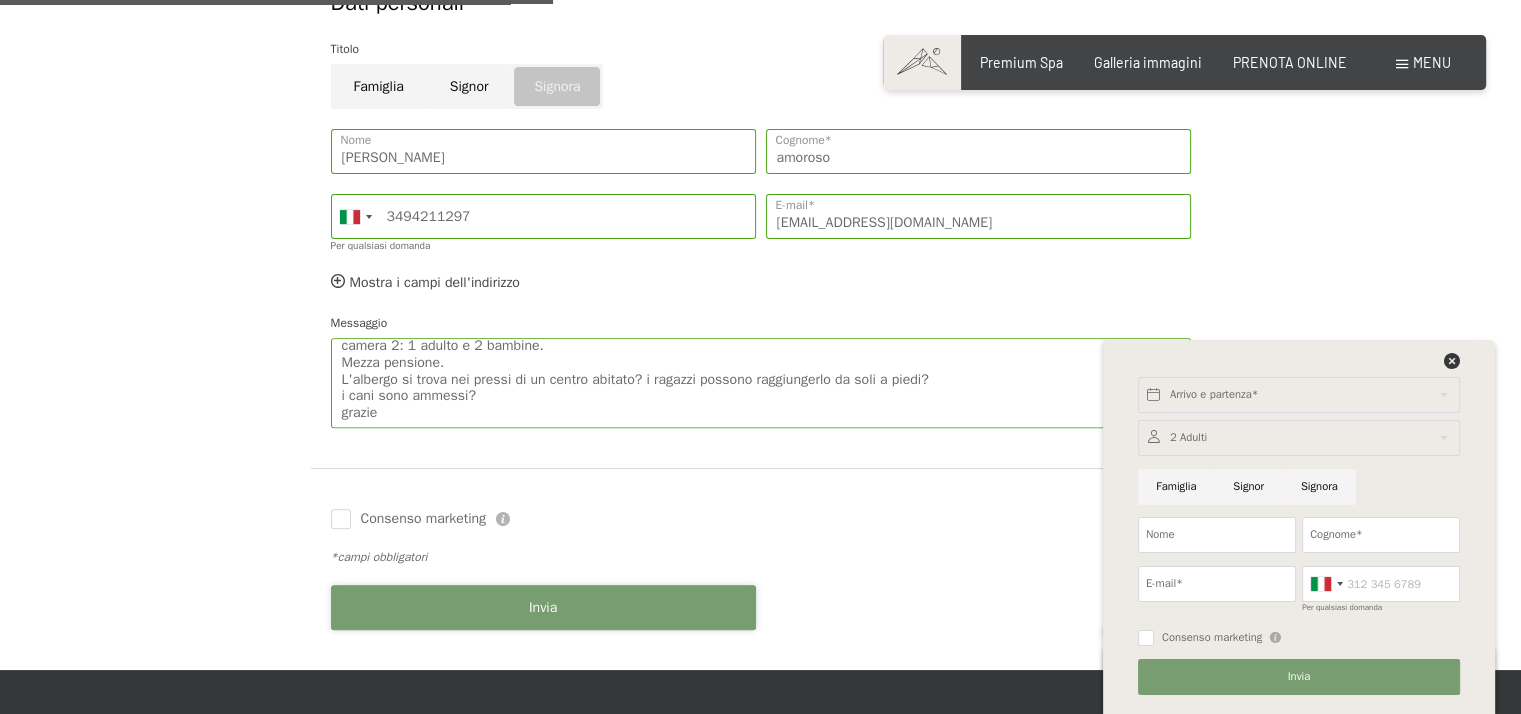 click on "Invia" at bounding box center [543, 607] 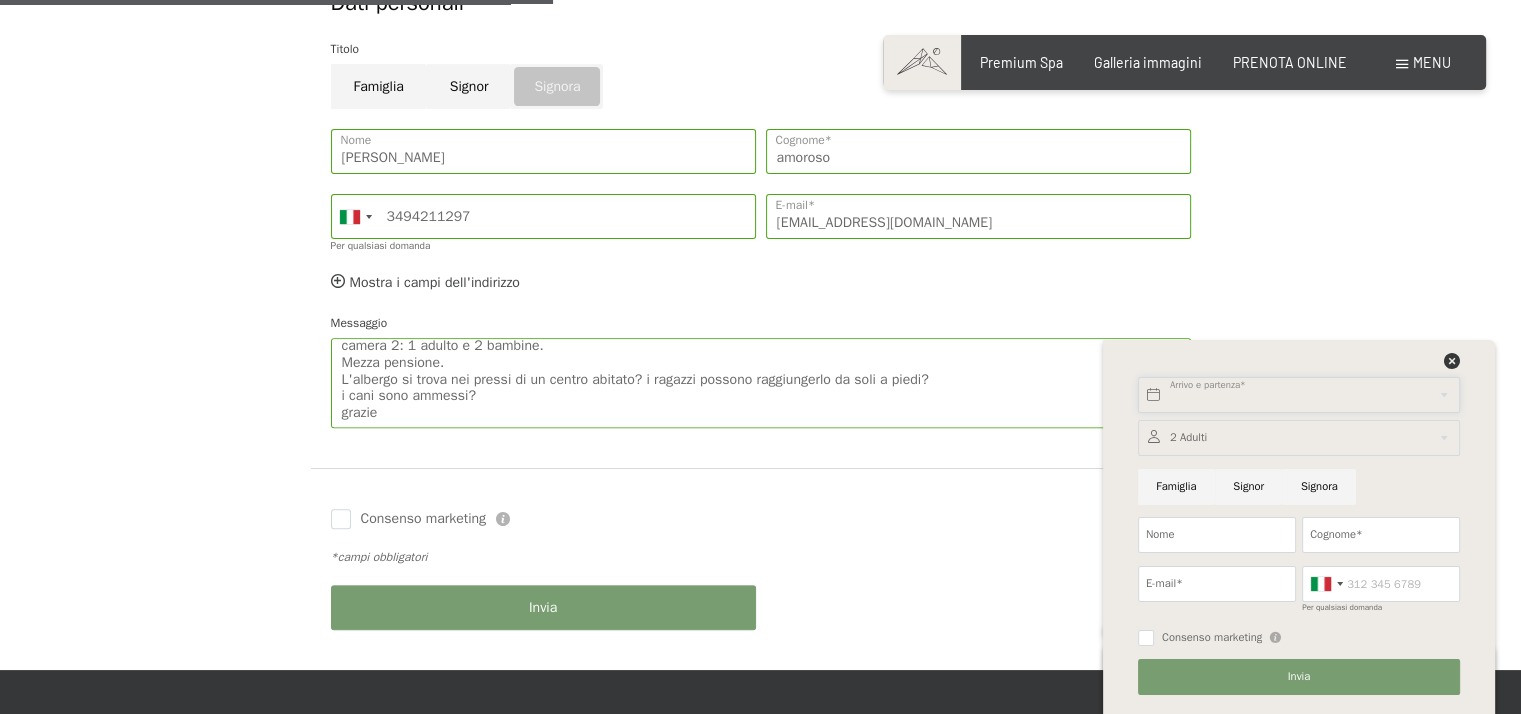 click at bounding box center (1299, 395) 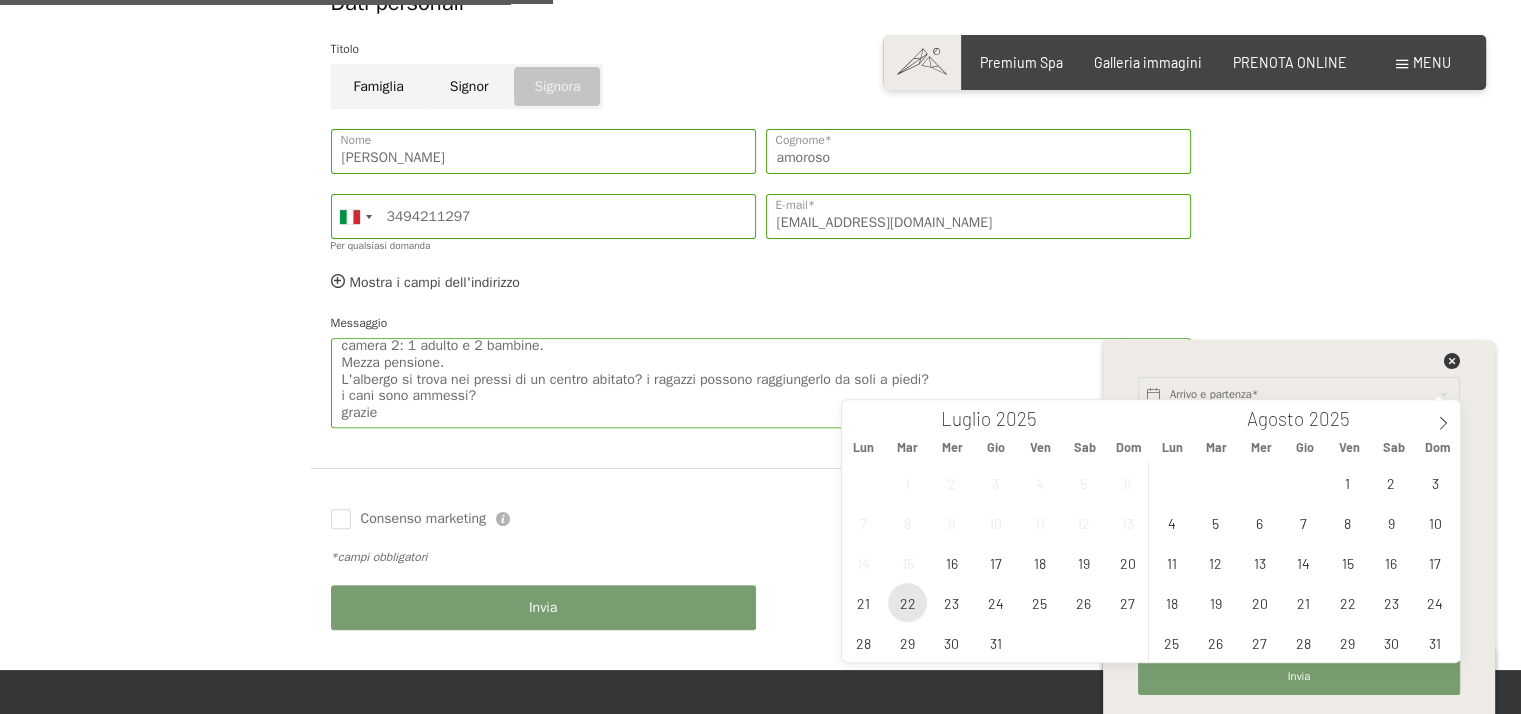 click on "22" at bounding box center (907, 602) 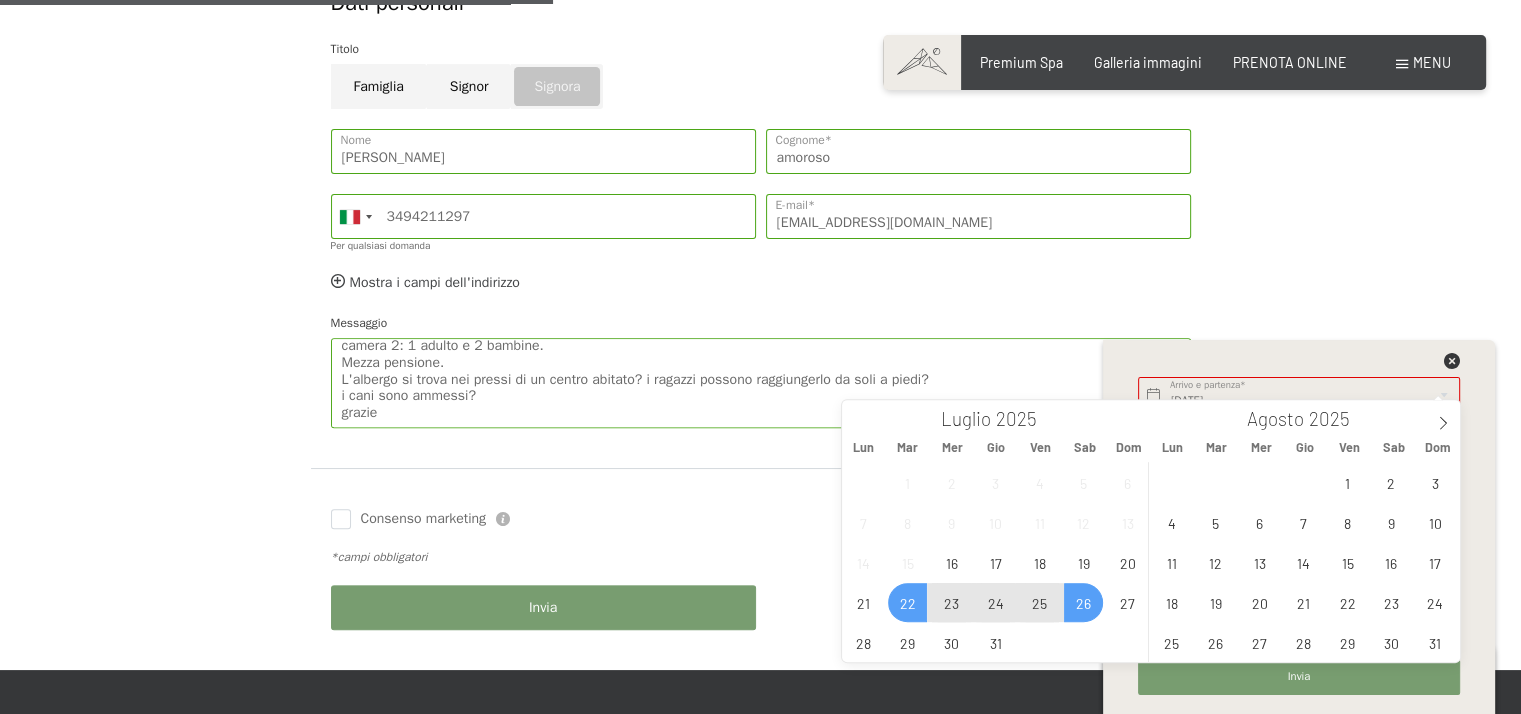 click on "26" at bounding box center (1083, 602) 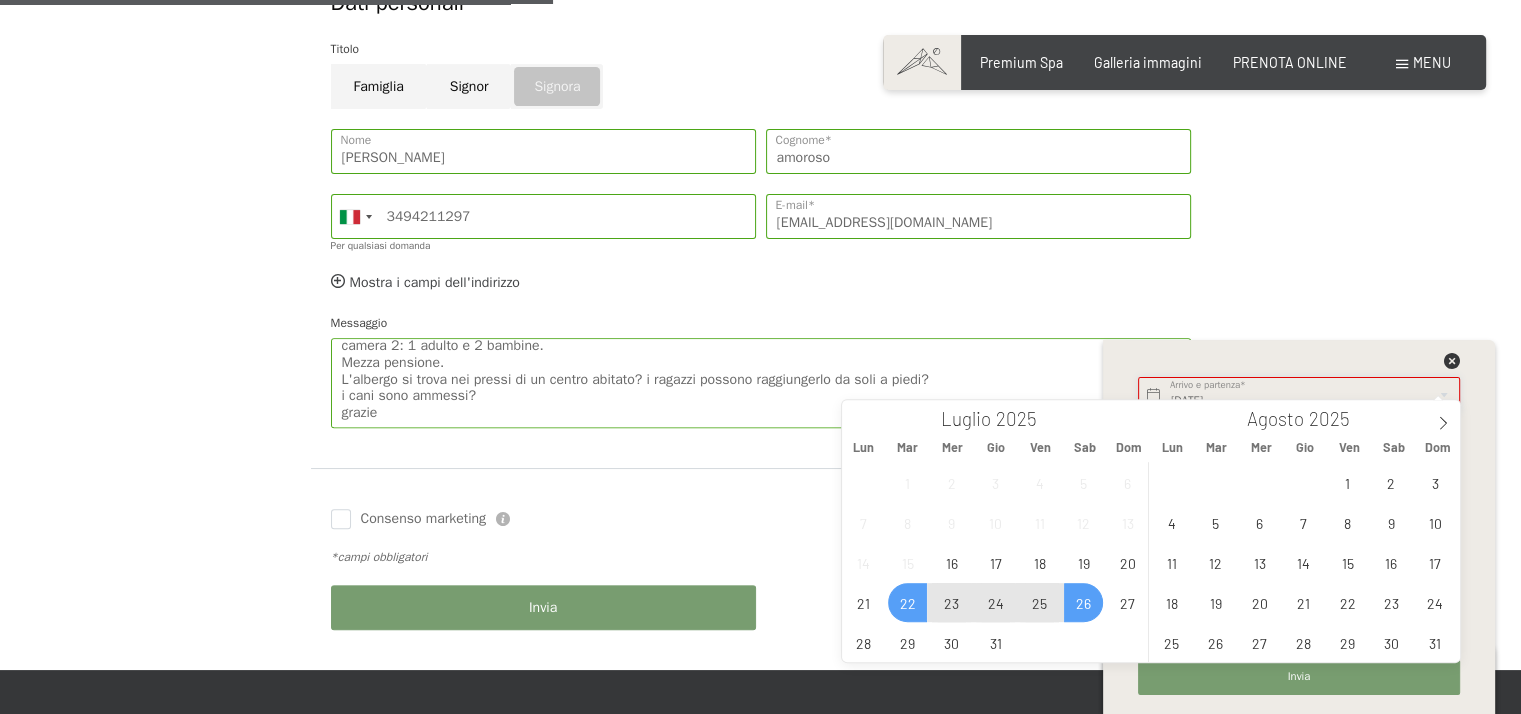type on "Mar. 22/07/2025 - Sab. 26/07/2025" 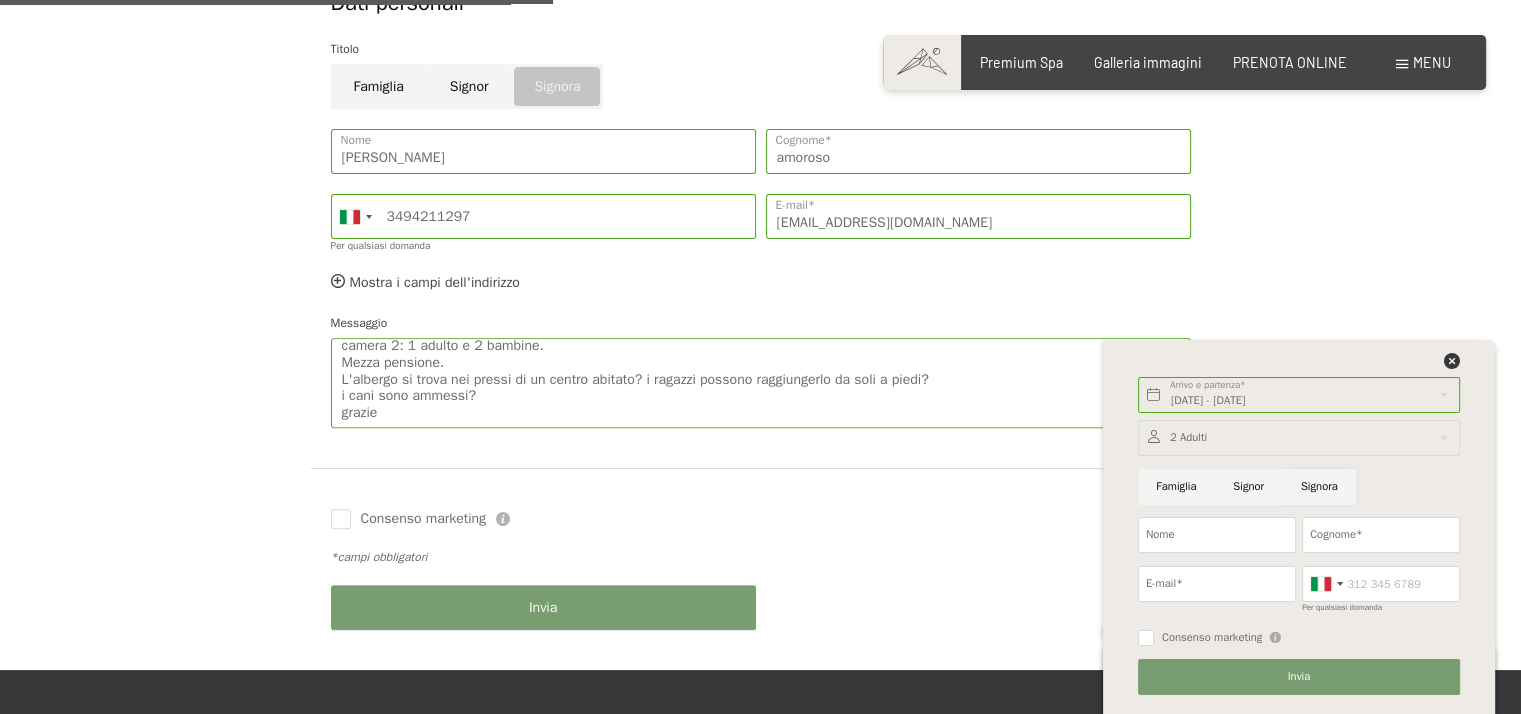 click on "Signora" at bounding box center [1319, 487] 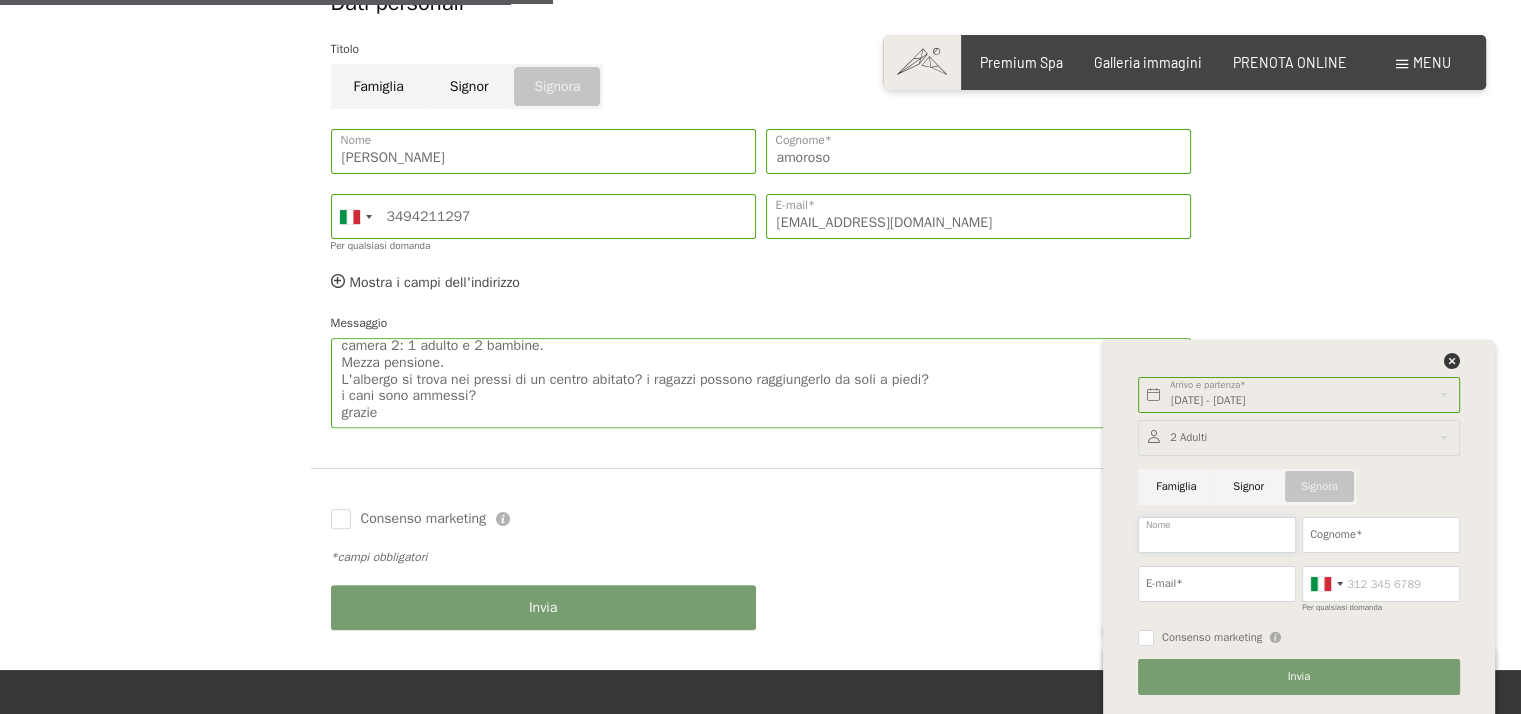 click on "Nome" at bounding box center (1217, 535) 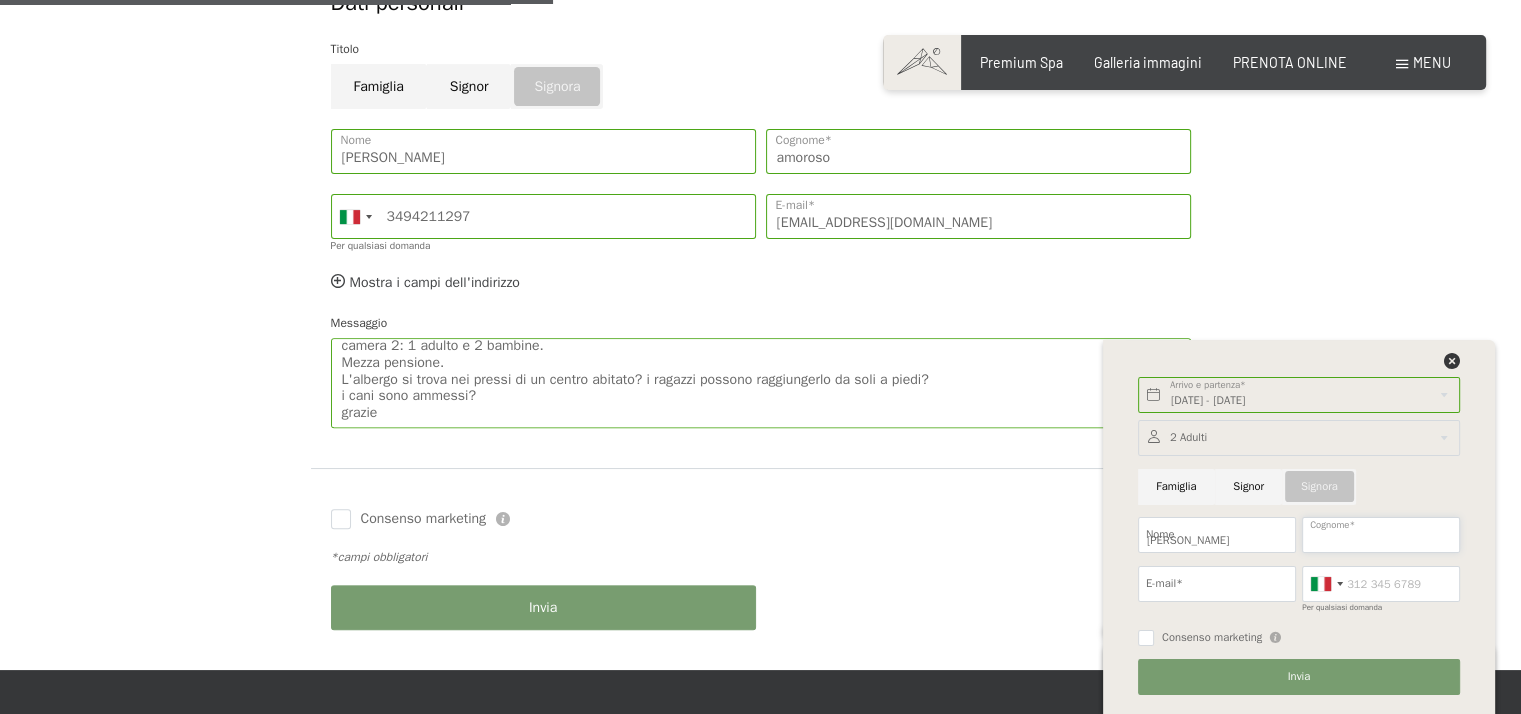 type on "amoroso" 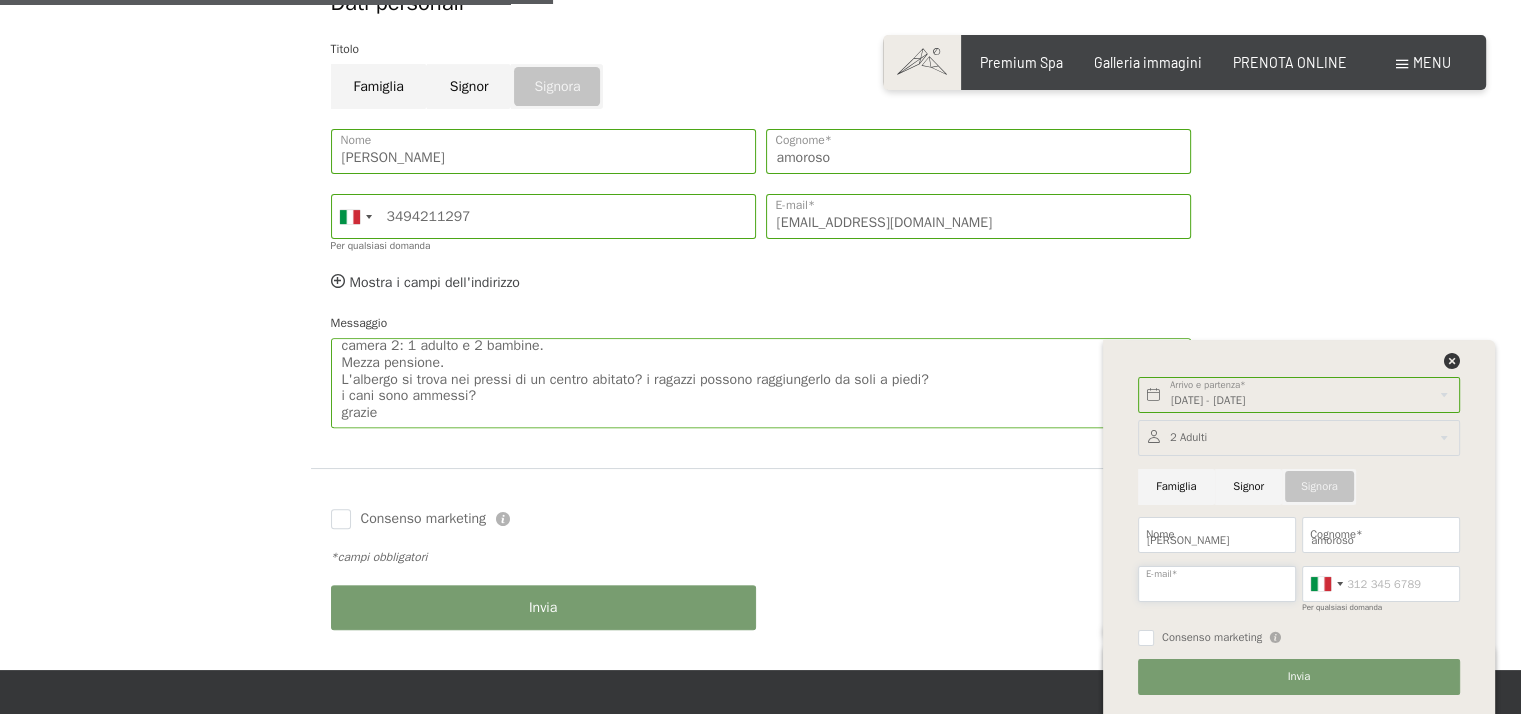 type on "m.l.amoroso@staff.univpm.it" 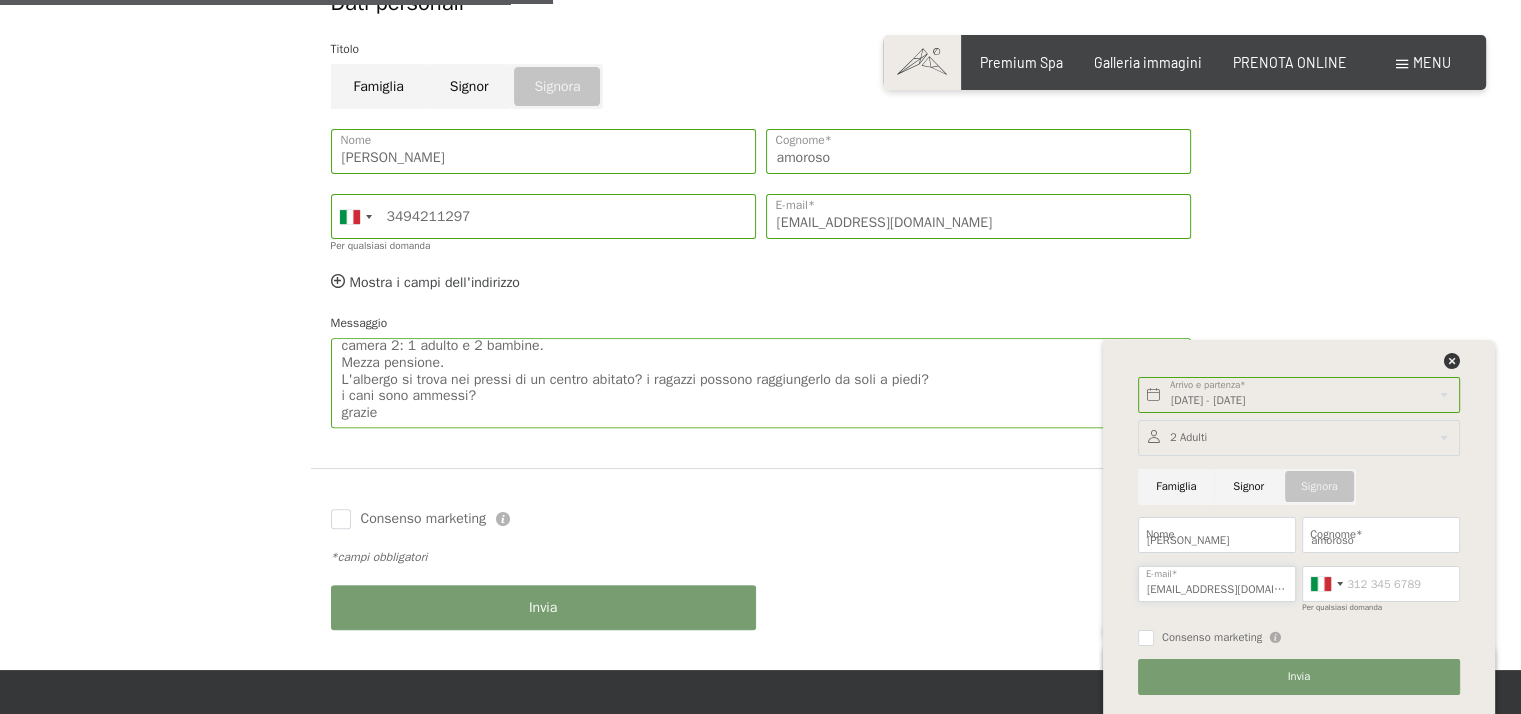 type on "3494211297" 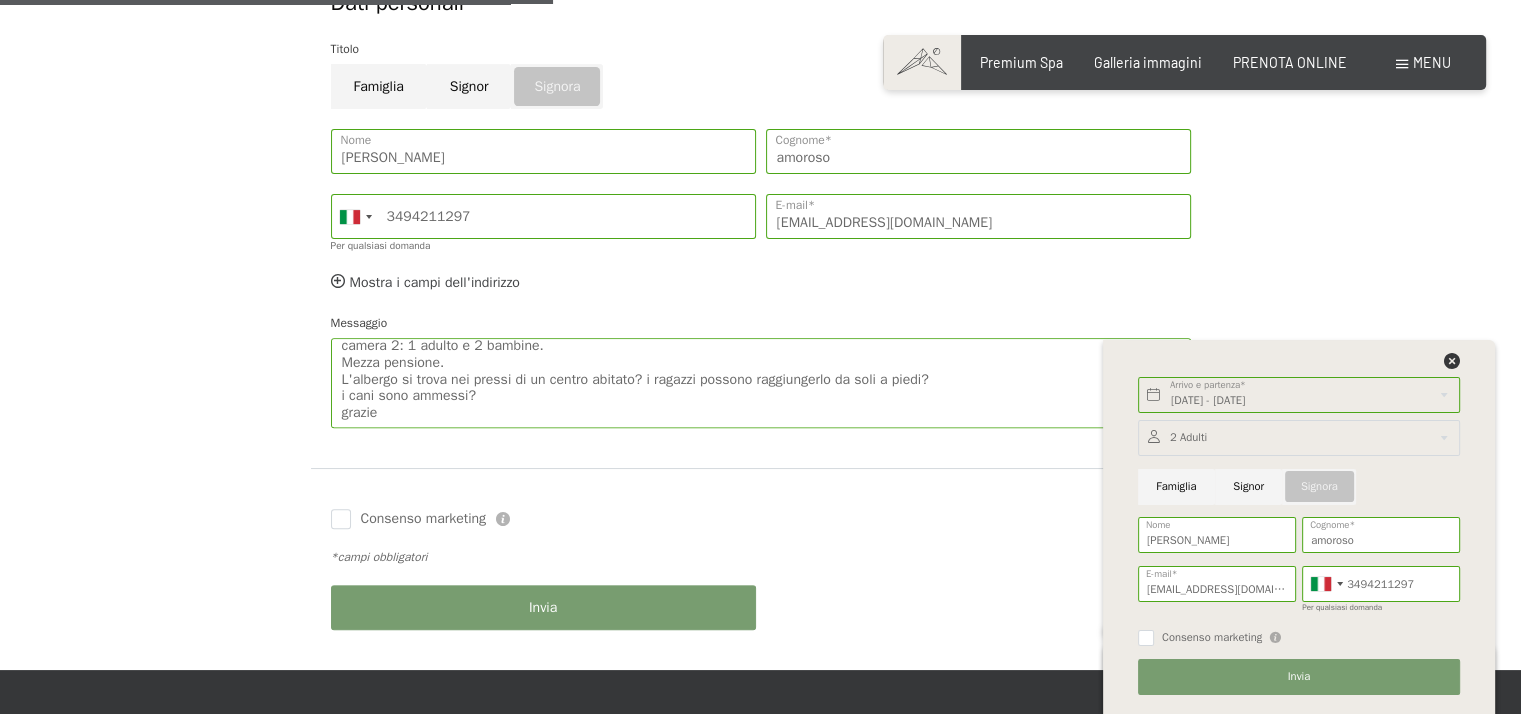 click at bounding box center [1299, 438] 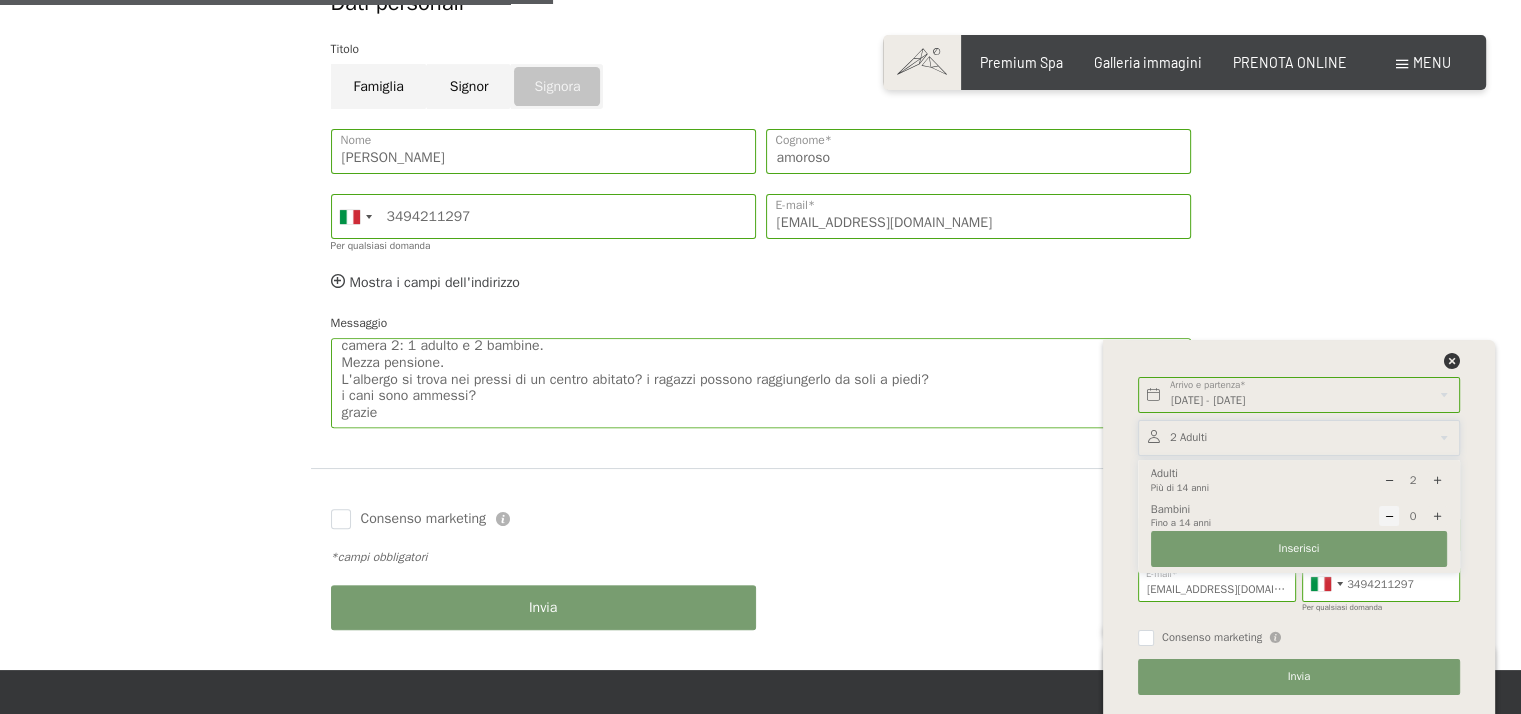 click at bounding box center [1437, 516] 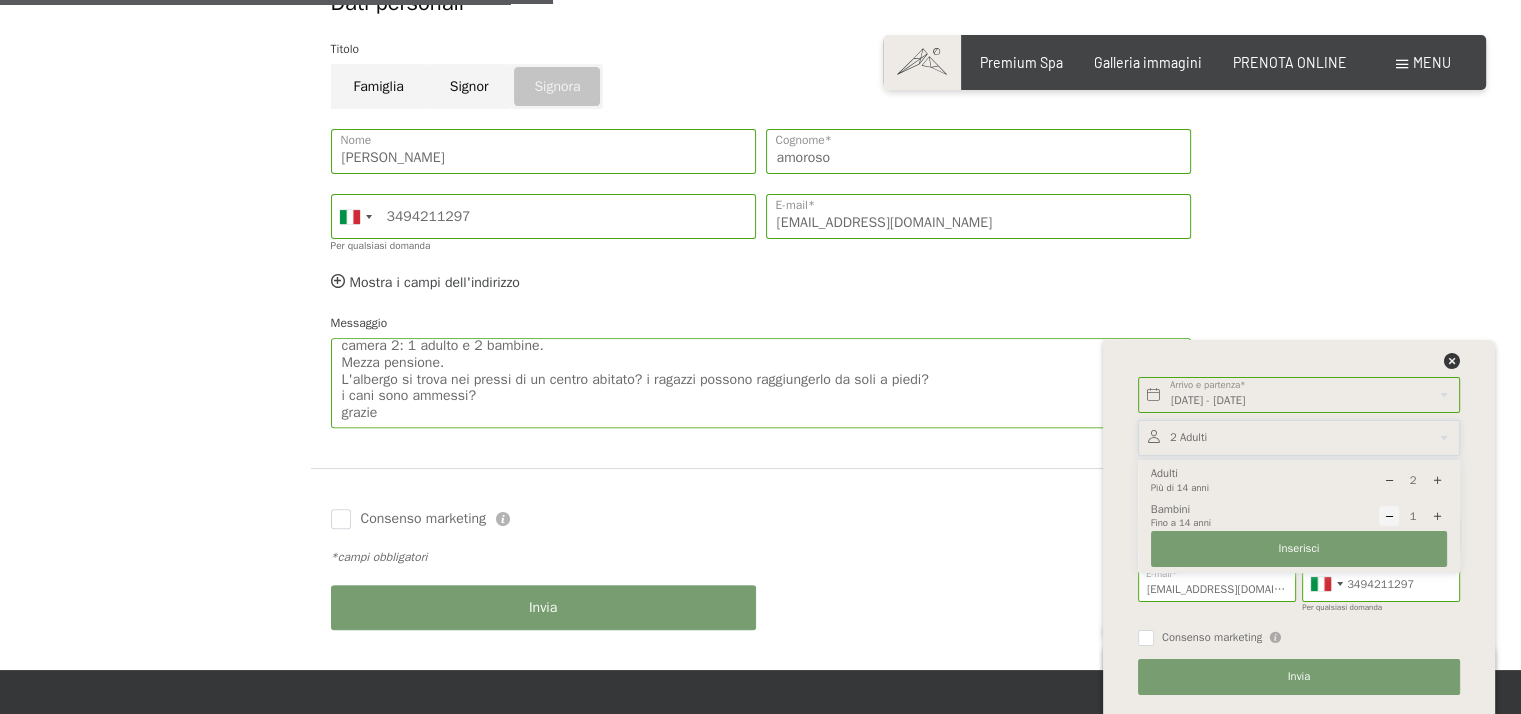 click at bounding box center (1437, 516) 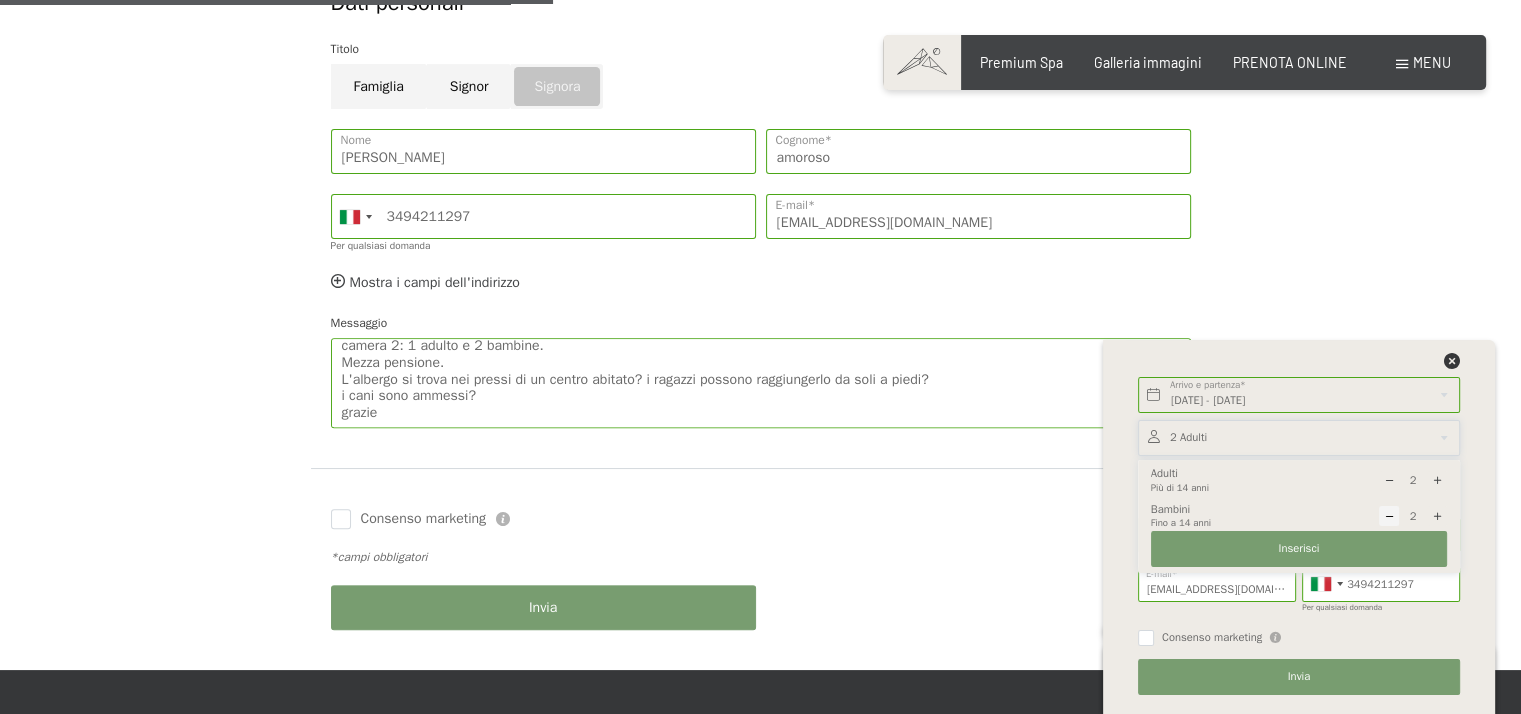 select 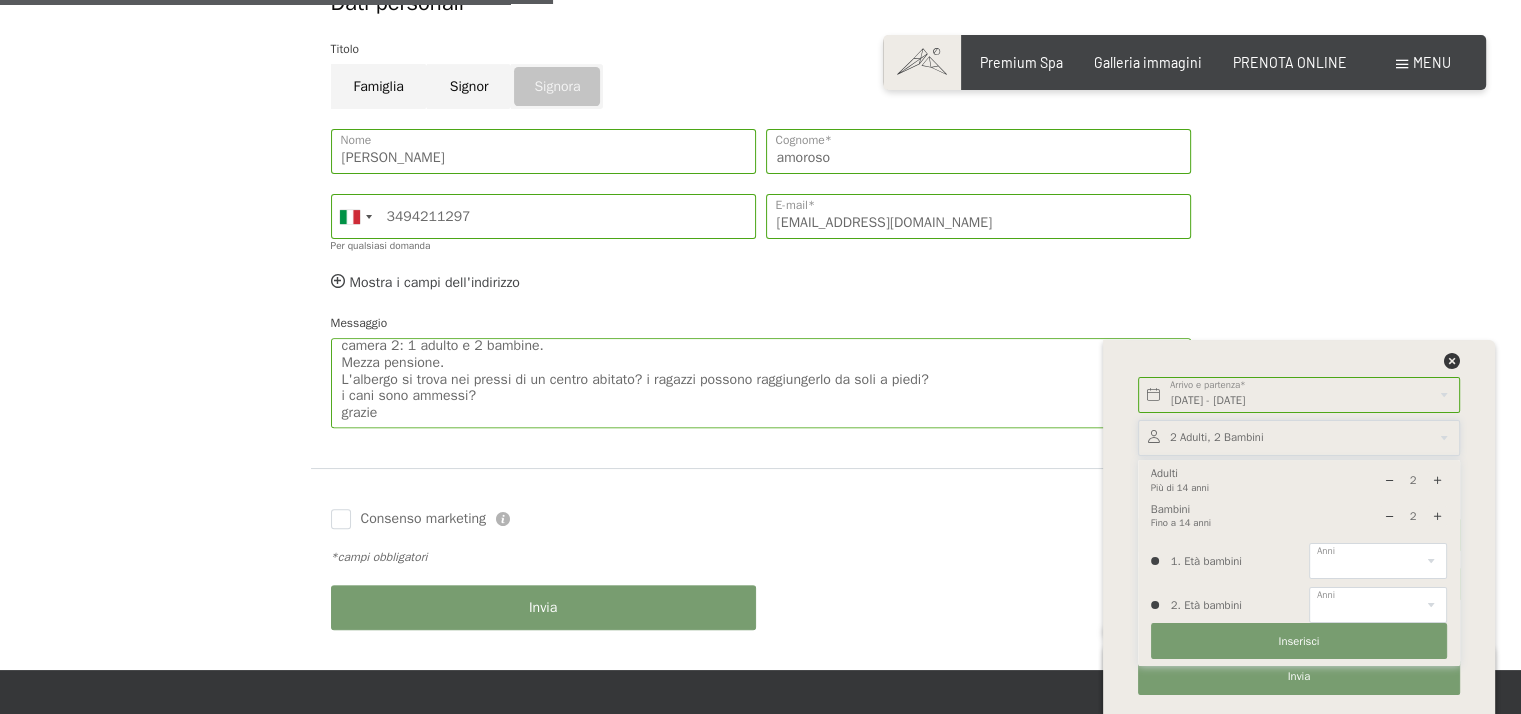 click at bounding box center (1437, 516) 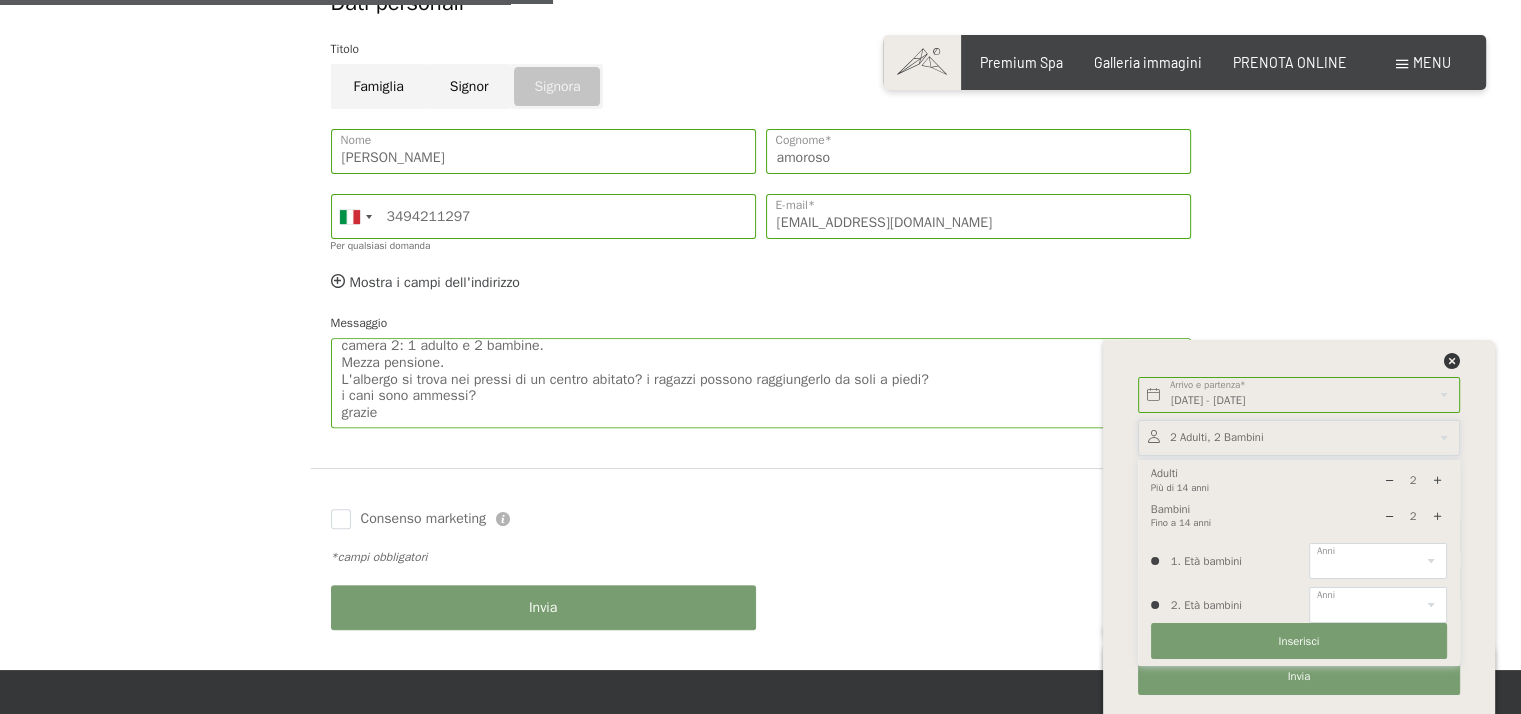 type on "3" 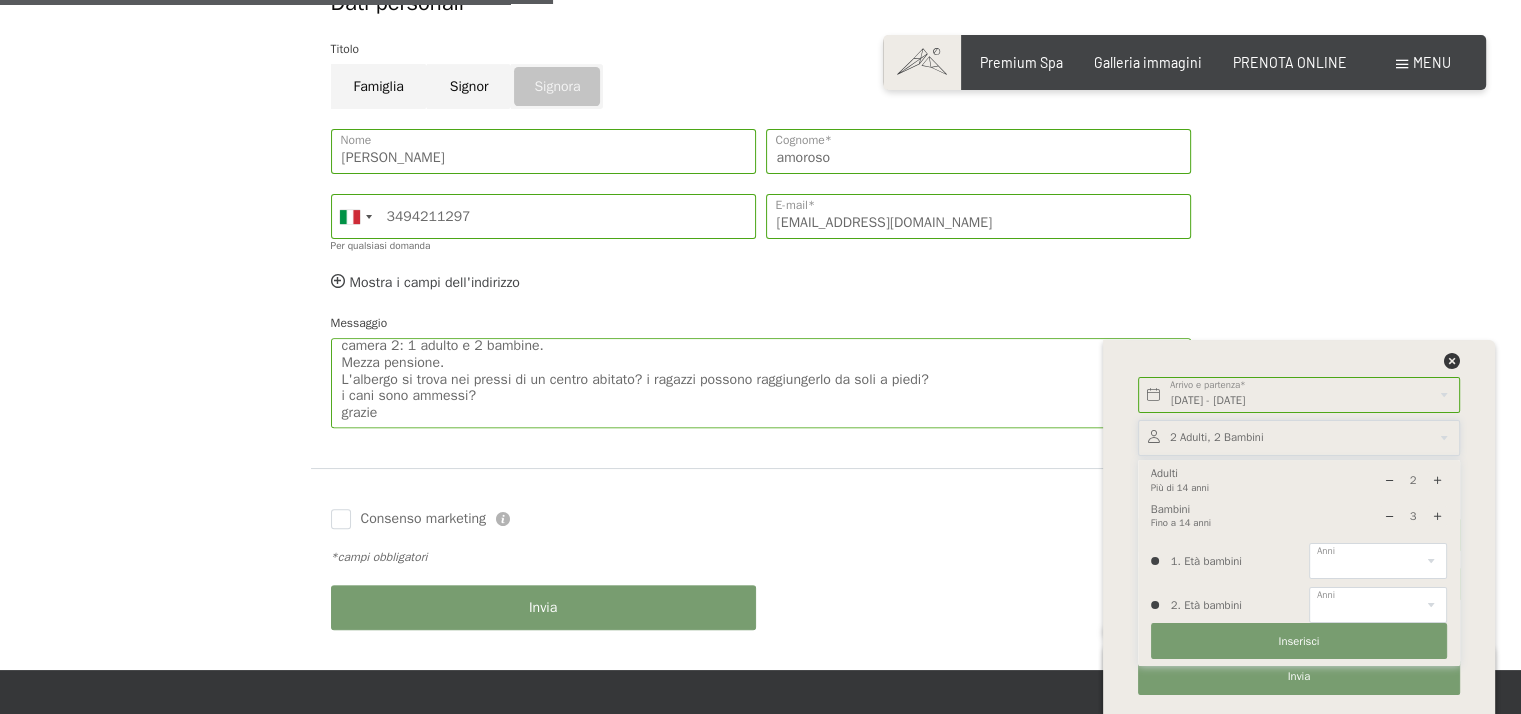 select 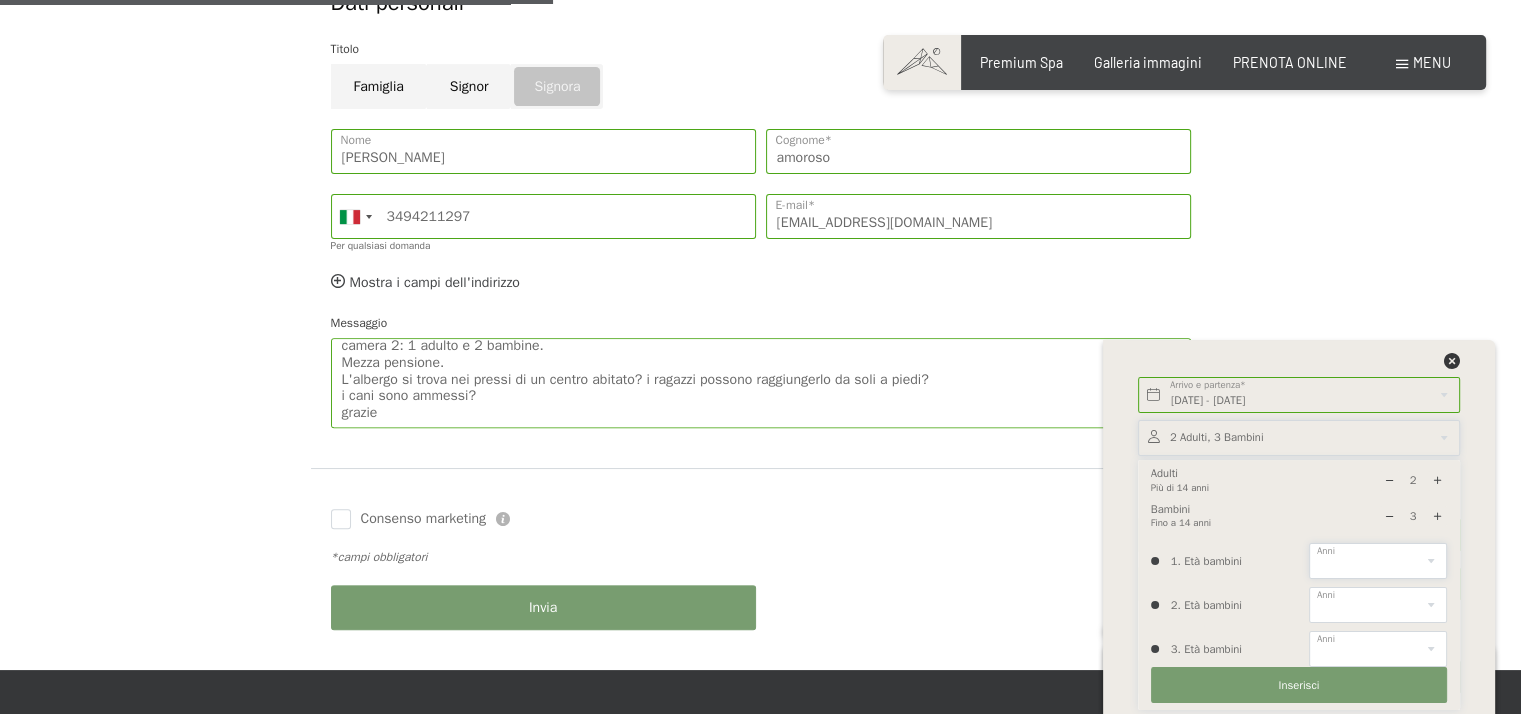 click on "0 1 2 3 4 5 6 7 8 9 10 11 12 13 14" at bounding box center (1378, 561) 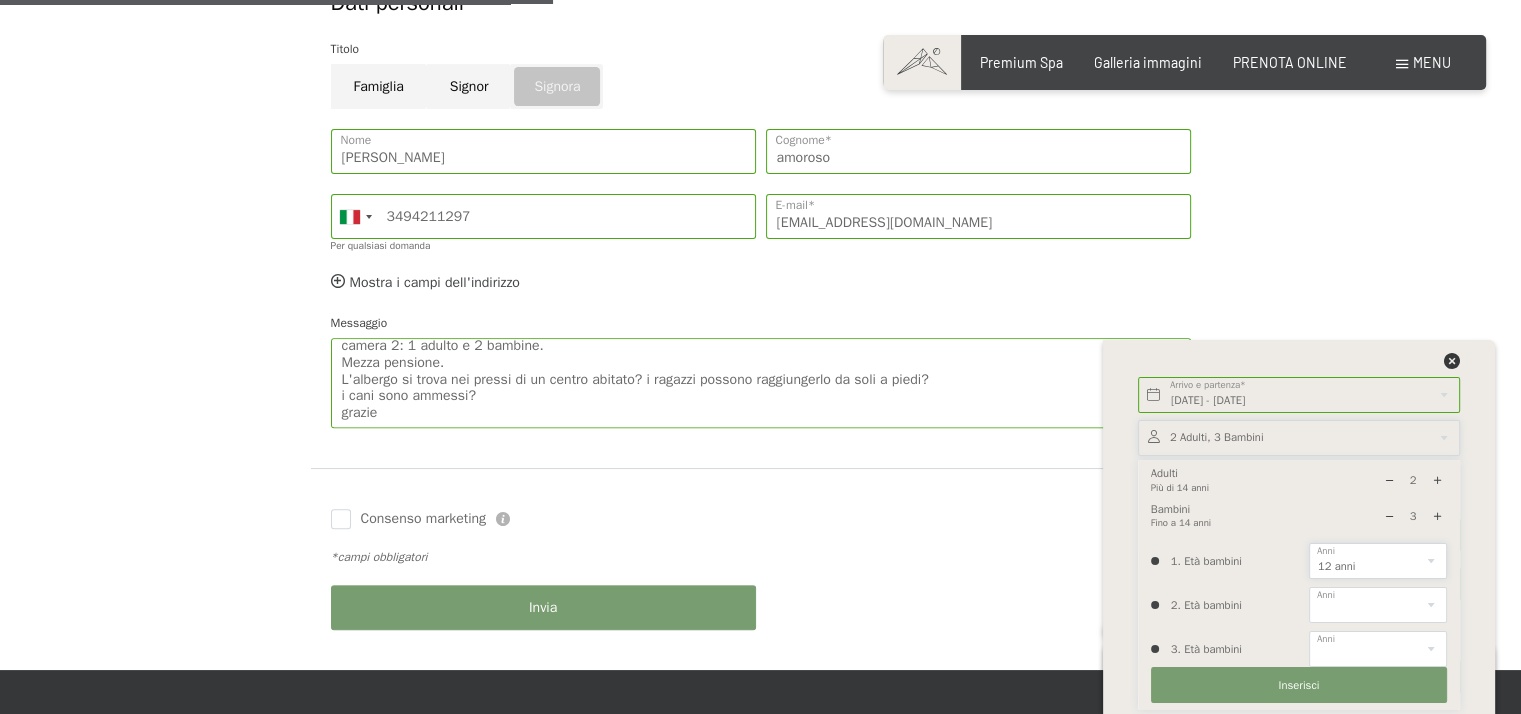 click on "0 1 2 3 4 5 6 7 8 9 10 11 12 13 14" at bounding box center [1378, 561] 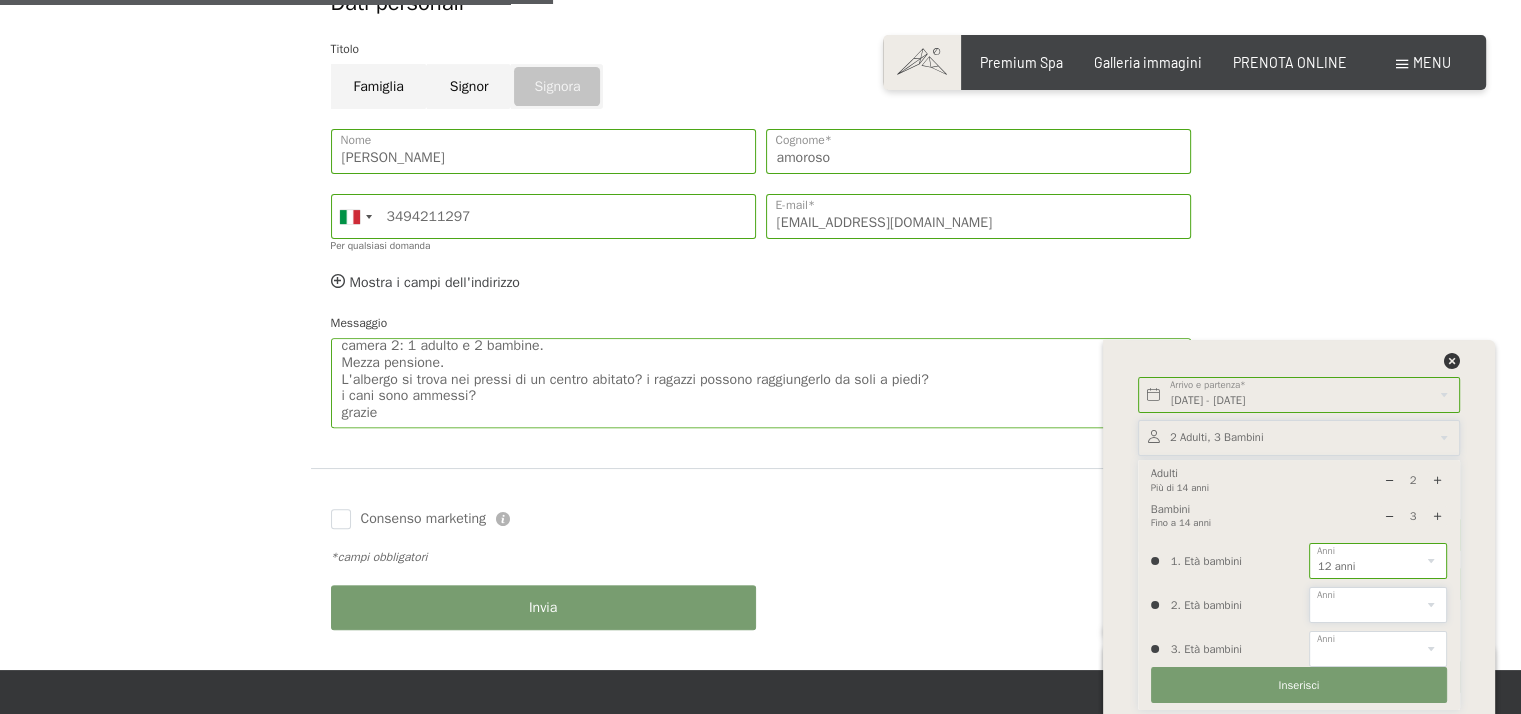 click on "0 1 2 3 4 5 6 7 8 9 10 11 12 13 14" at bounding box center [1378, 605] 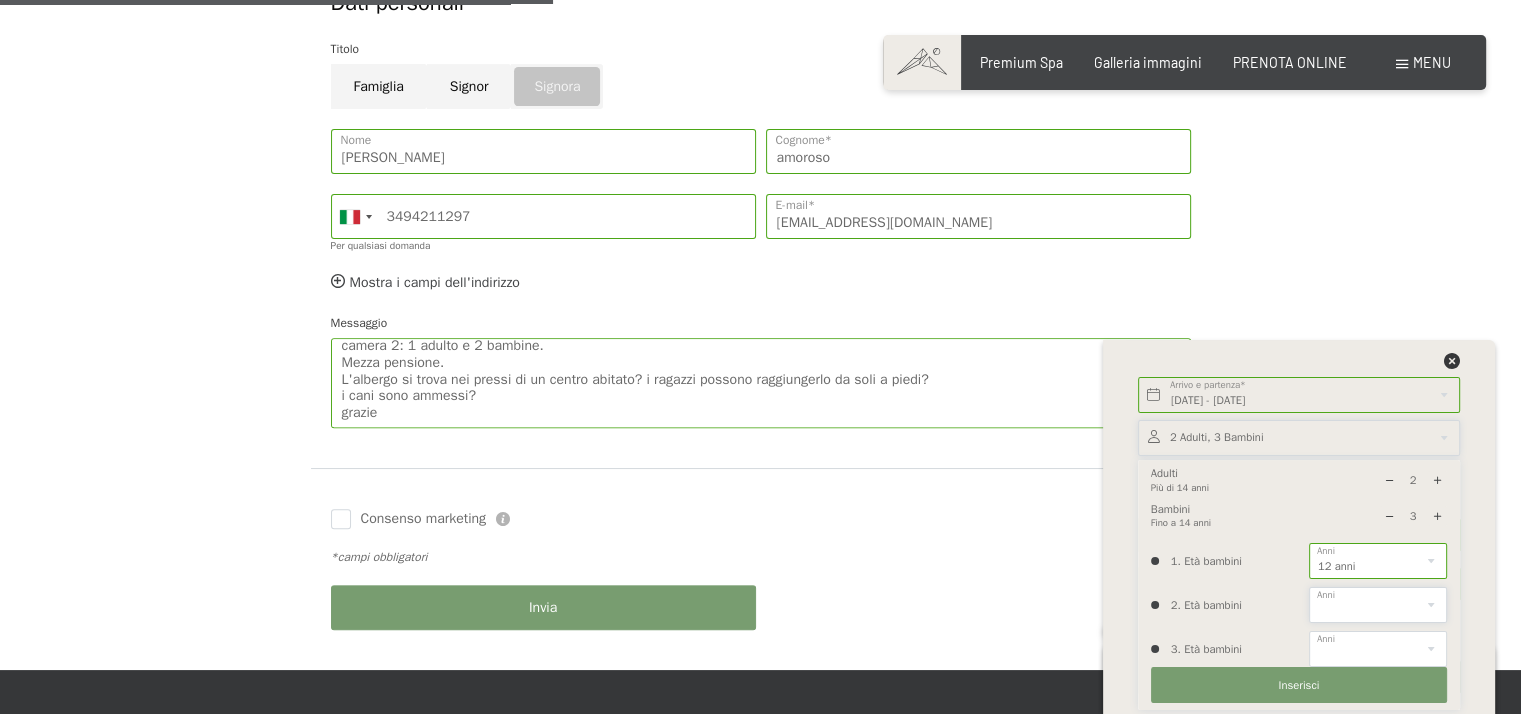 select on "13" 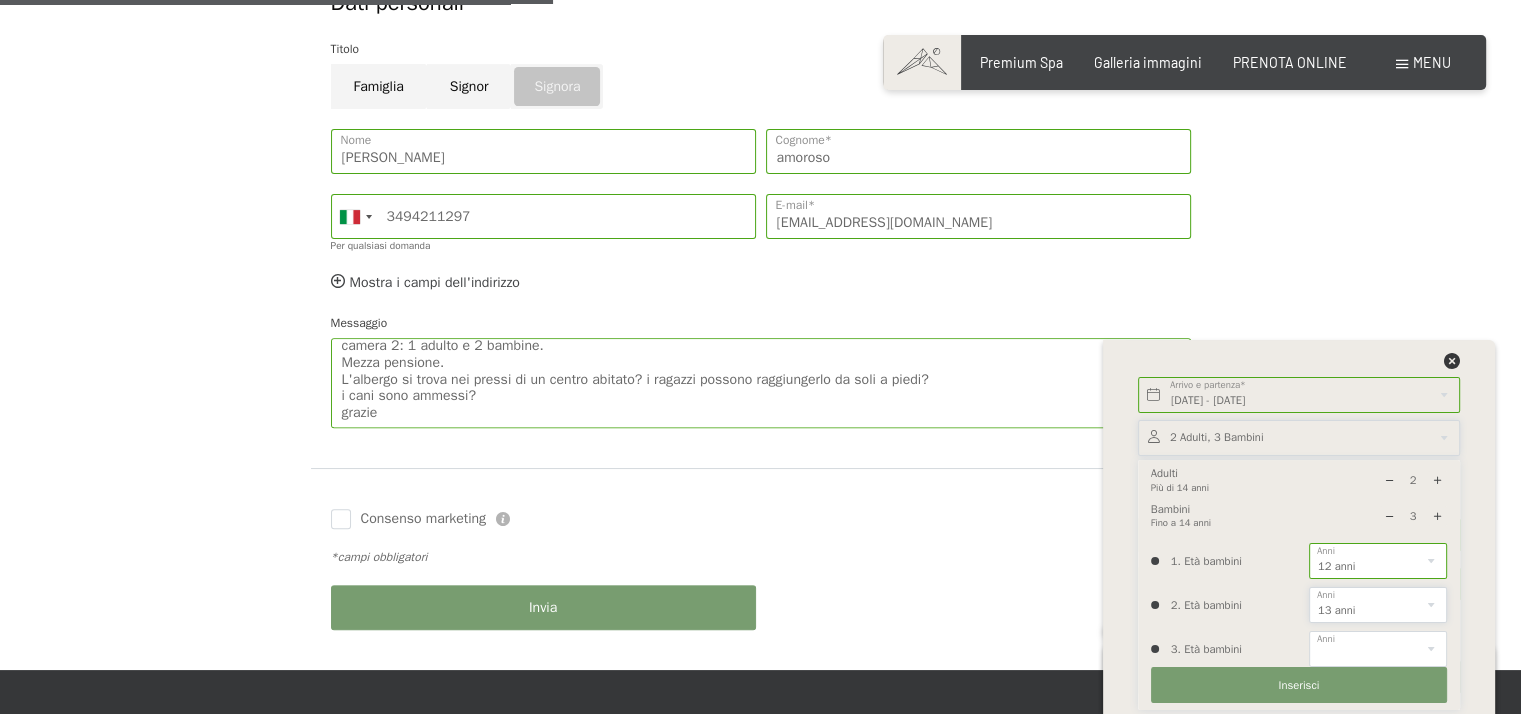 click on "0 1 2 3 4 5 6 7 8 9 10 11 12 13 14" at bounding box center [1378, 605] 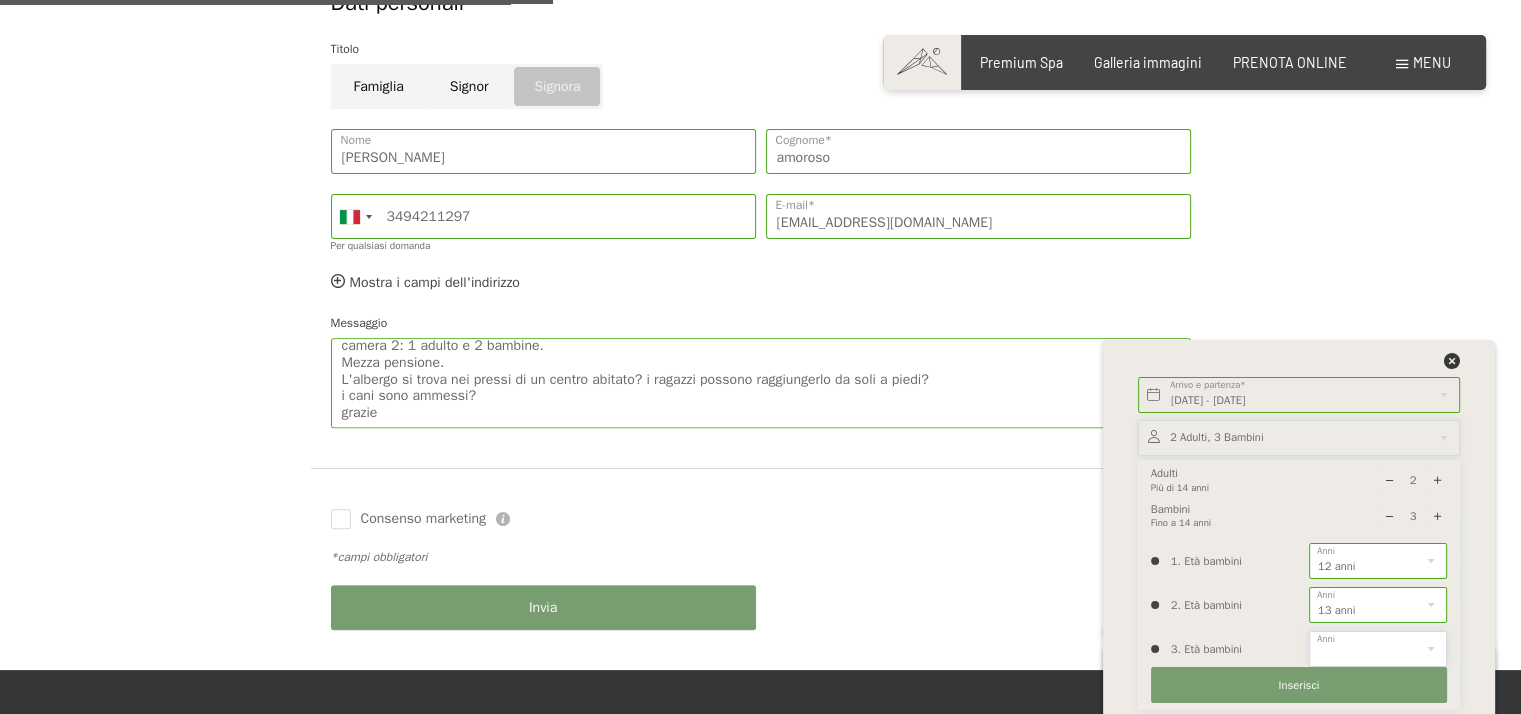 click on "0 1 2 3 4 5 6 7 8 9 10 11 12 13 14" at bounding box center (1378, 649) 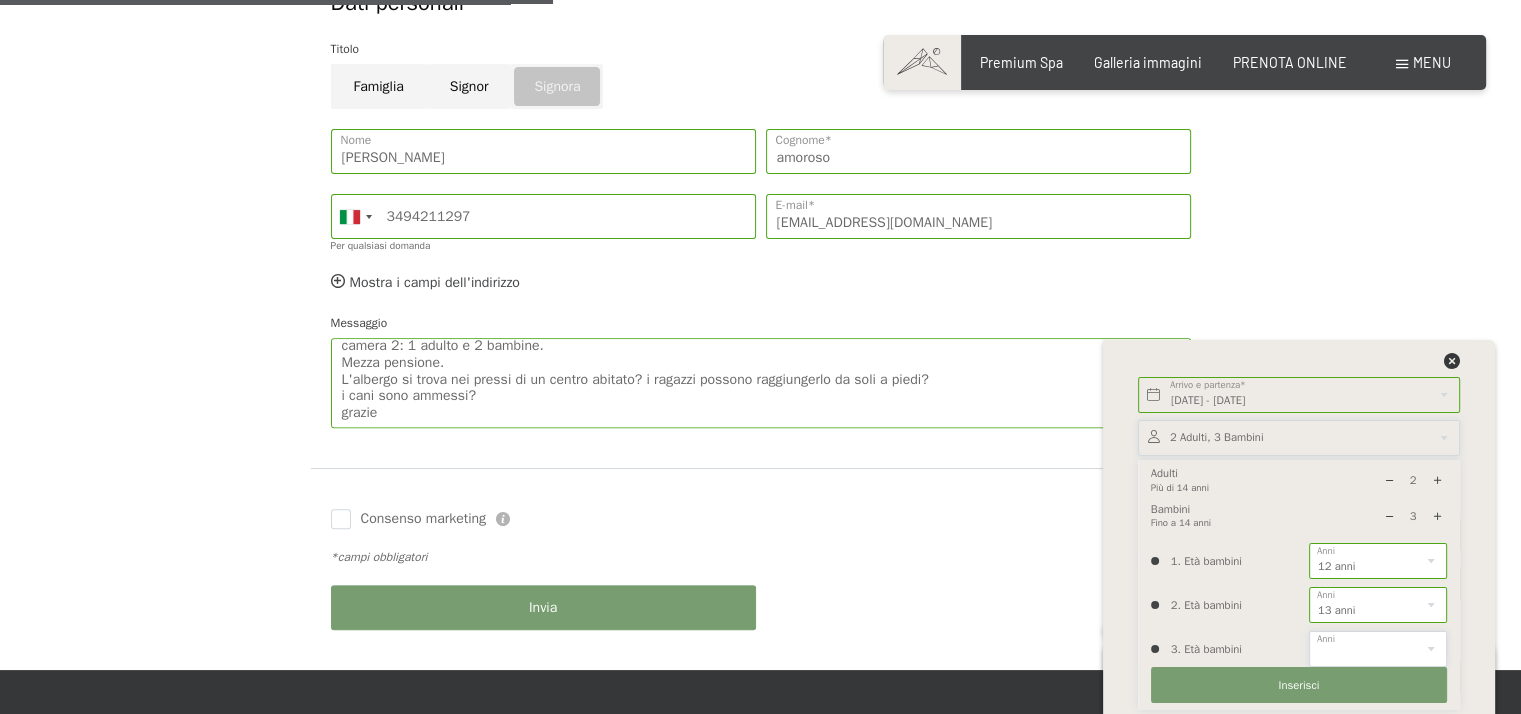 select on "14" 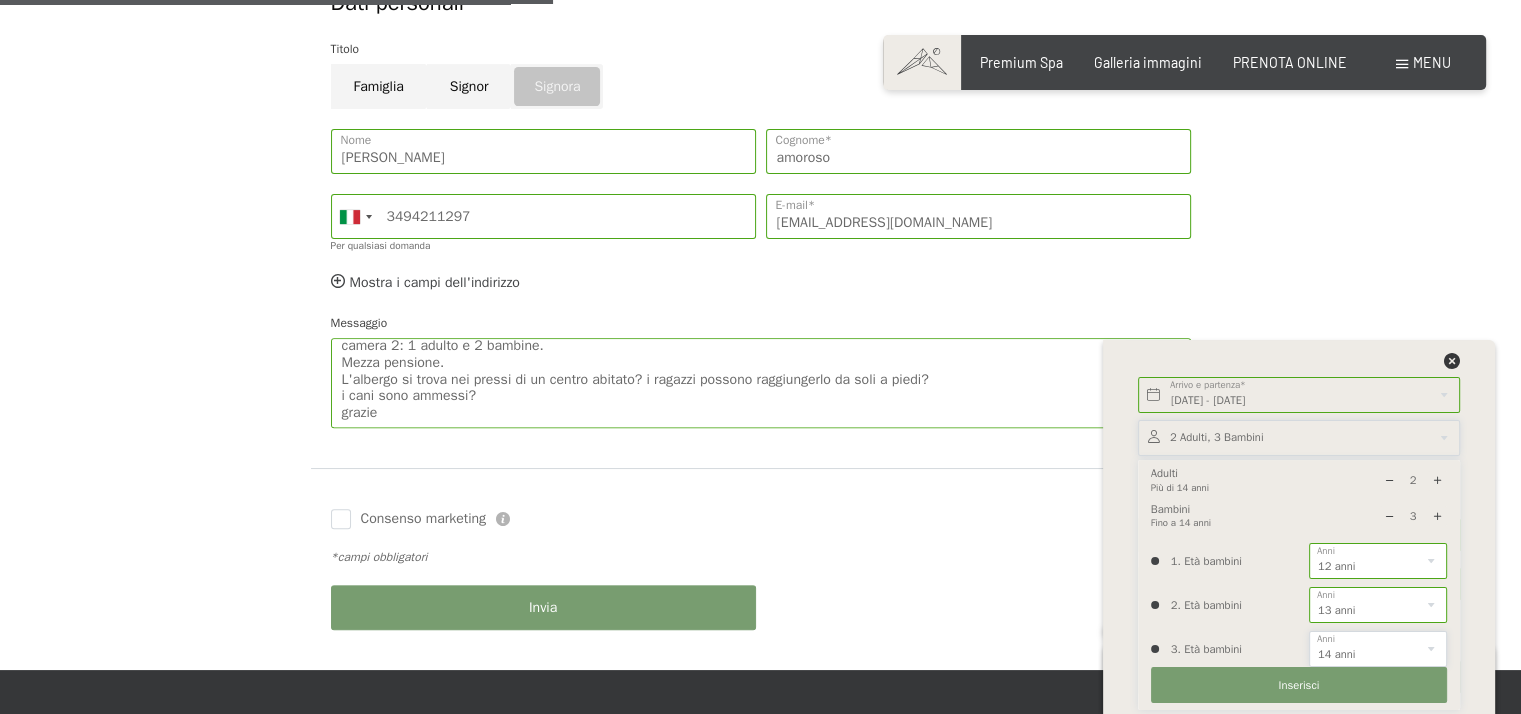 click on "0 1 2 3 4 5 6 7 8 9 10 11 12 13 14" at bounding box center [1378, 649] 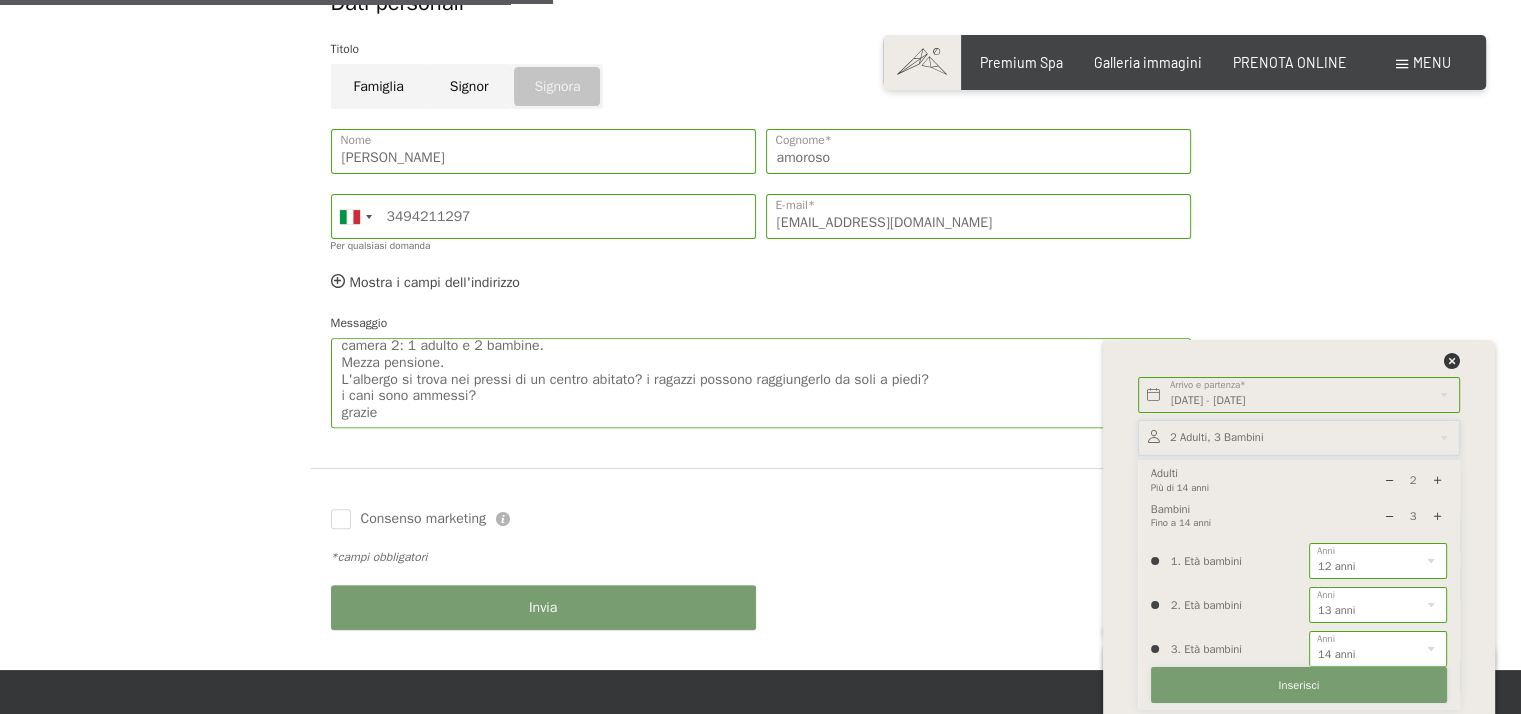 click on "Inserisci" at bounding box center (1299, 685) 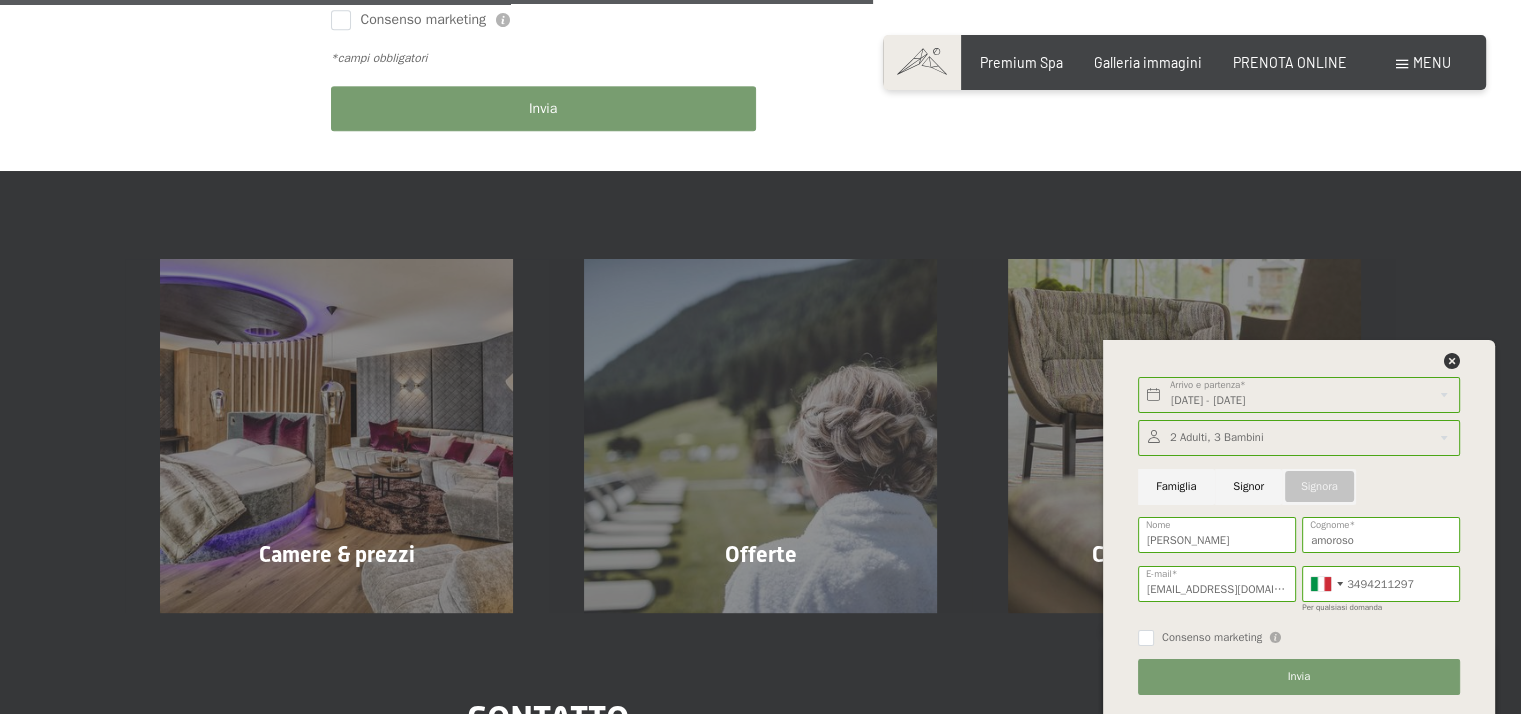 scroll, scrollTop: 1200, scrollLeft: 0, axis: vertical 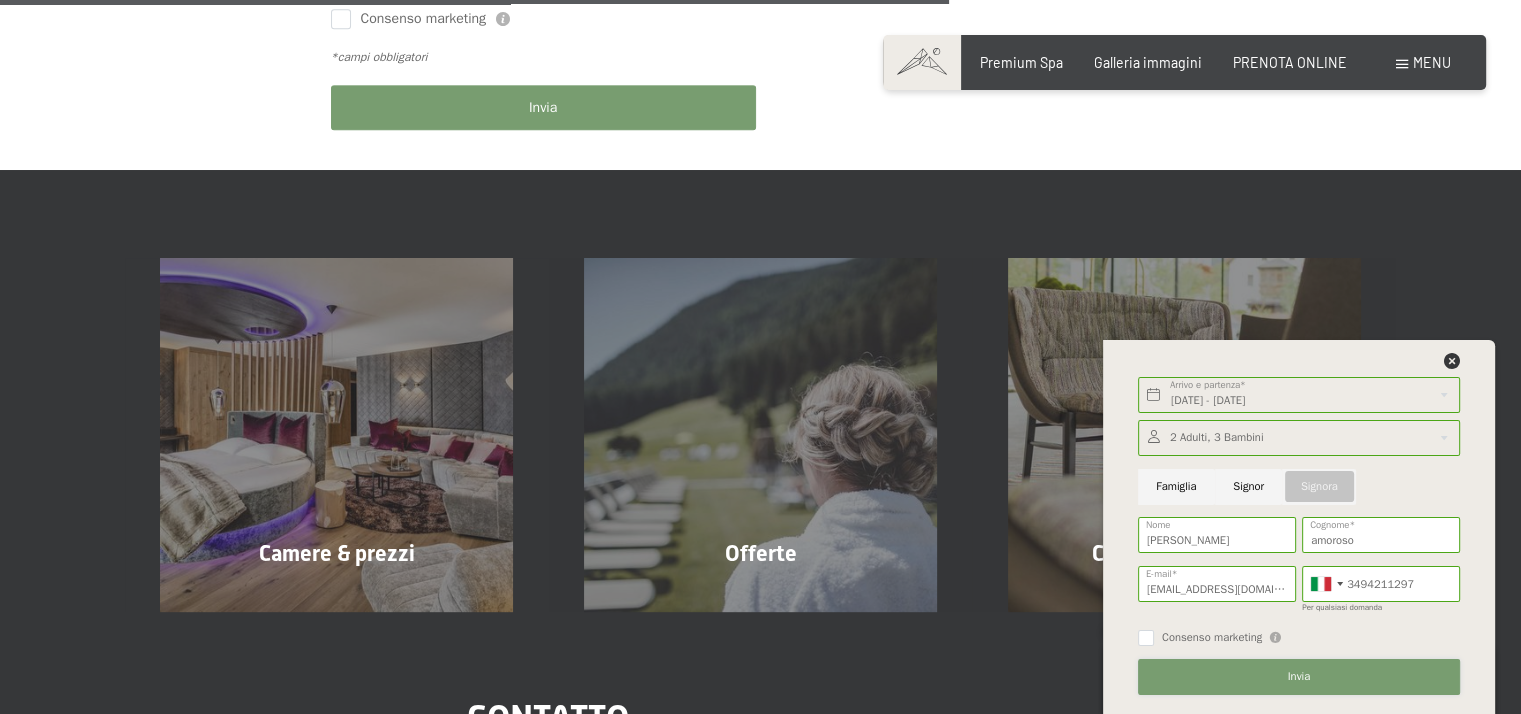 click on "Invia" at bounding box center (1299, 677) 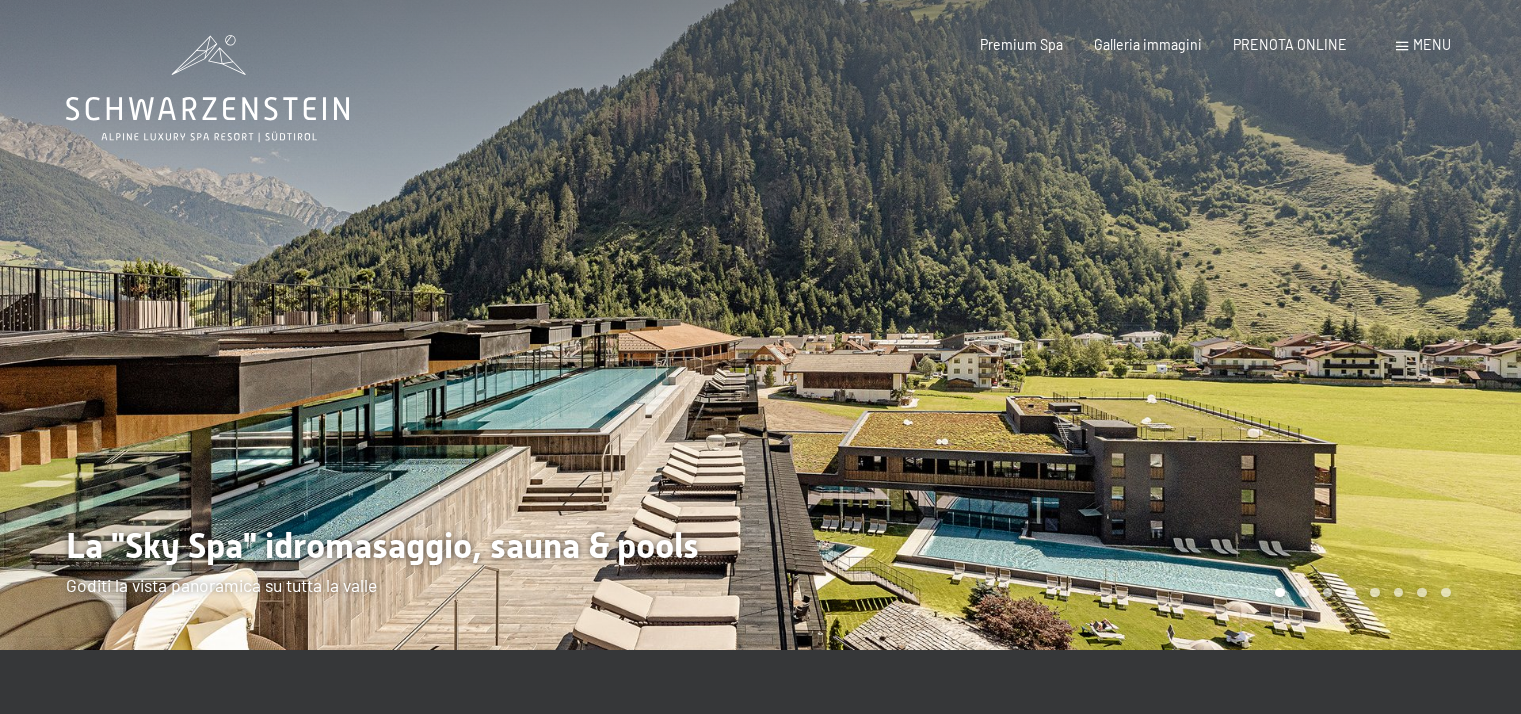 scroll, scrollTop: 0, scrollLeft: 0, axis: both 